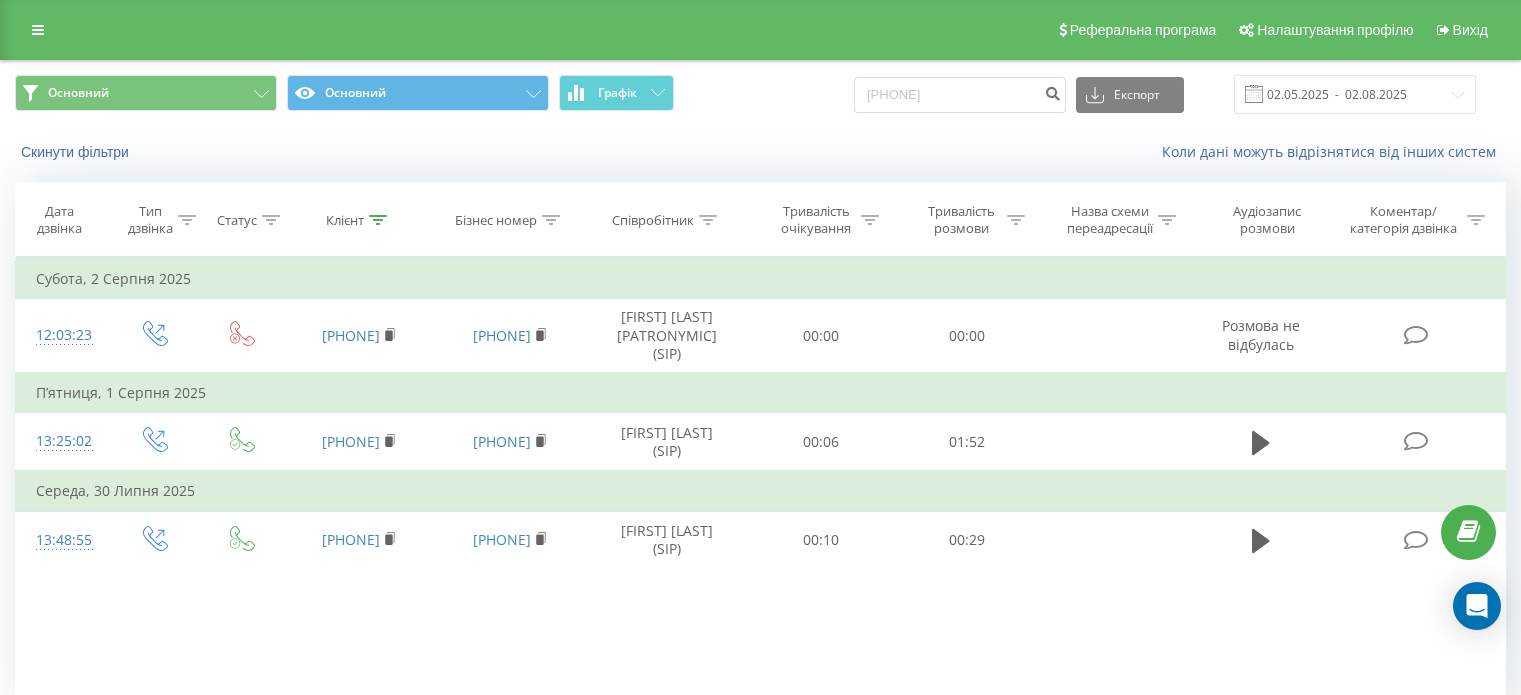 scroll, scrollTop: 0, scrollLeft: 0, axis: both 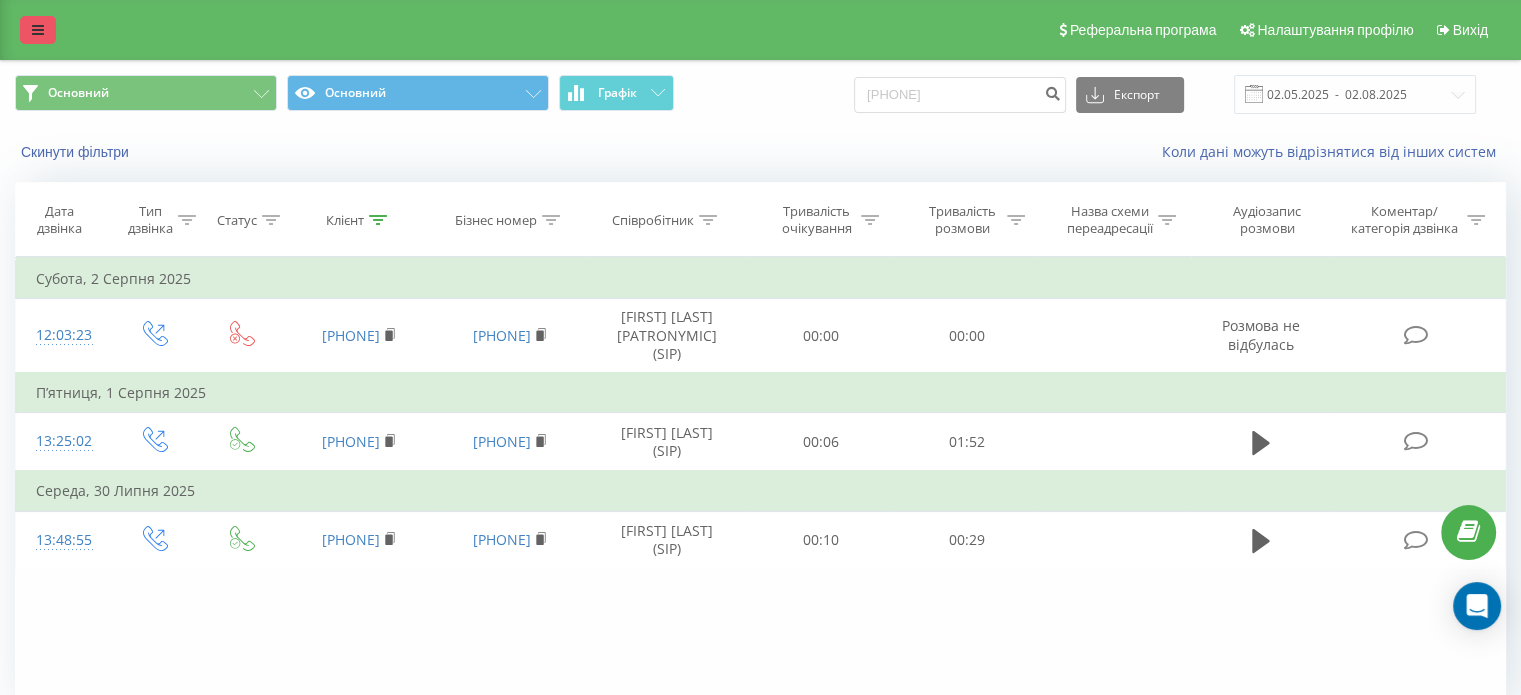 click at bounding box center [38, 30] 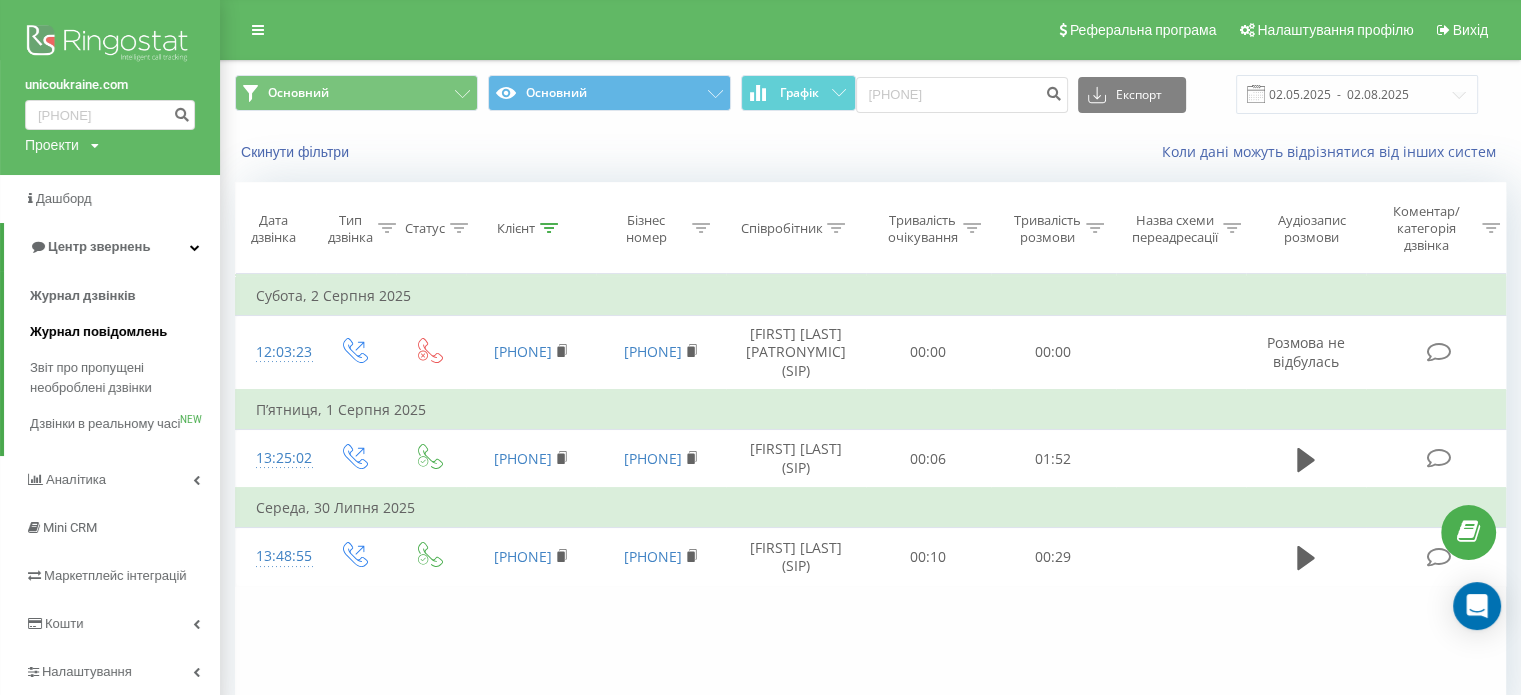 scroll, scrollTop: 103, scrollLeft: 0, axis: vertical 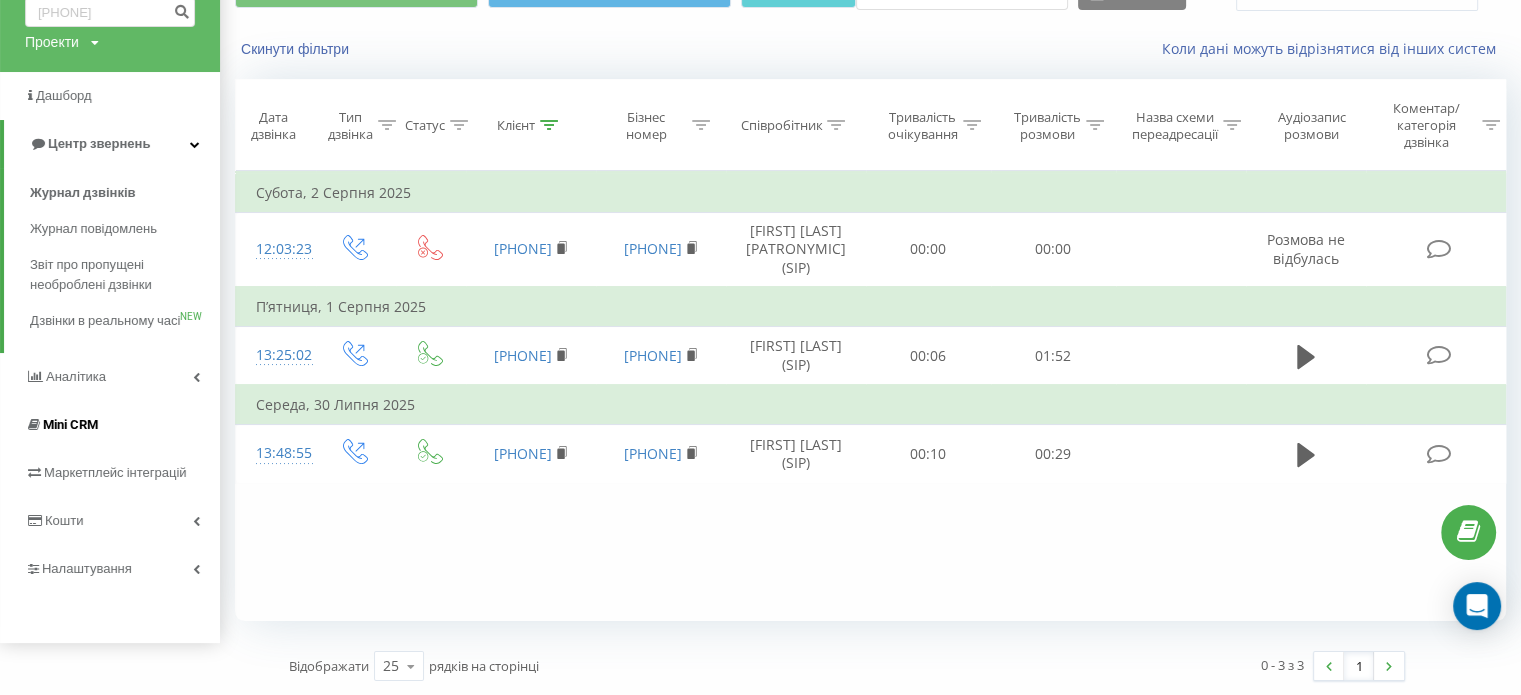 click on "Mini CRM" at bounding box center (61, 425) 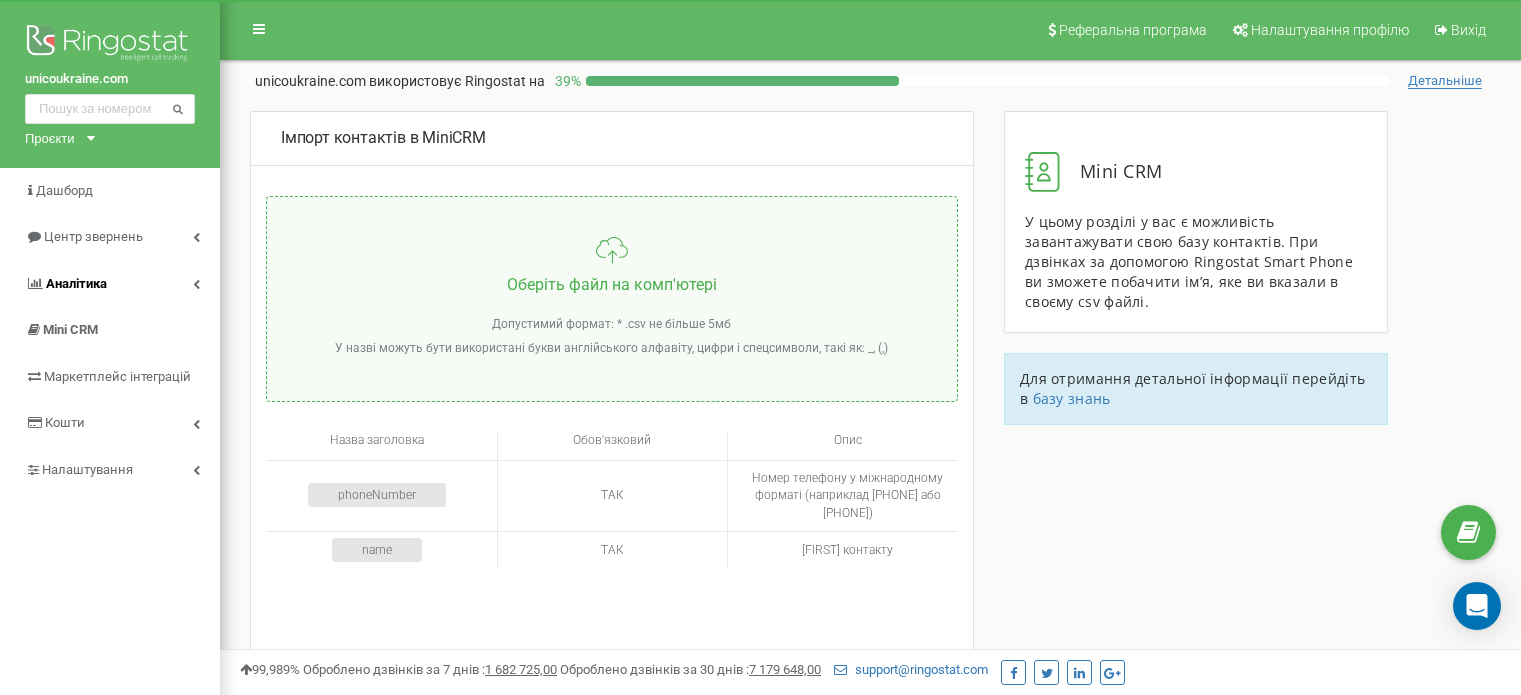 scroll, scrollTop: 0, scrollLeft: 0, axis: both 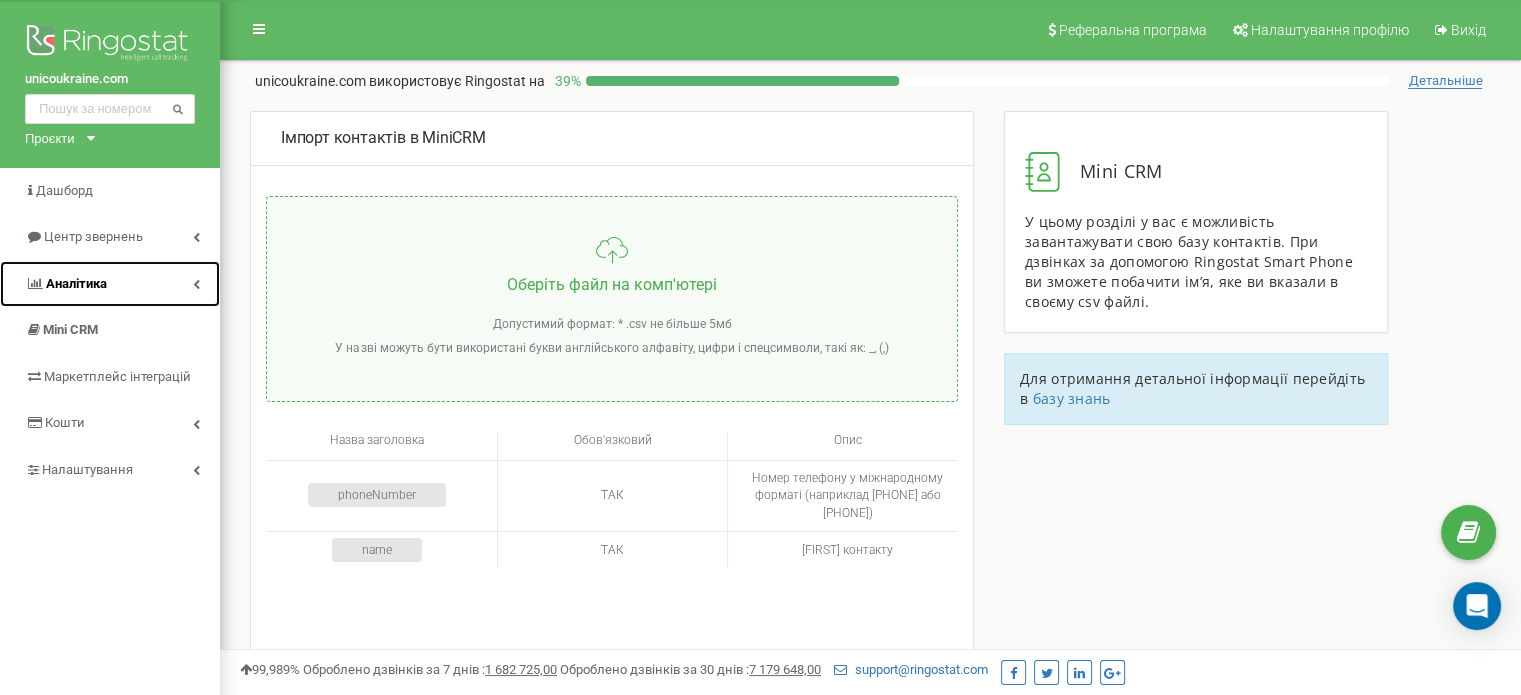 click at bounding box center (196, 284) 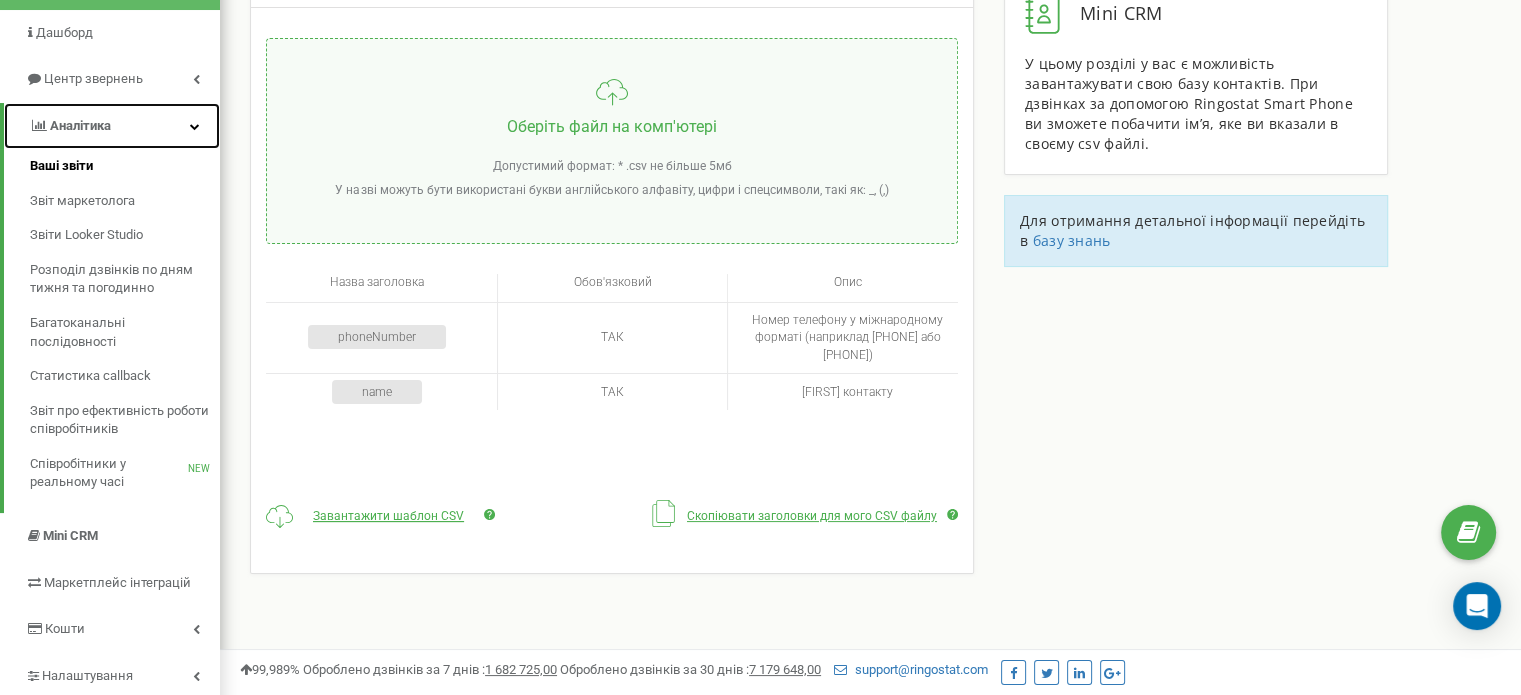scroll, scrollTop: 184, scrollLeft: 0, axis: vertical 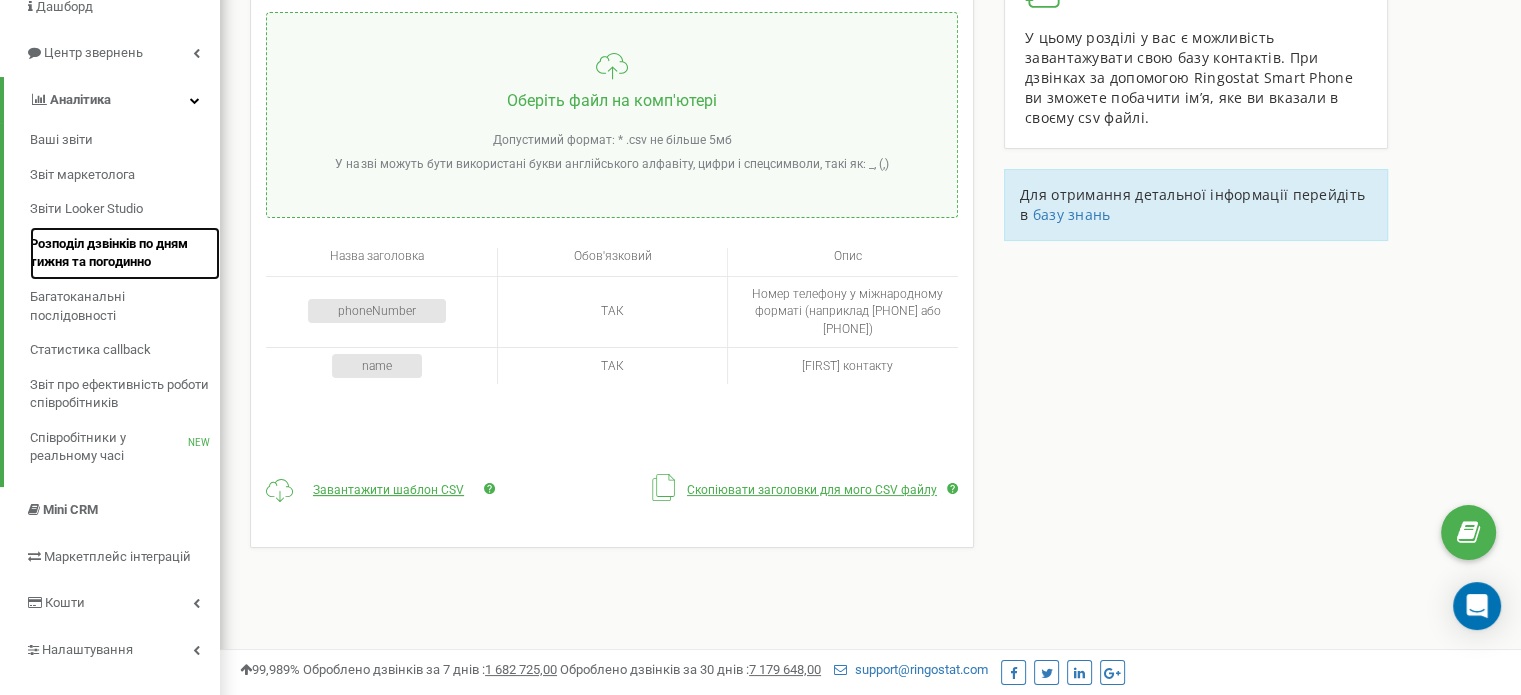 click on "Розподіл дзвінків по дням тижня та погодинно" at bounding box center (120, 253) 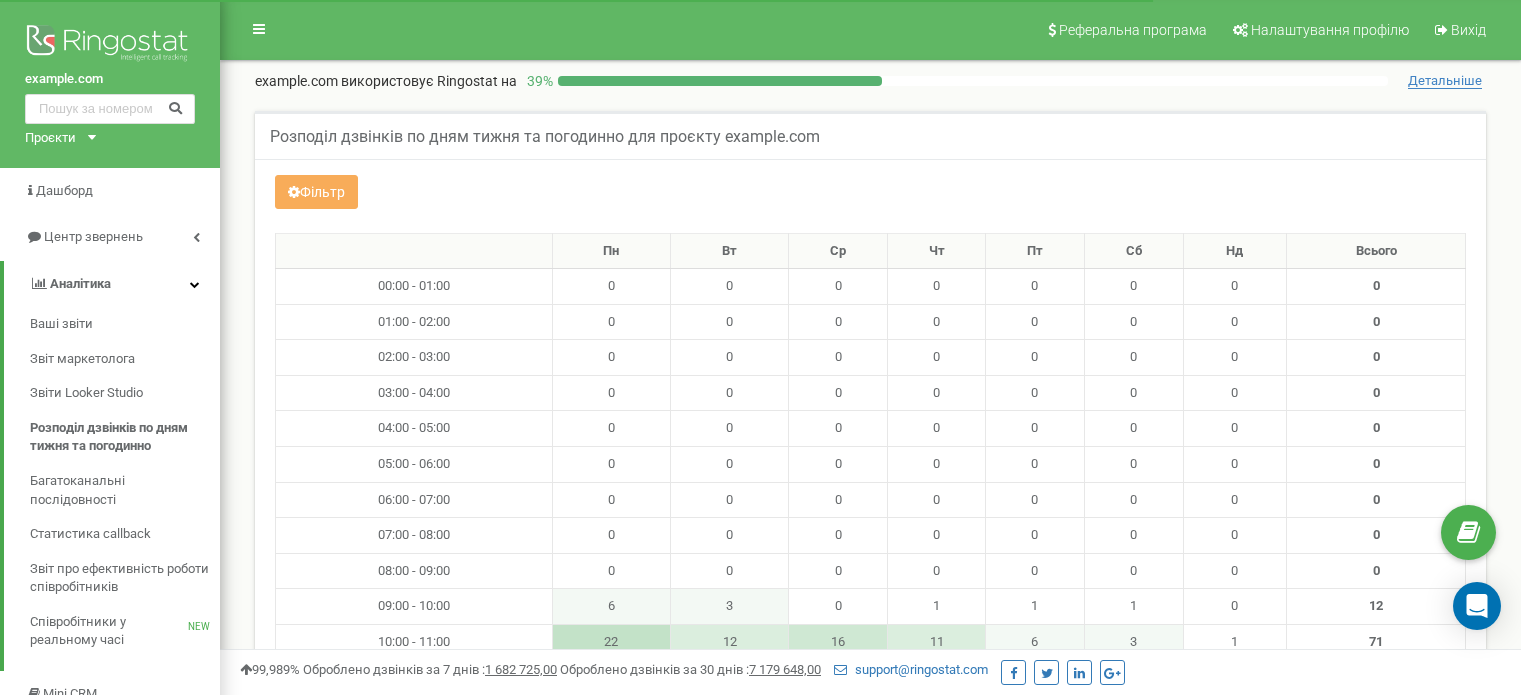 scroll, scrollTop: 0, scrollLeft: 0, axis: both 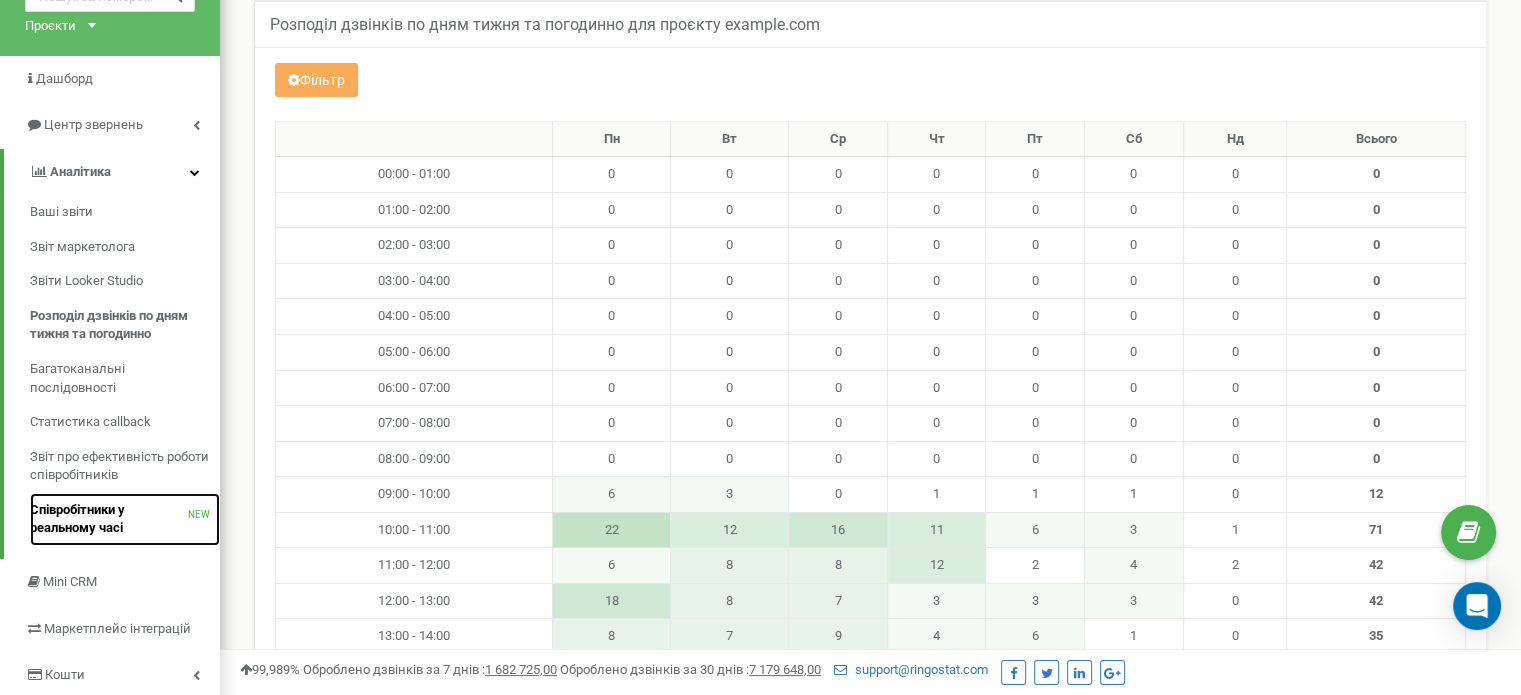 click on "Співробітники у реальному часі" at bounding box center [109, 519] 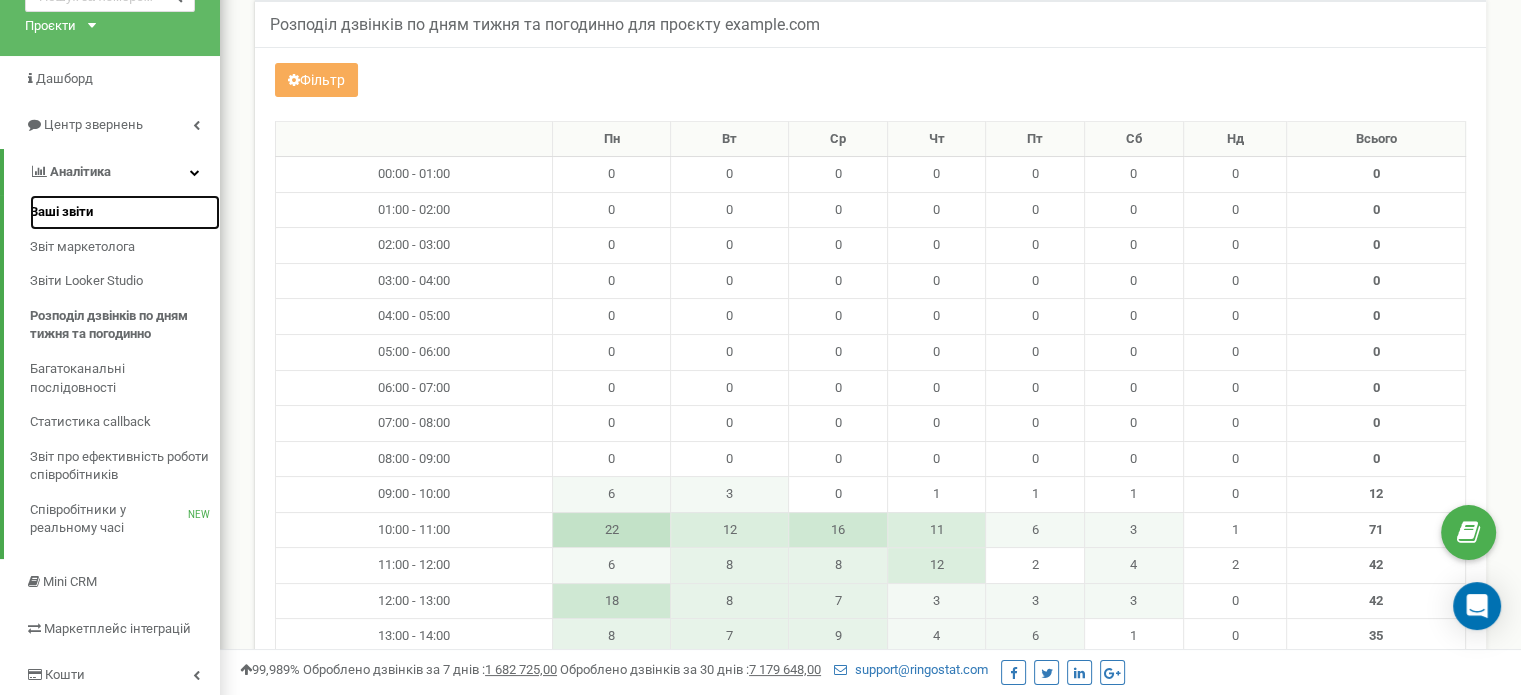 click on "Ваші звіти" at bounding box center [61, 212] 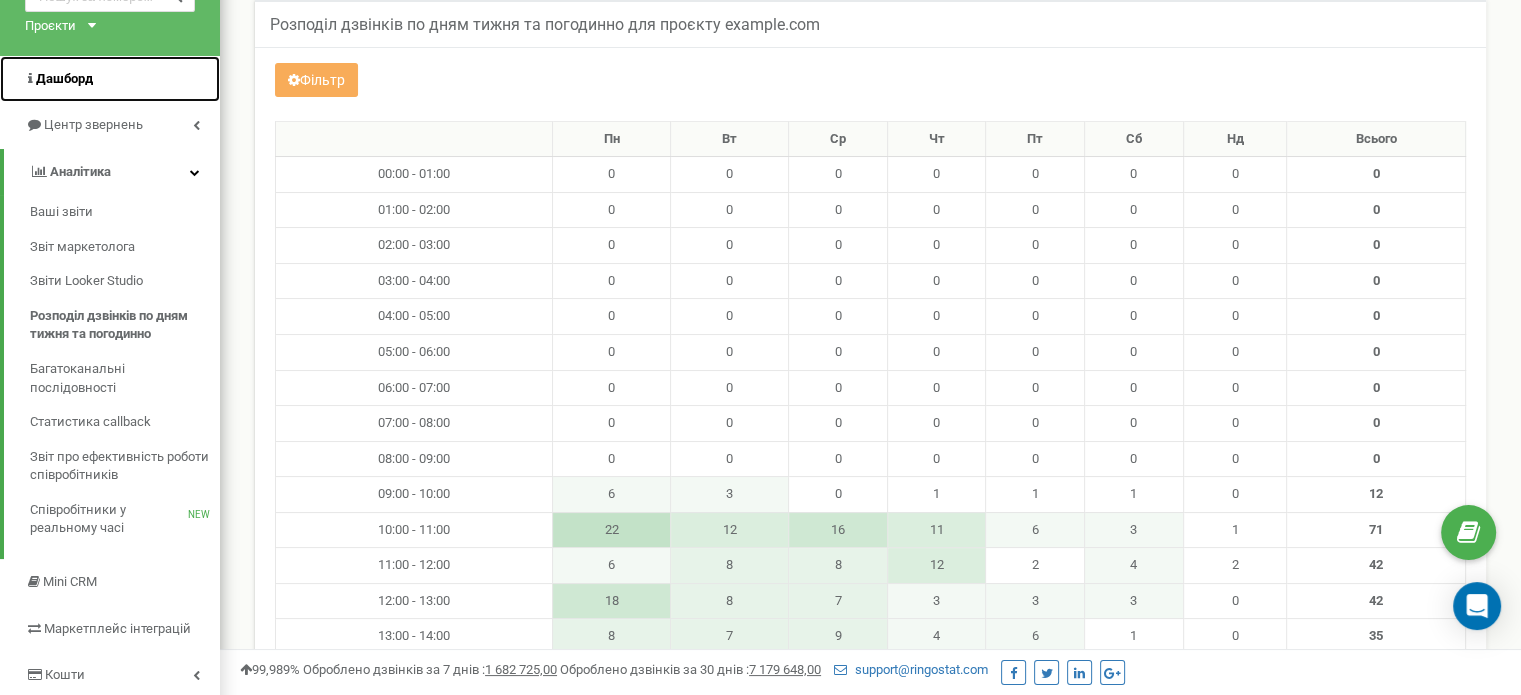 click on "Дашборд" at bounding box center (64, 78) 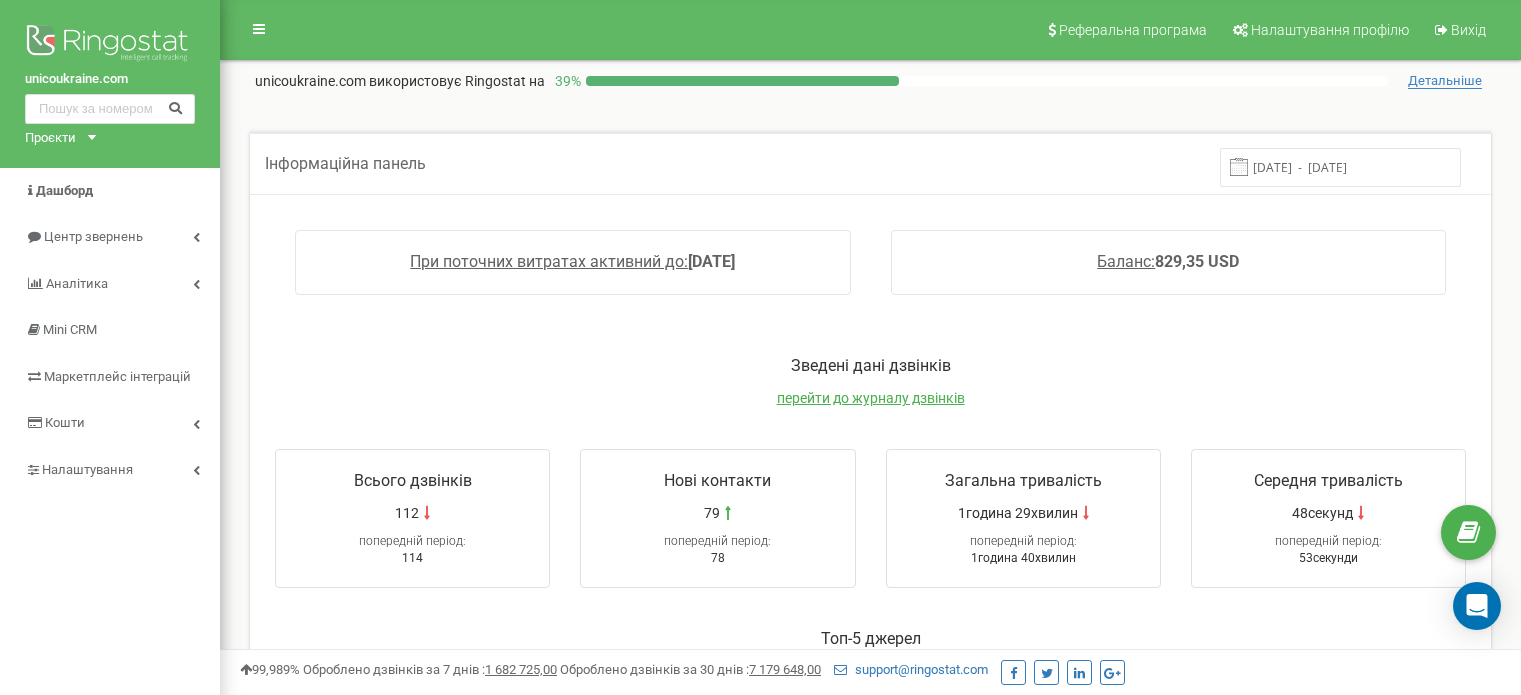 scroll, scrollTop: 0, scrollLeft: 0, axis: both 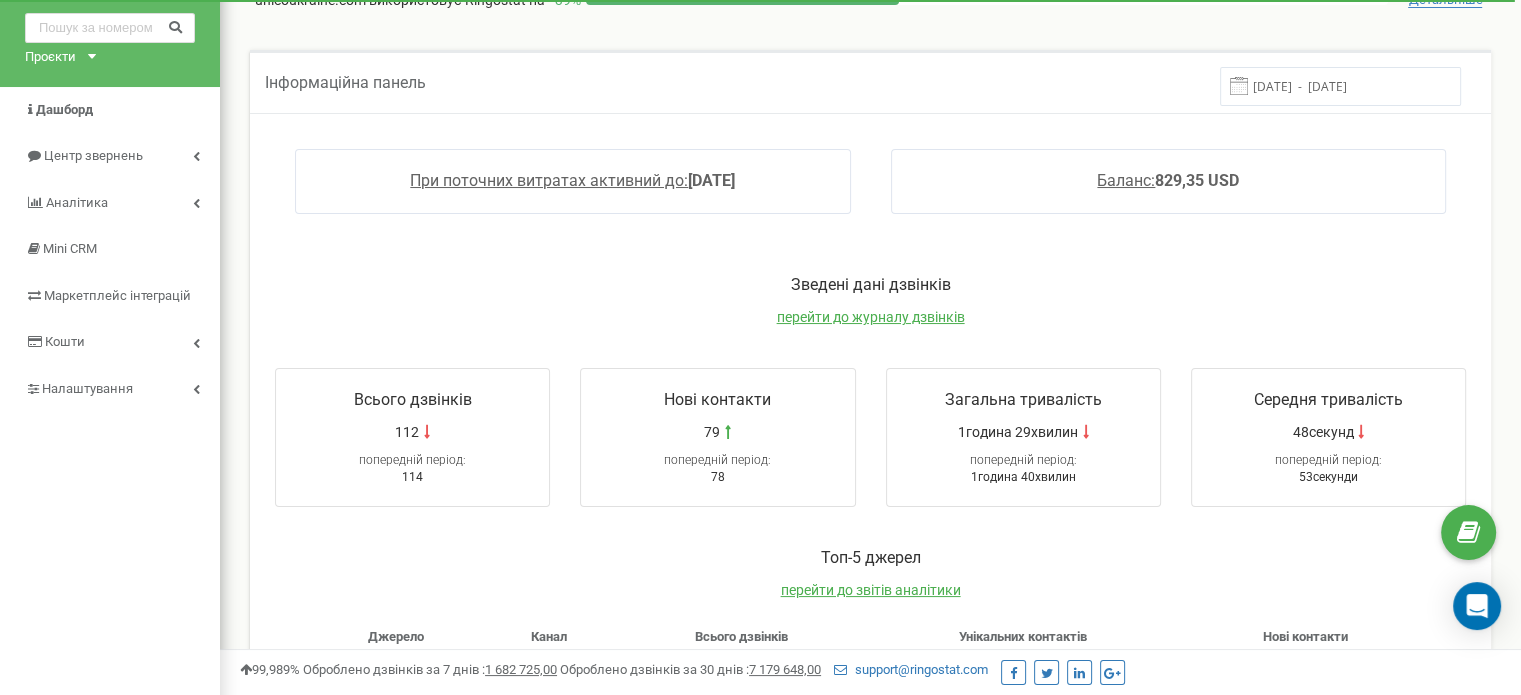 click on "28.07.2025  -  04.08.2025" at bounding box center [1340, 86] 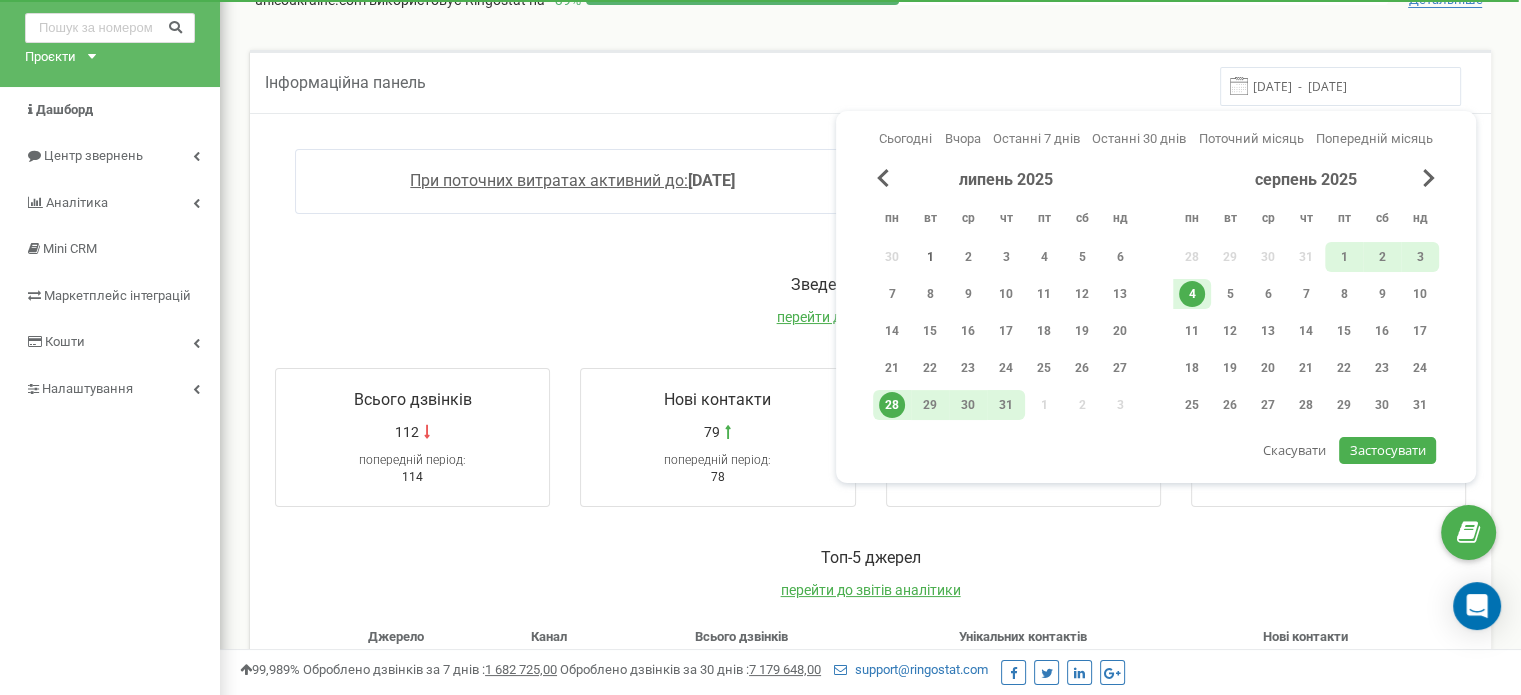 click on "1" at bounding box center [930, 257] 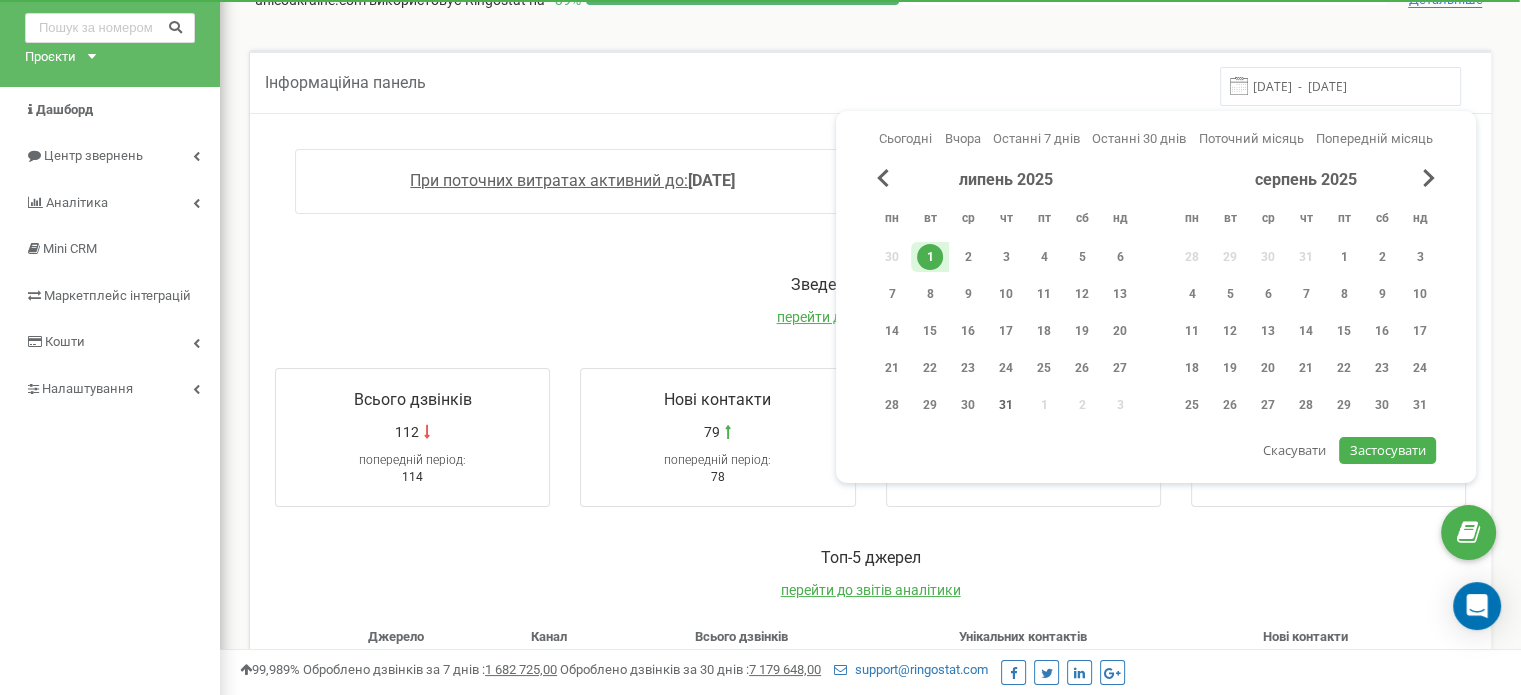 click on "31" at bounding box center [1006, 405] 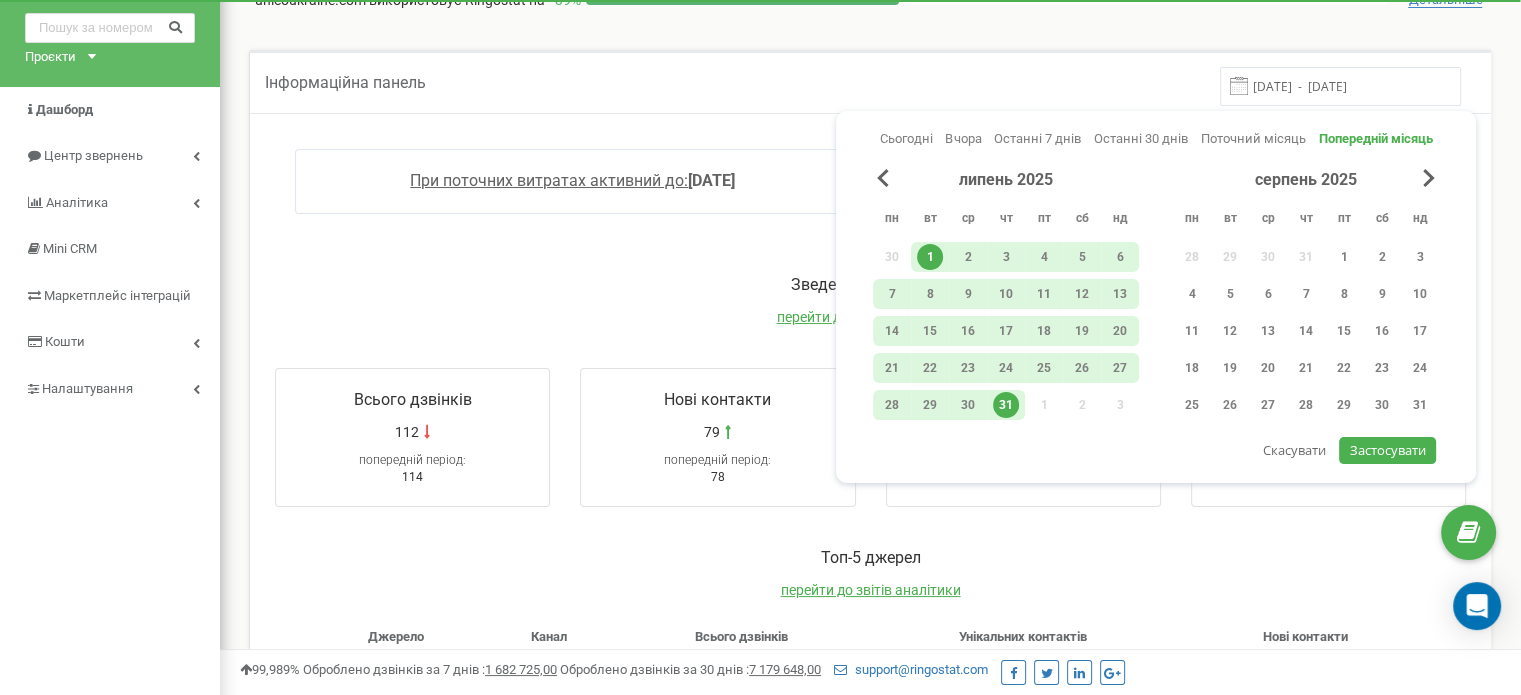 click on "Застосувати" at bounding box center (1388, 450) 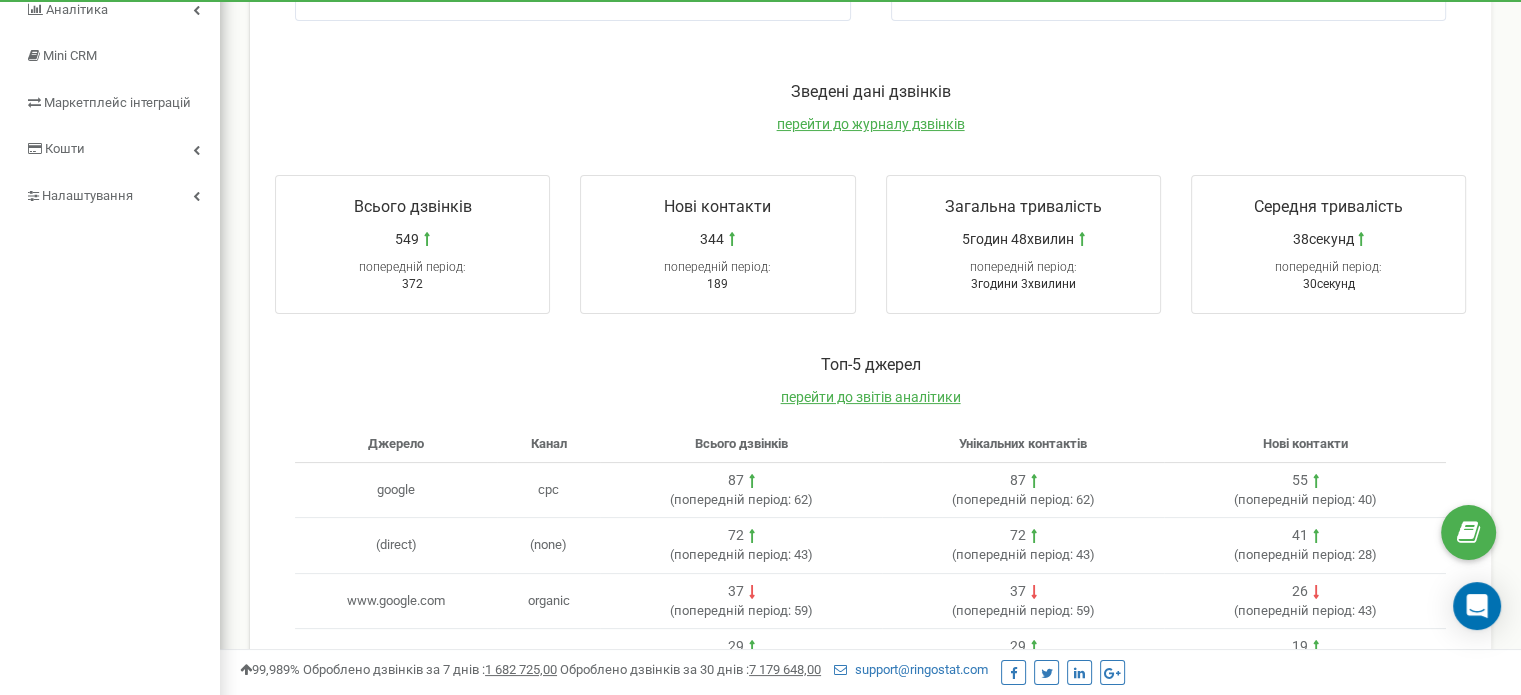 scroll, scrollTop: 413, scrollLeft: 0, axis: vertical 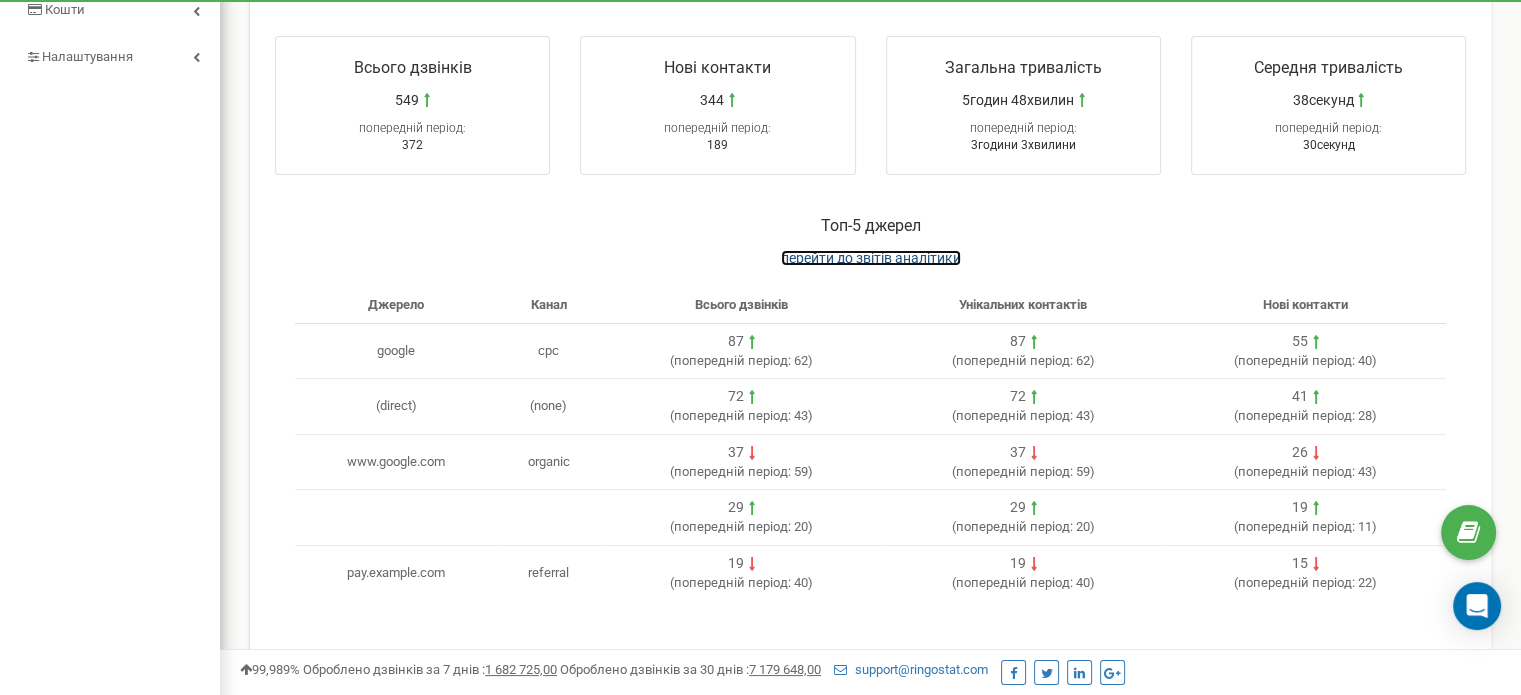 click on "перейти до звітів аналітики" at bounding box center [871, 258] 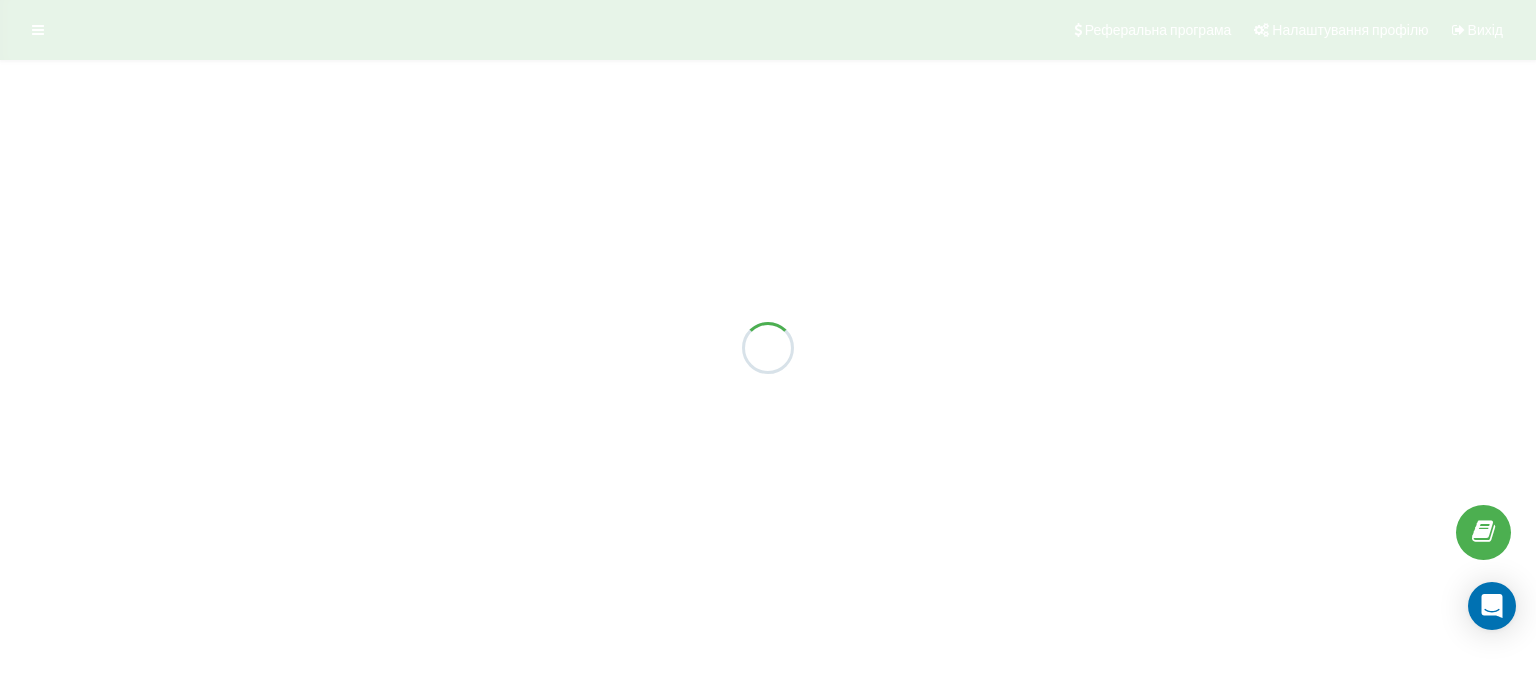 scroll, scrollTop: 0, scrollLeft: 0, axis: both 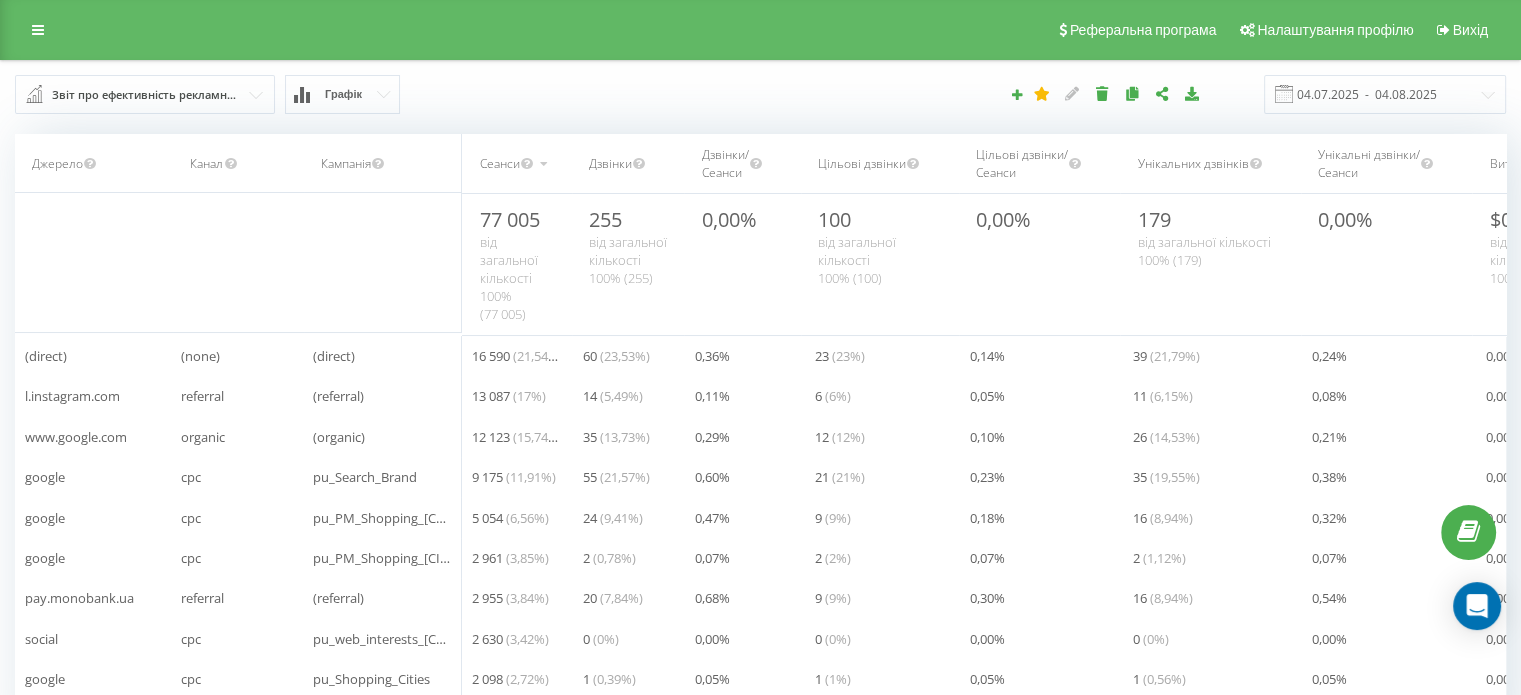 click on "Звіт про ефективність рекламних кампаній" at bounding box center (146, 95) 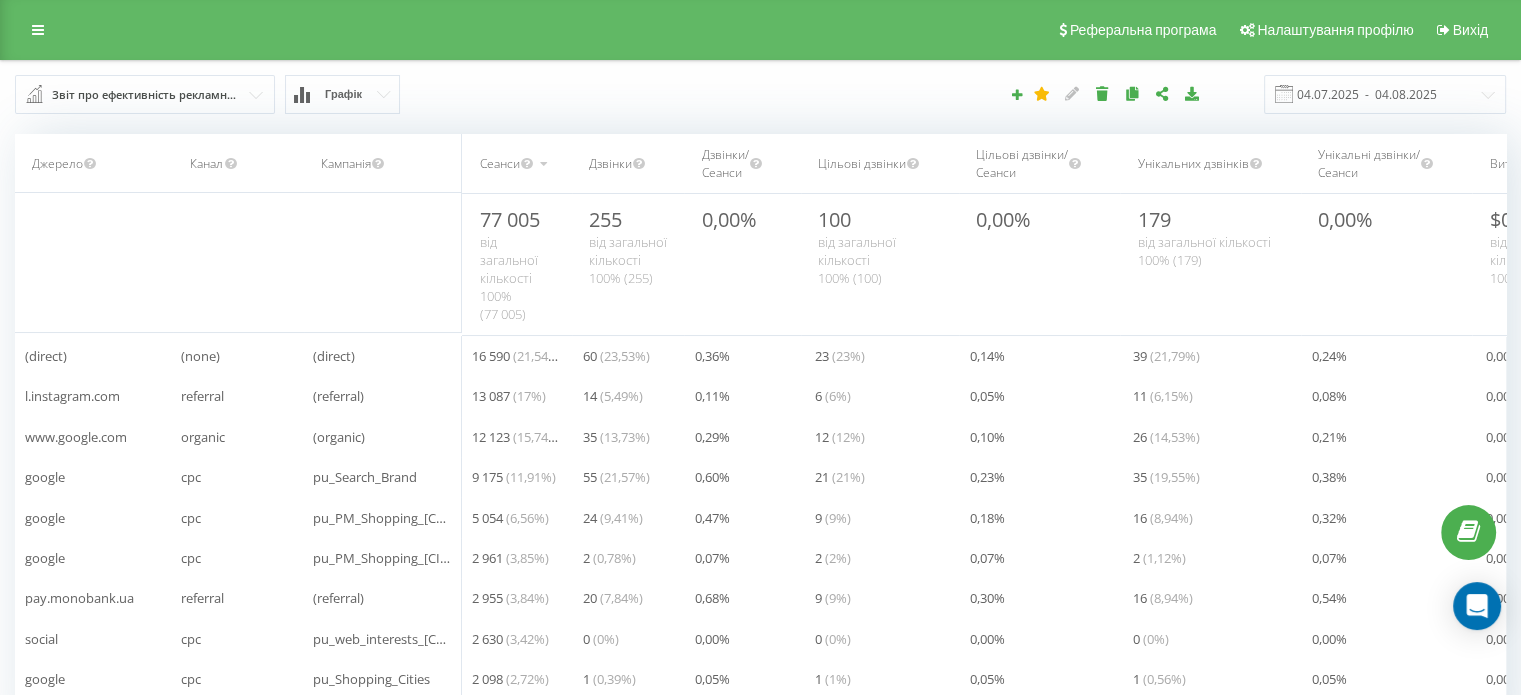 click on "Звіт про ефективність рекламних кампаній Браузер відвідувачів За сторінкою виходу За сторінкою входу Віджет колбек: ефективність за рекламними кампаніями Дзвінки з контекстної реклами Пристрої відвідувачів Звіт про ефективність рекламних кампаній Наскрізна аналітика Розширений звіт про ефективність реклами (до рівня ключових слів) Геолокація відвідувачів Графік" at bounding box center (286, 94) 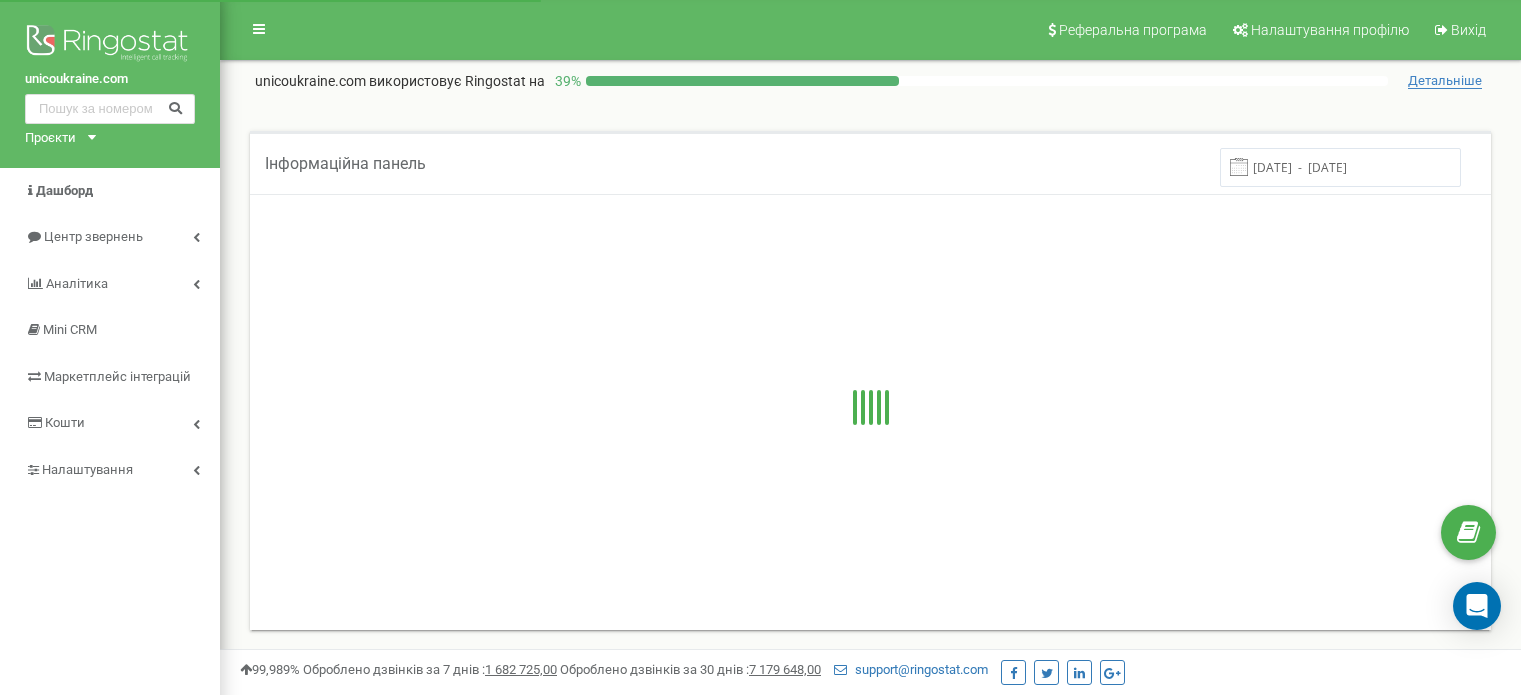 scroll, scrollTop: 413, scrollLeft: 0, axis: vertical 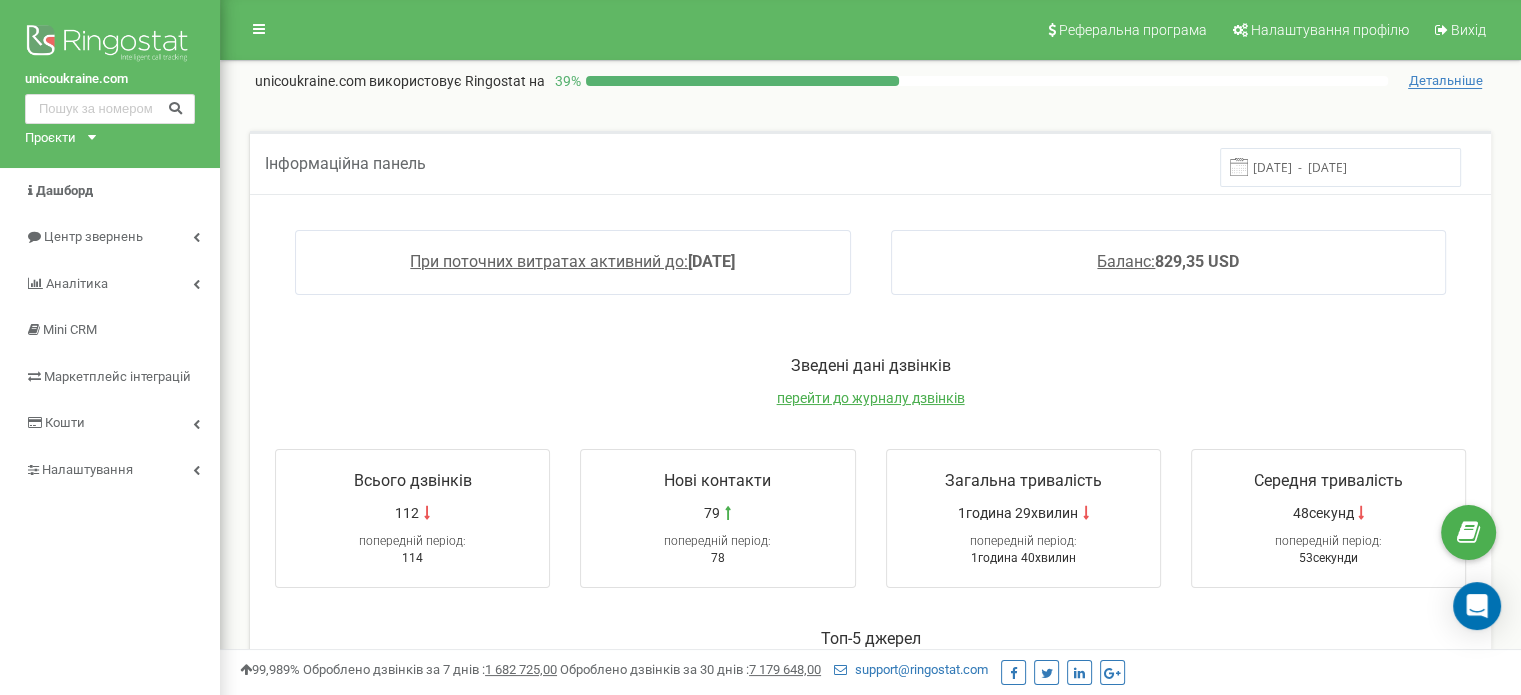 click on "[DATE]  -  [DATE]" at bounding box center (1340, 167) 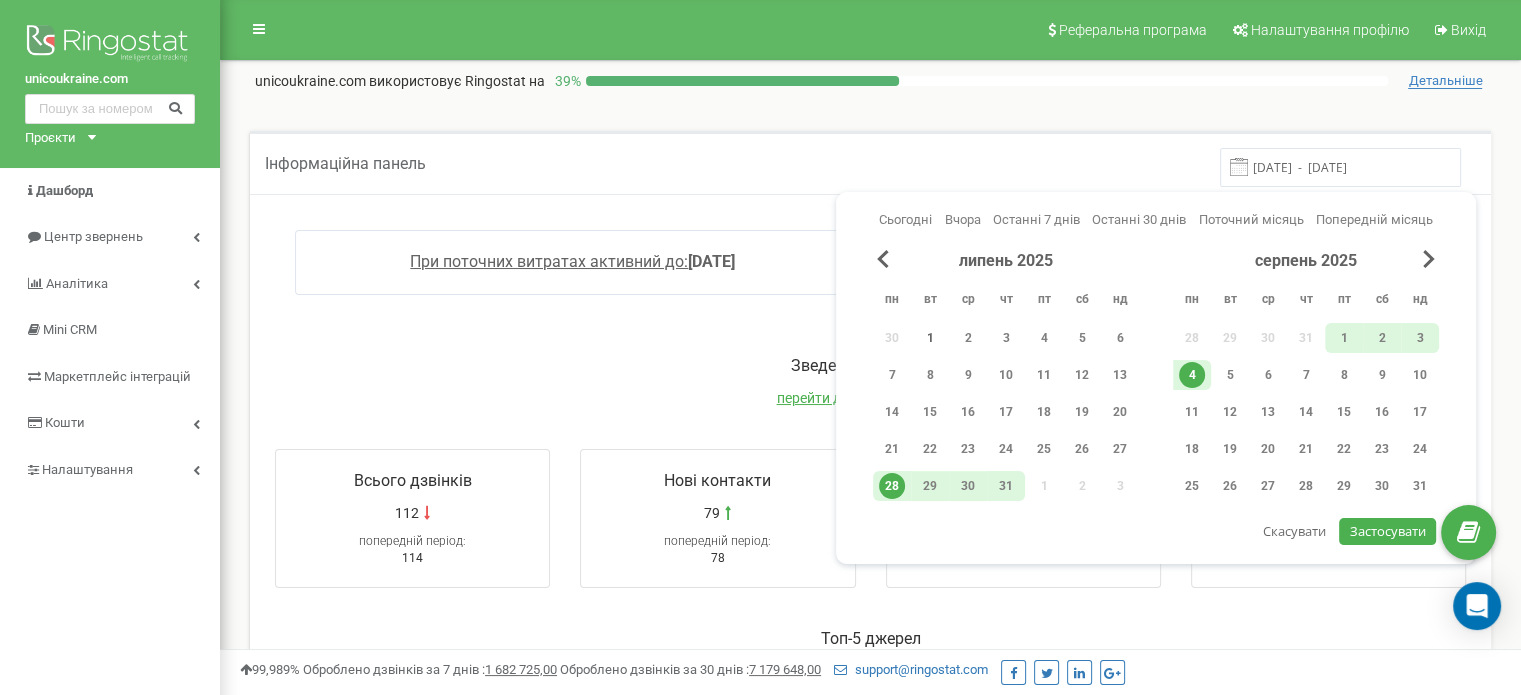 click on "1" at bounding box center (930, 338) 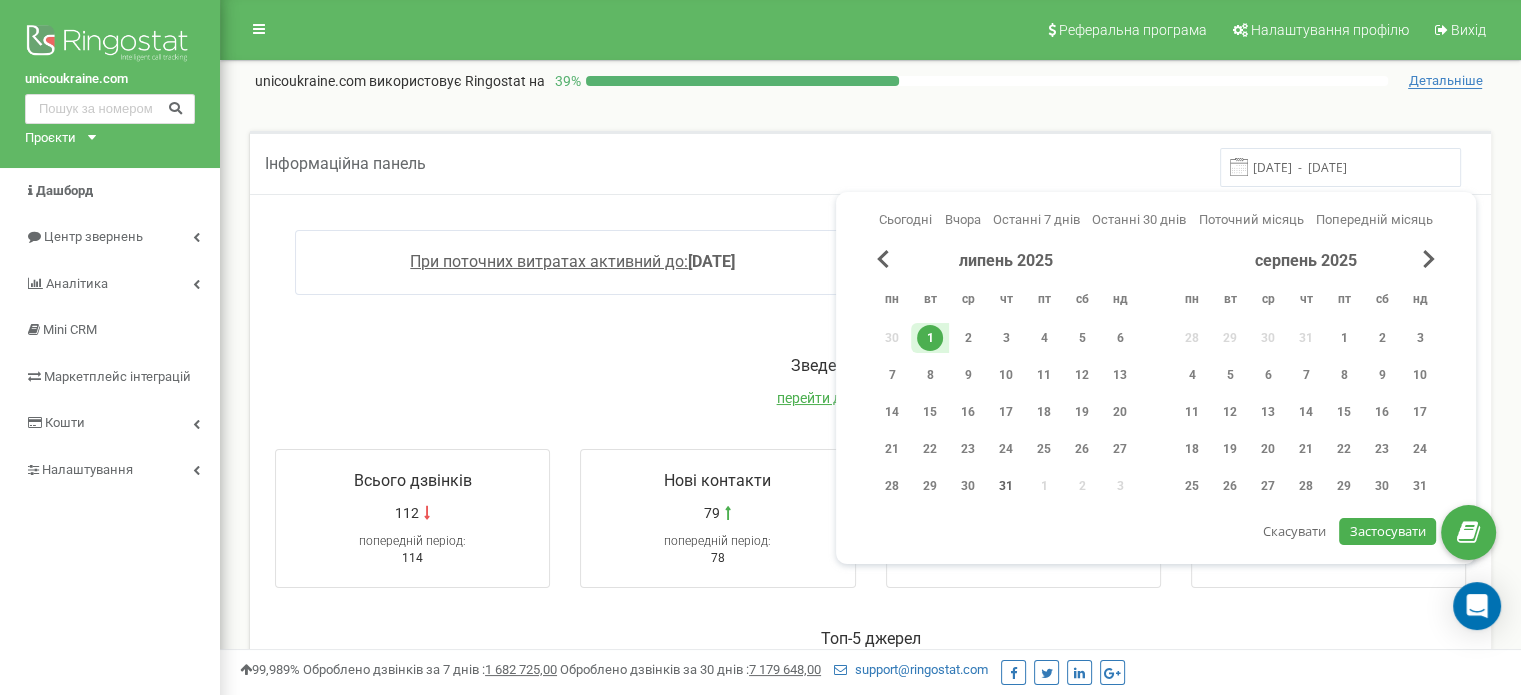 click on "31" at bounding box center (1006, 486) 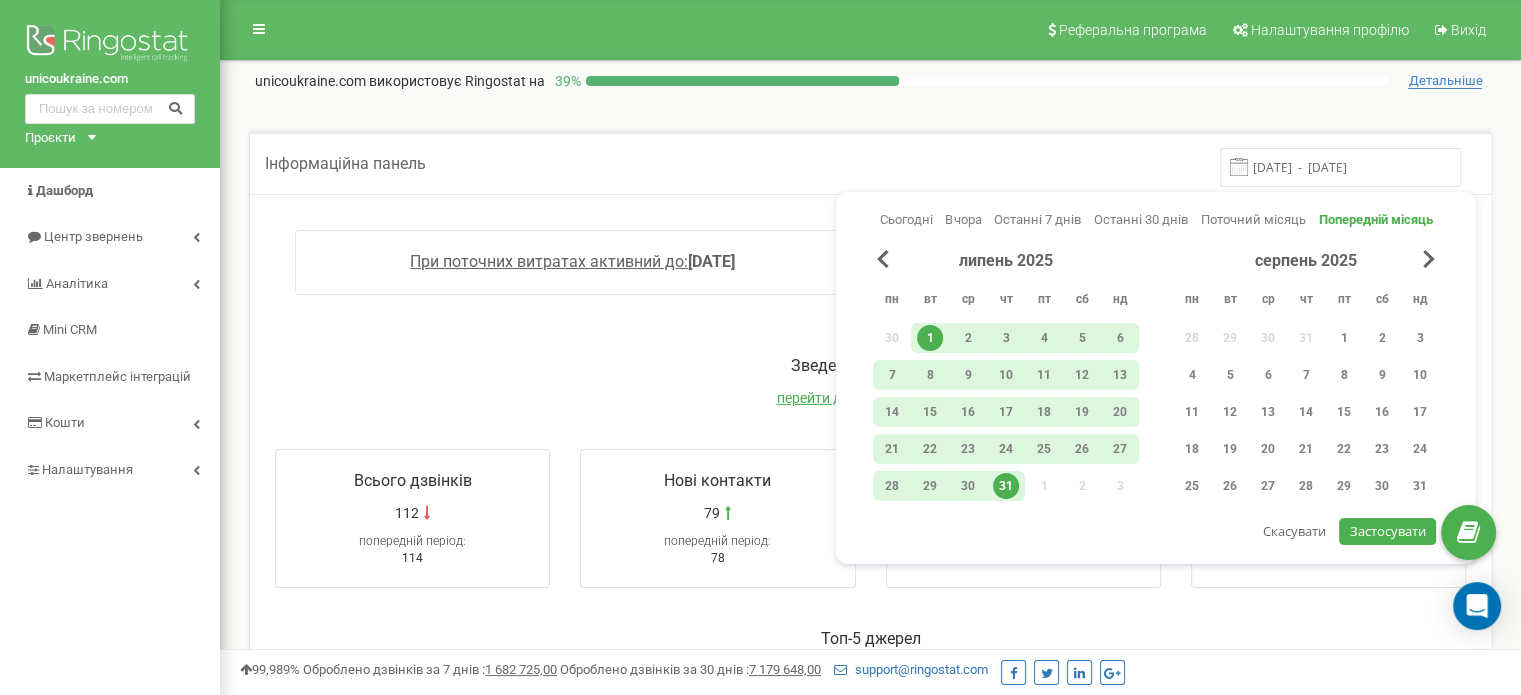 click on "Застосувати" at bounding box center (1388, 531) 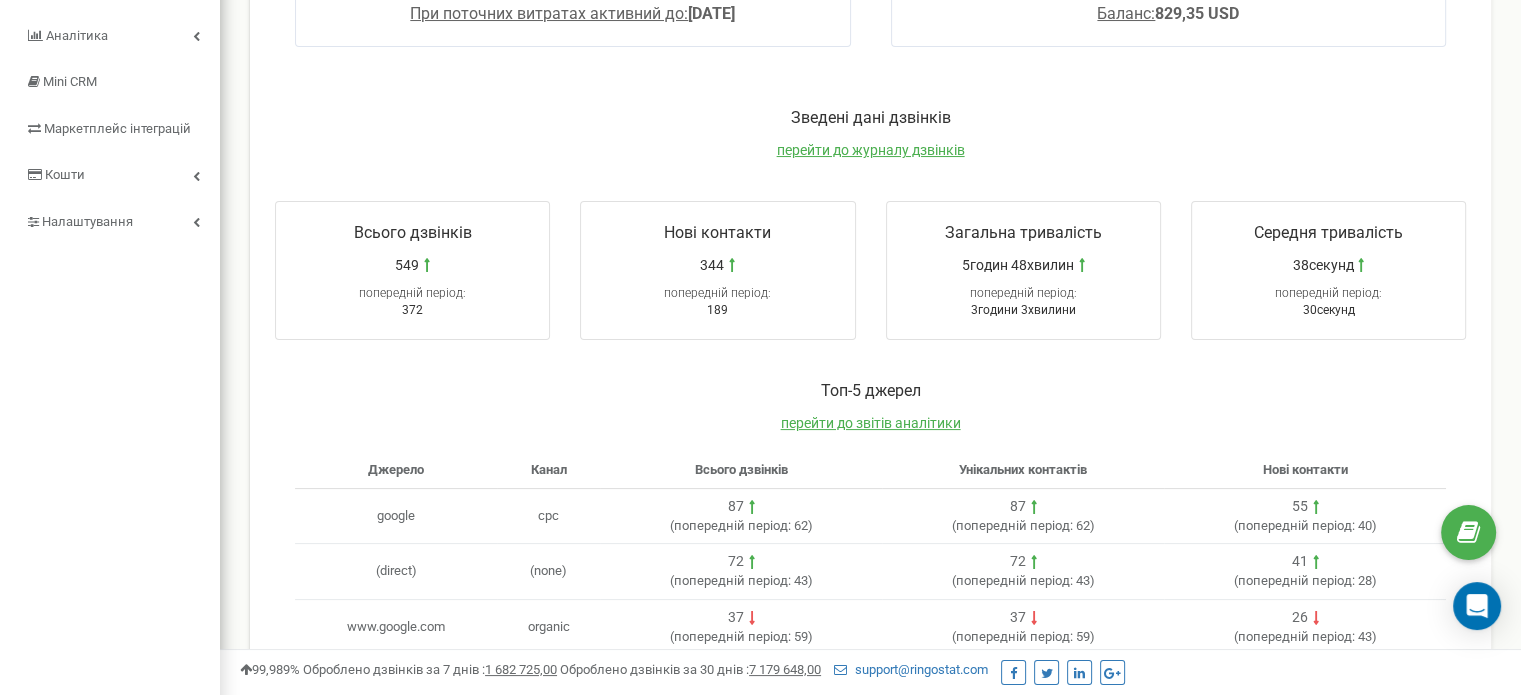 scroll, scrollTop: 244, scrollLeft: 0, axis: vertical 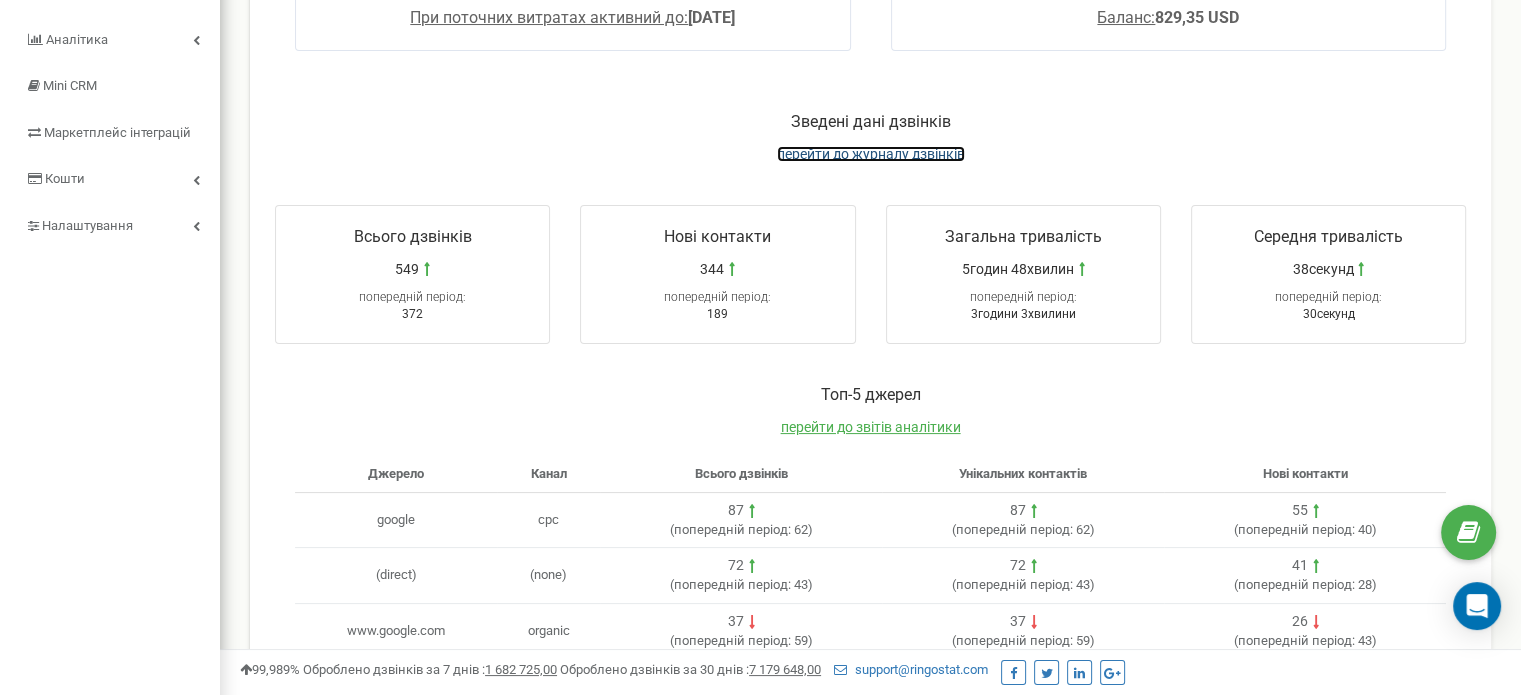 click on "перейти до журналу дзвінків" at bounding box center (871, 154) 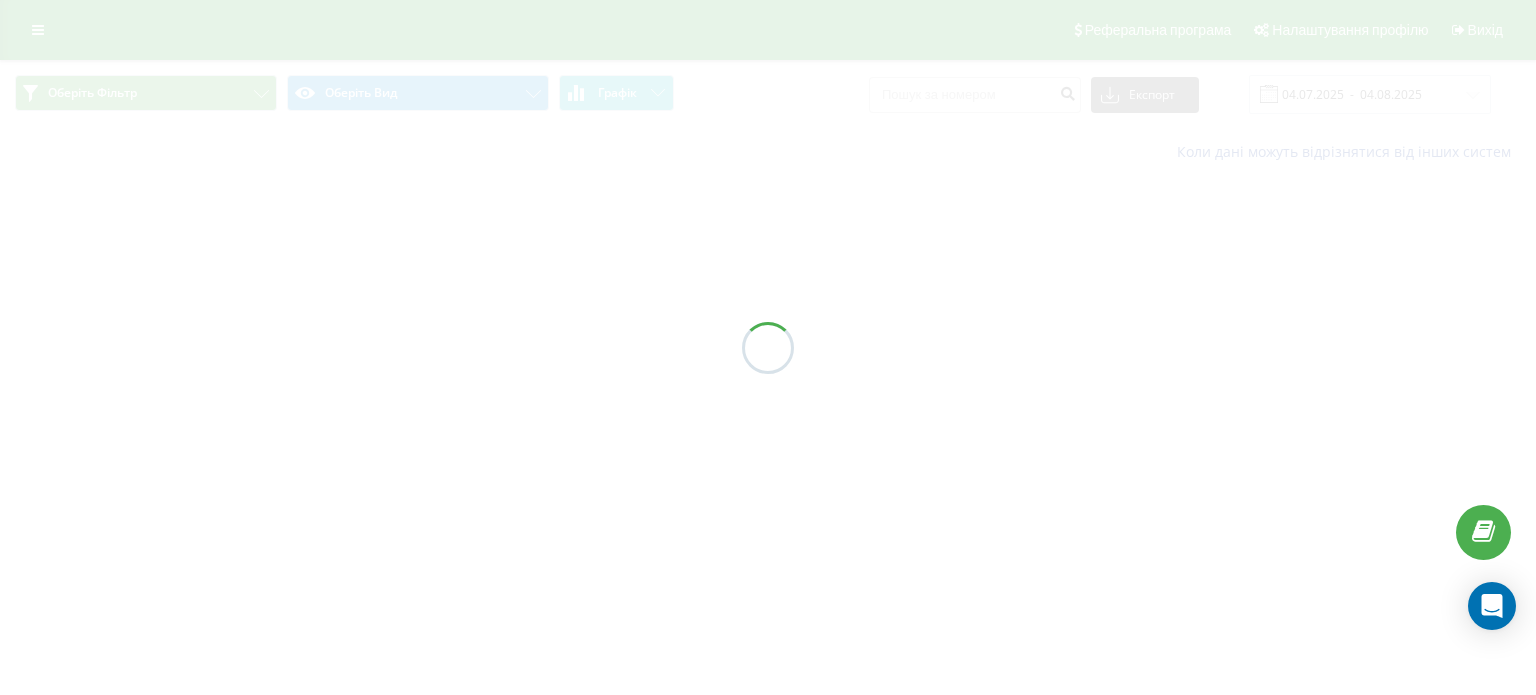 scroll, scrollTop: 0, scrollLeft: 0, axis: both 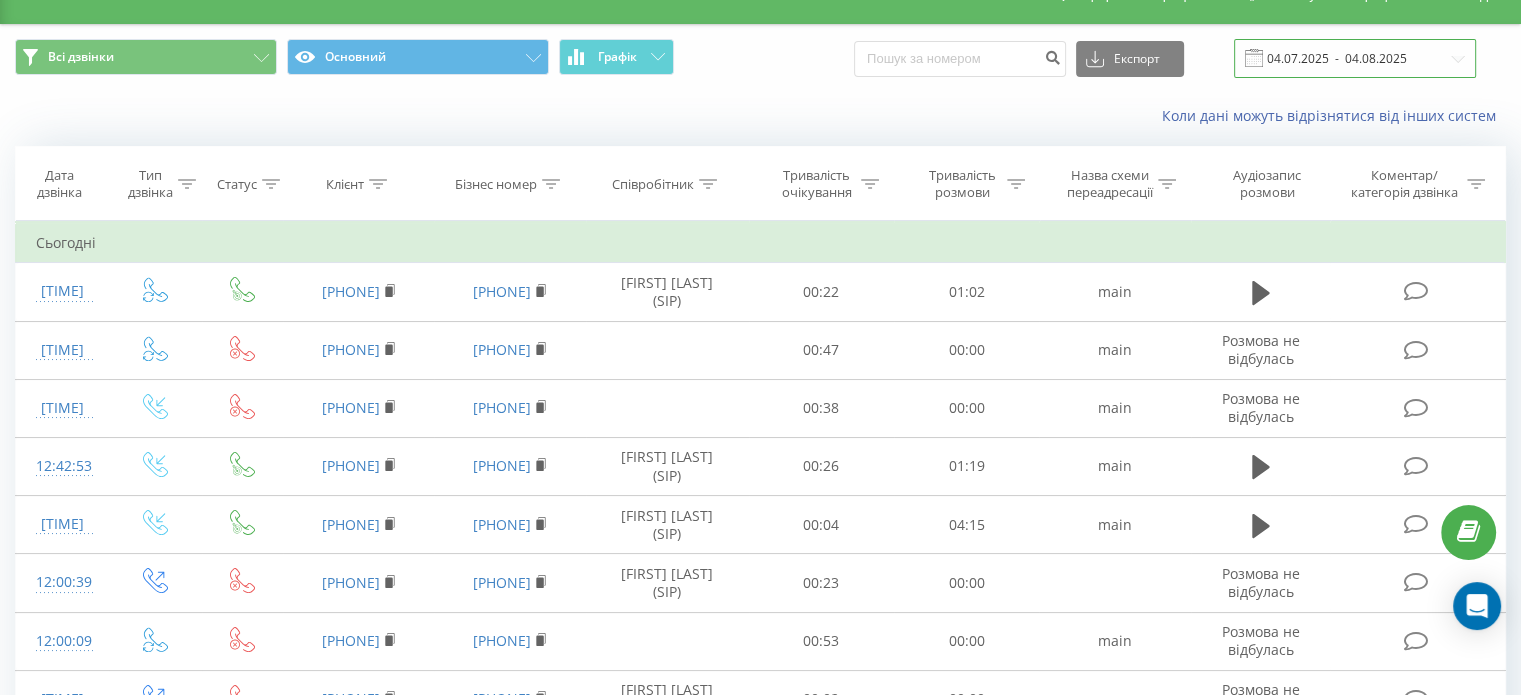 click on "04.07.2025  -  04.08.2025" at bounding box center [1355, 58] 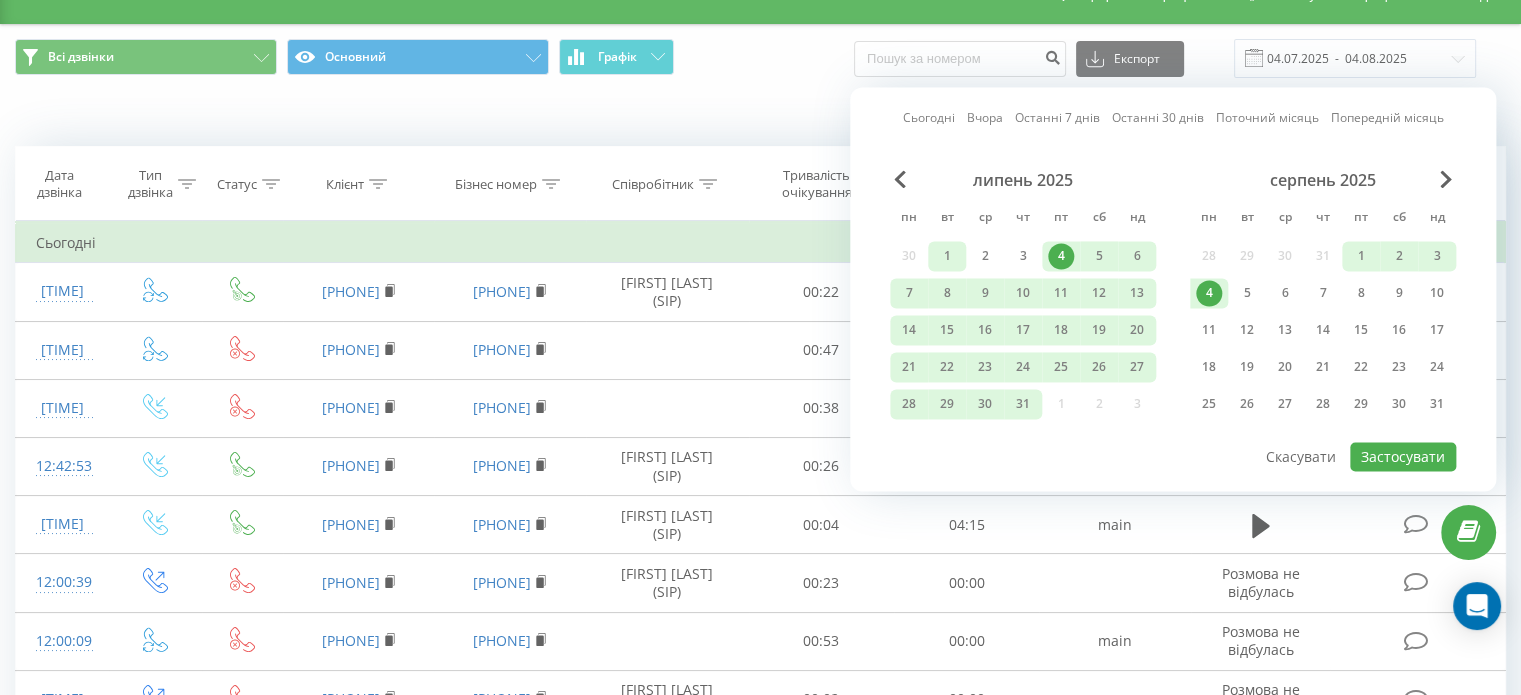 click on "1" at bounding box center (947, 256) 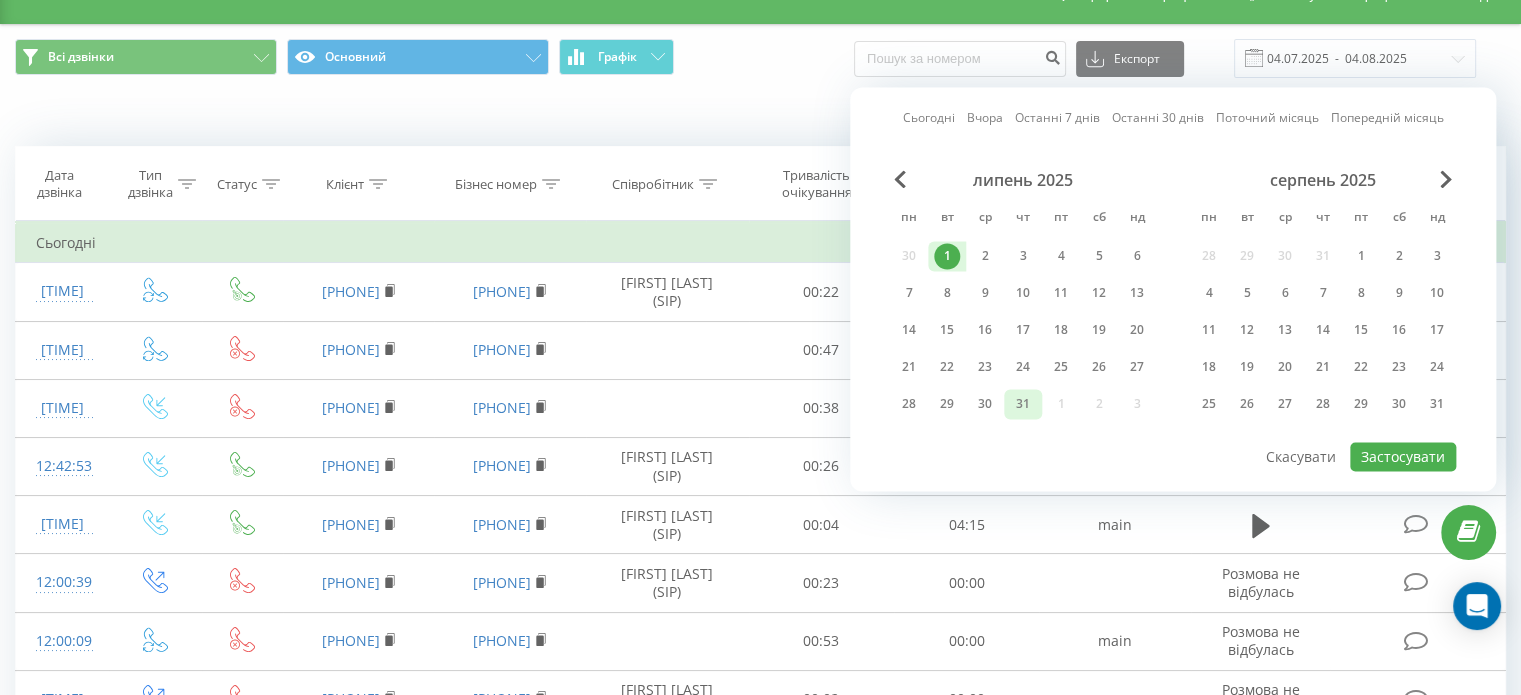 click on "31" at bounding box center [1023, 404] 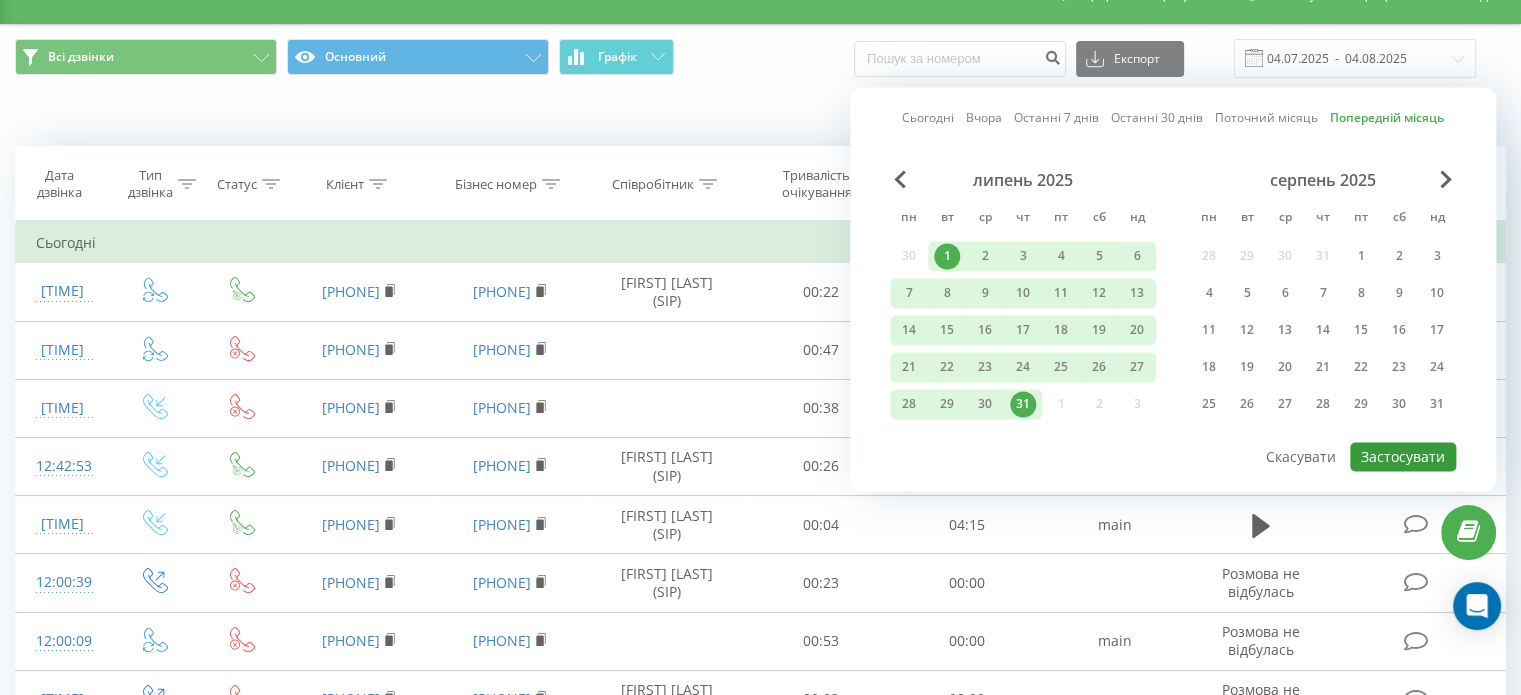 click on "Застосувати" at bounding box center [1403, 456] 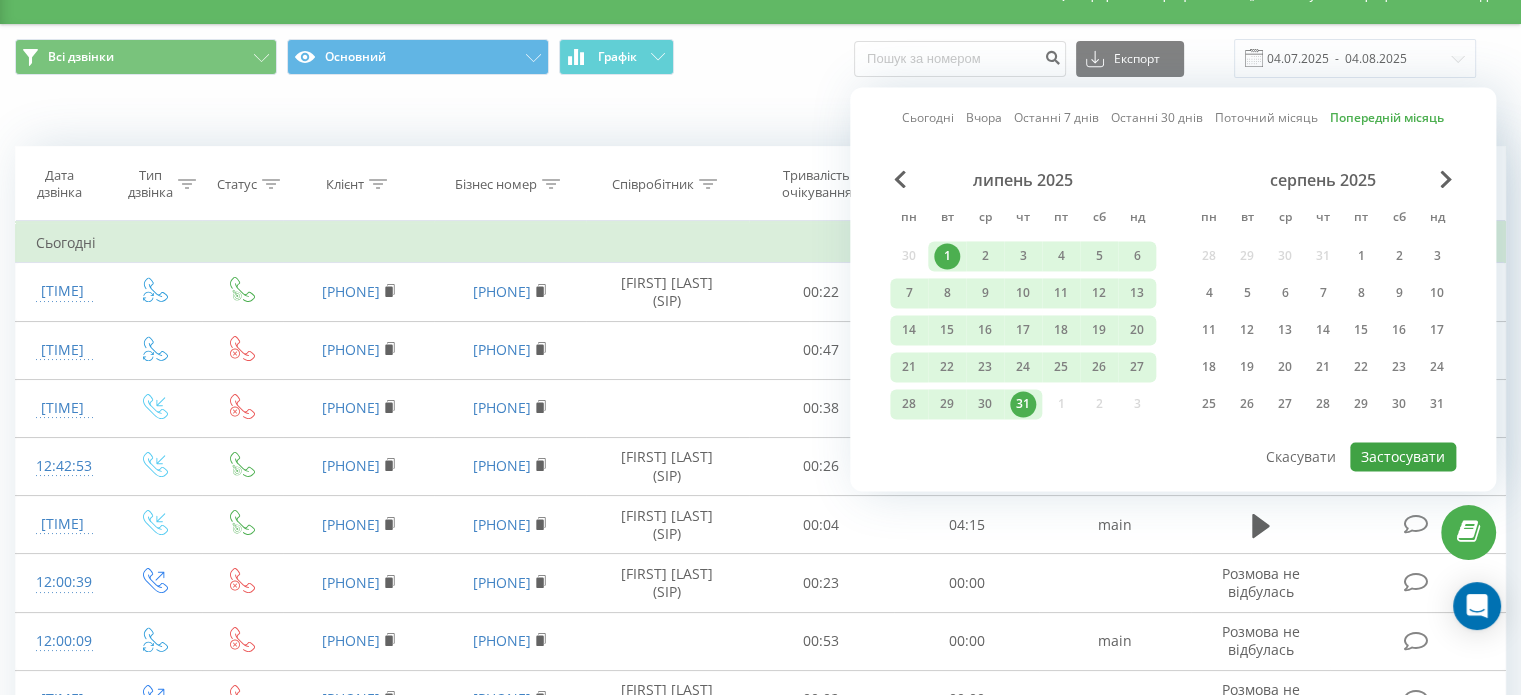 type on "01.07.2025  -  31.07.2025" 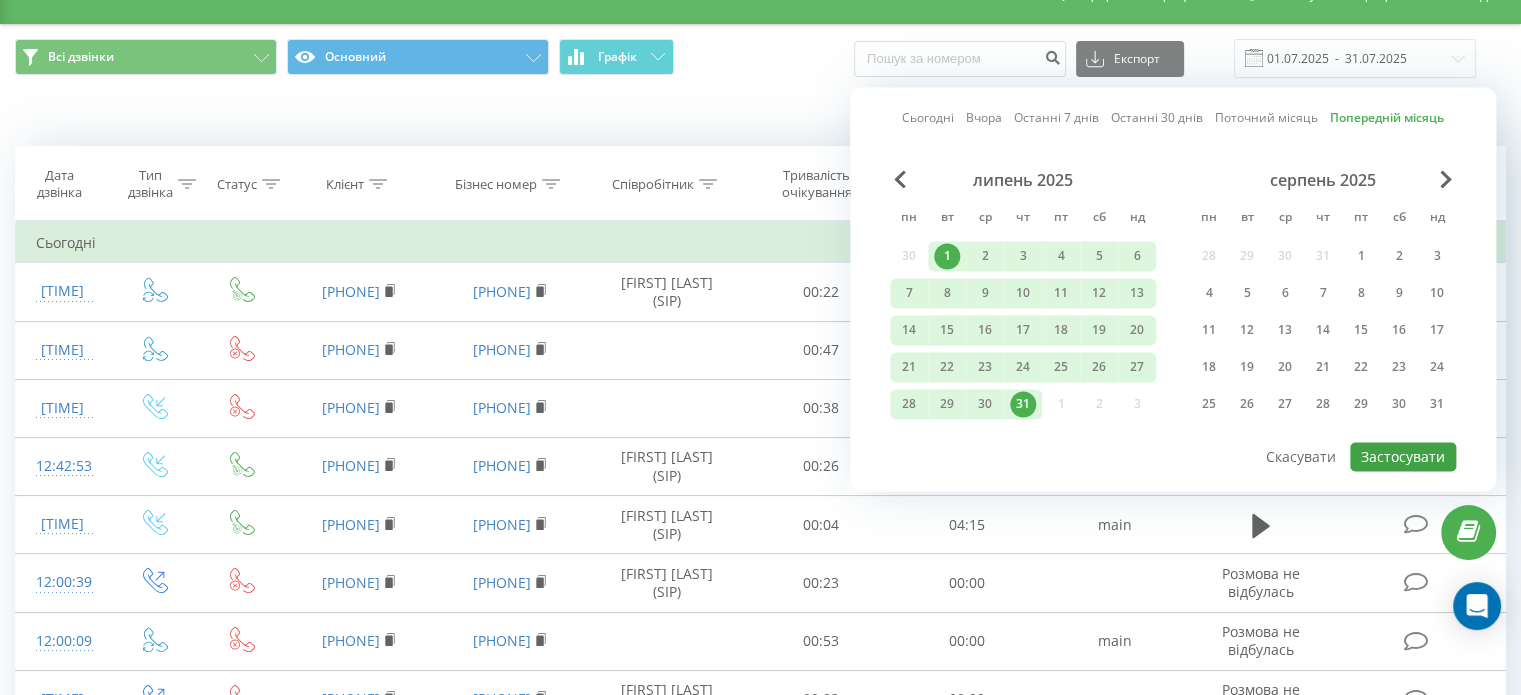 scroll, scrollTop: 0, scrollLeft: 0, axis: both 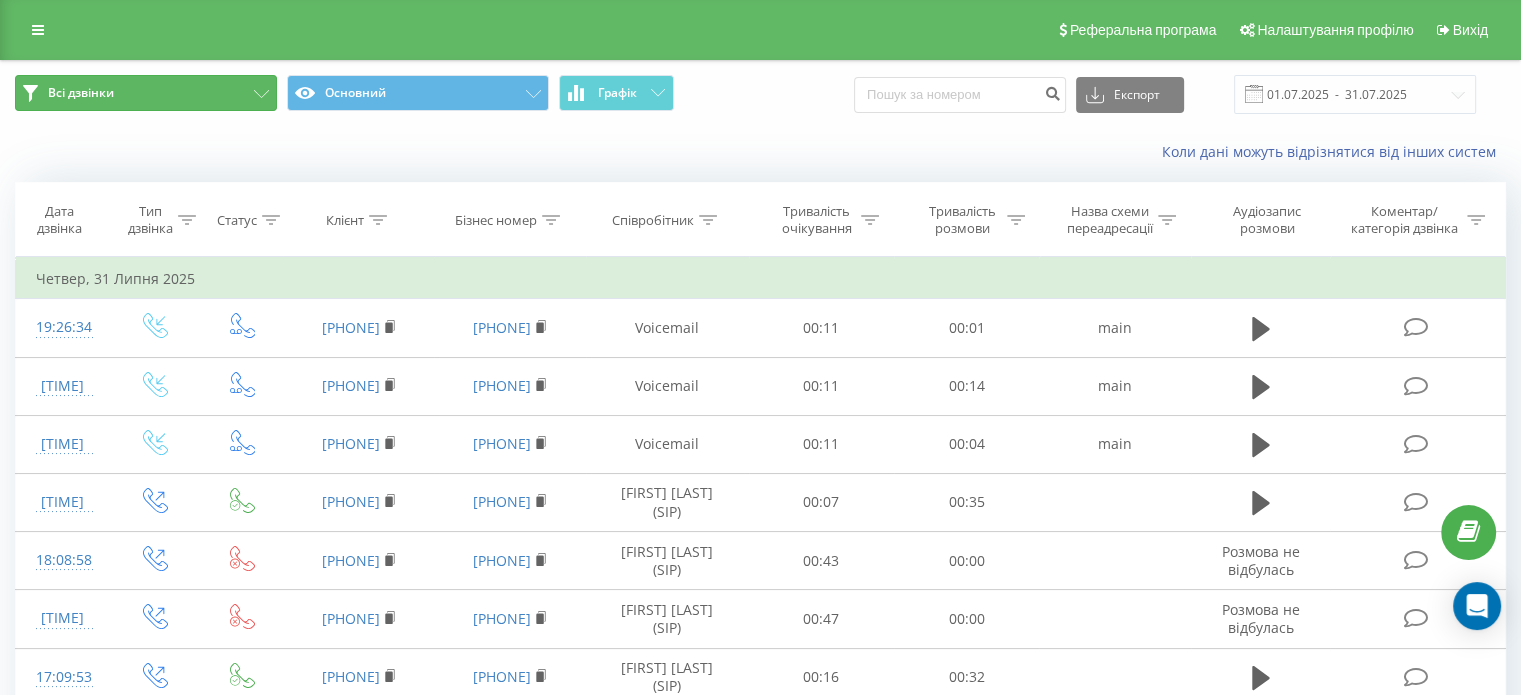 click on "Всі дзвінки" at bounding box center [146, 93] 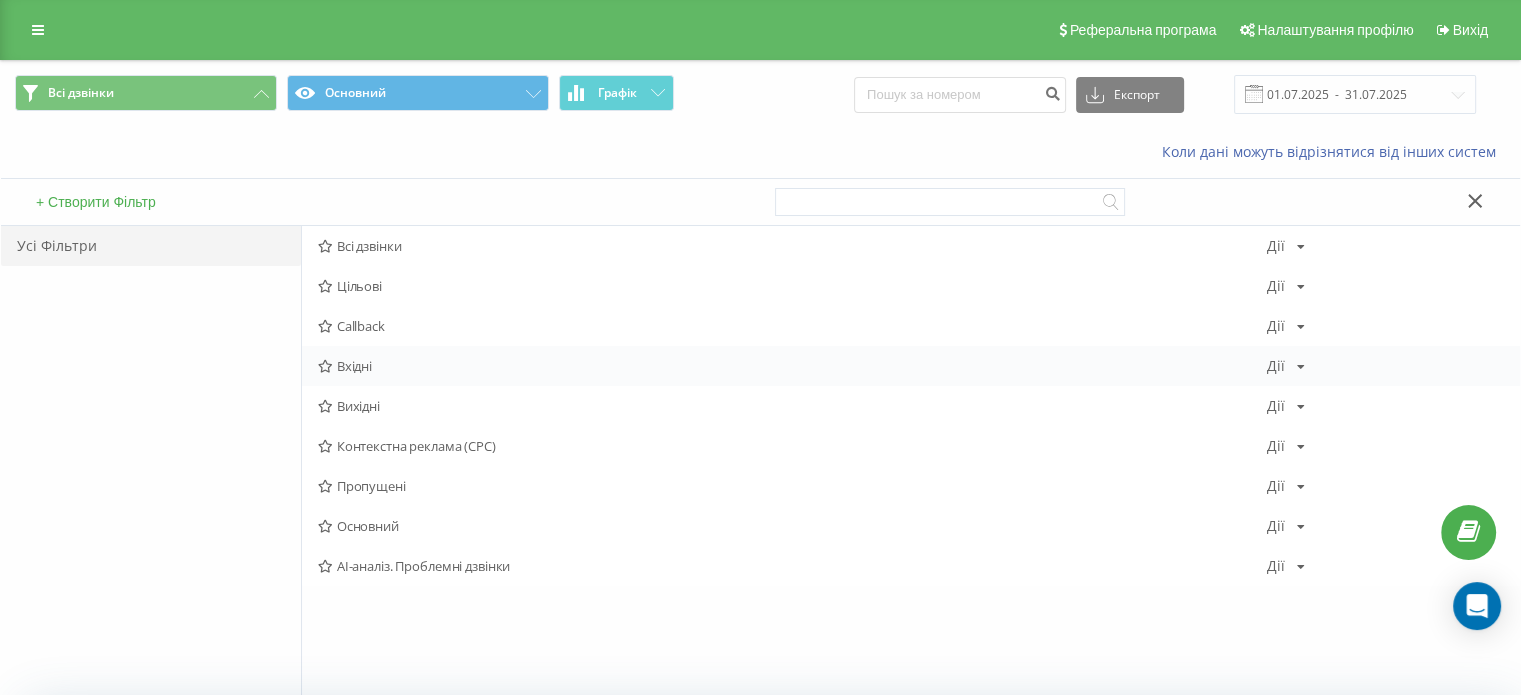 click on "Вхідні Дії Редагувати Копіювати Видалити За замовчуванням Поділитися" at bounding box center [911, 366] 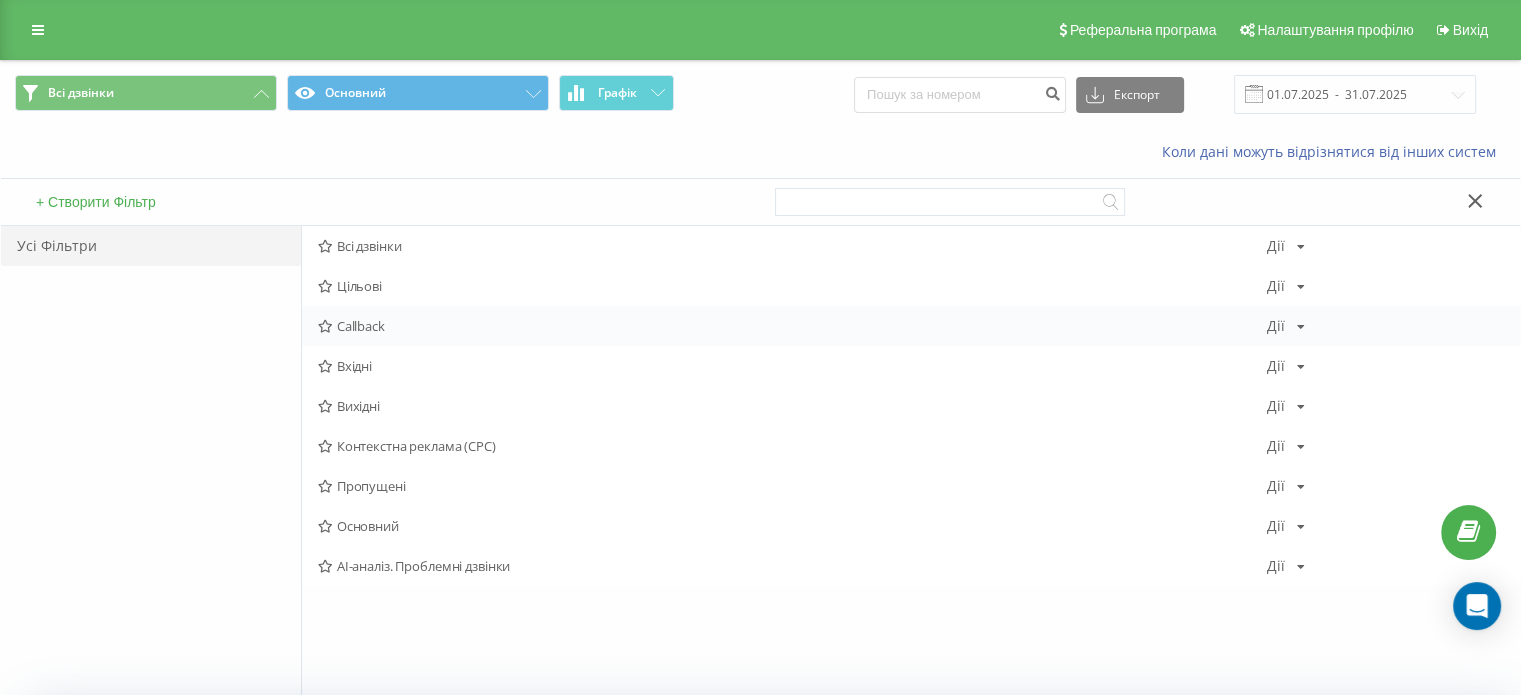 click on "Callback" at bounding box center (792, 326) 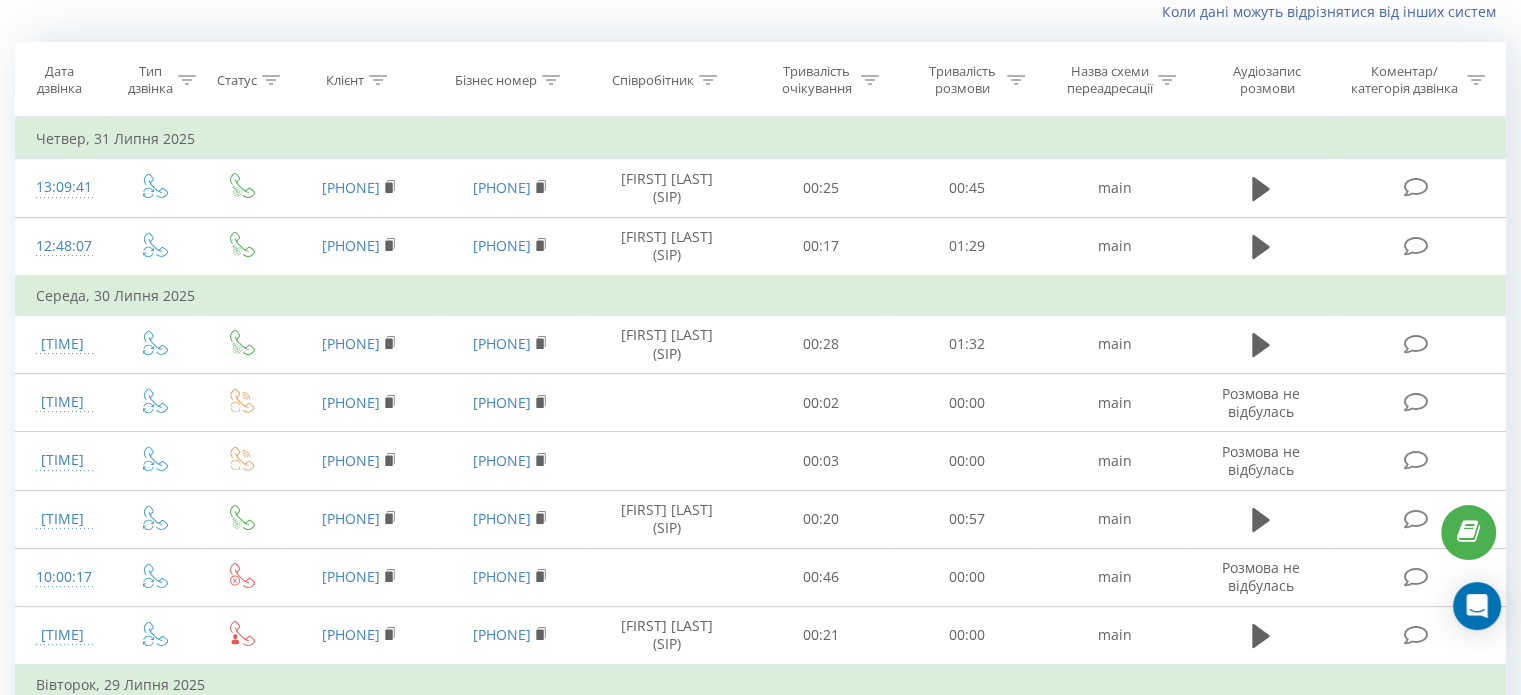 scroll, scrollTop: 0, scrollLeft: 0, axis: both 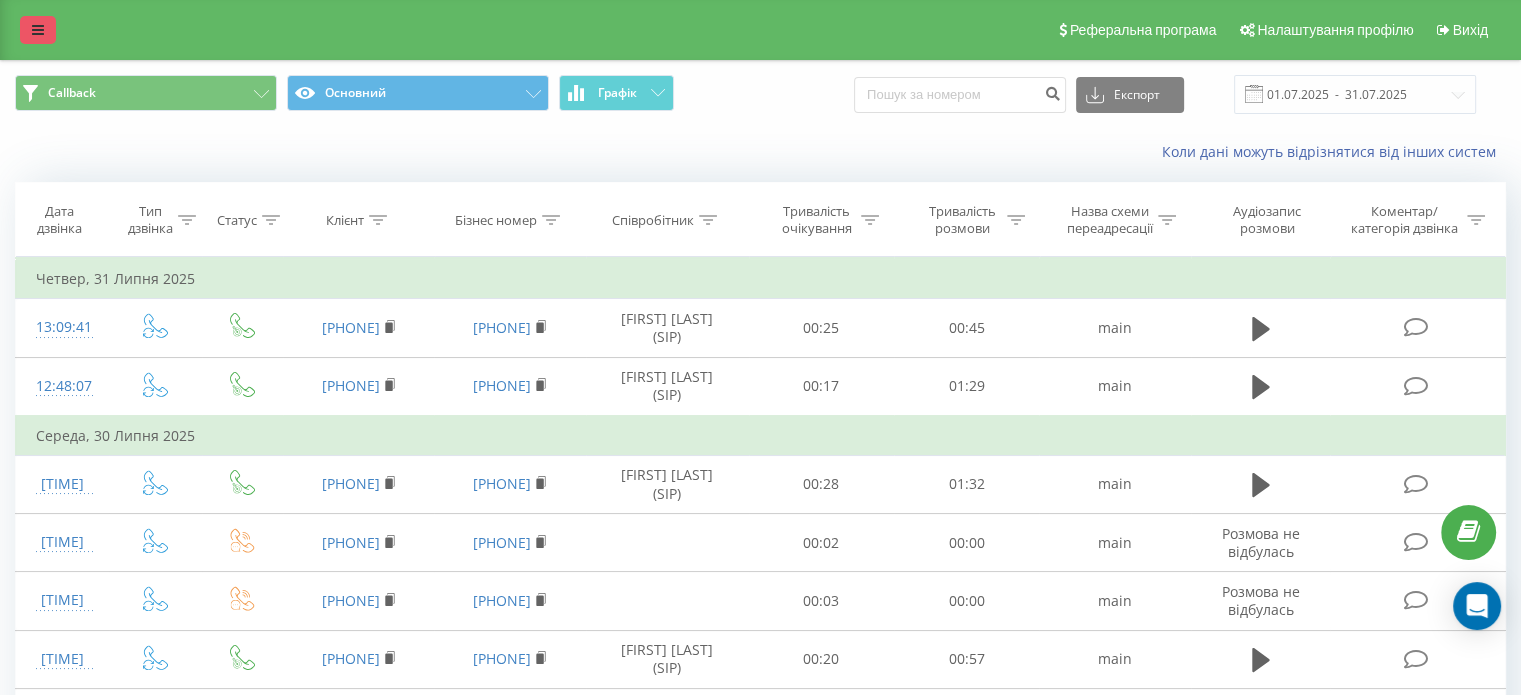 click at bounding box center (38, 30) 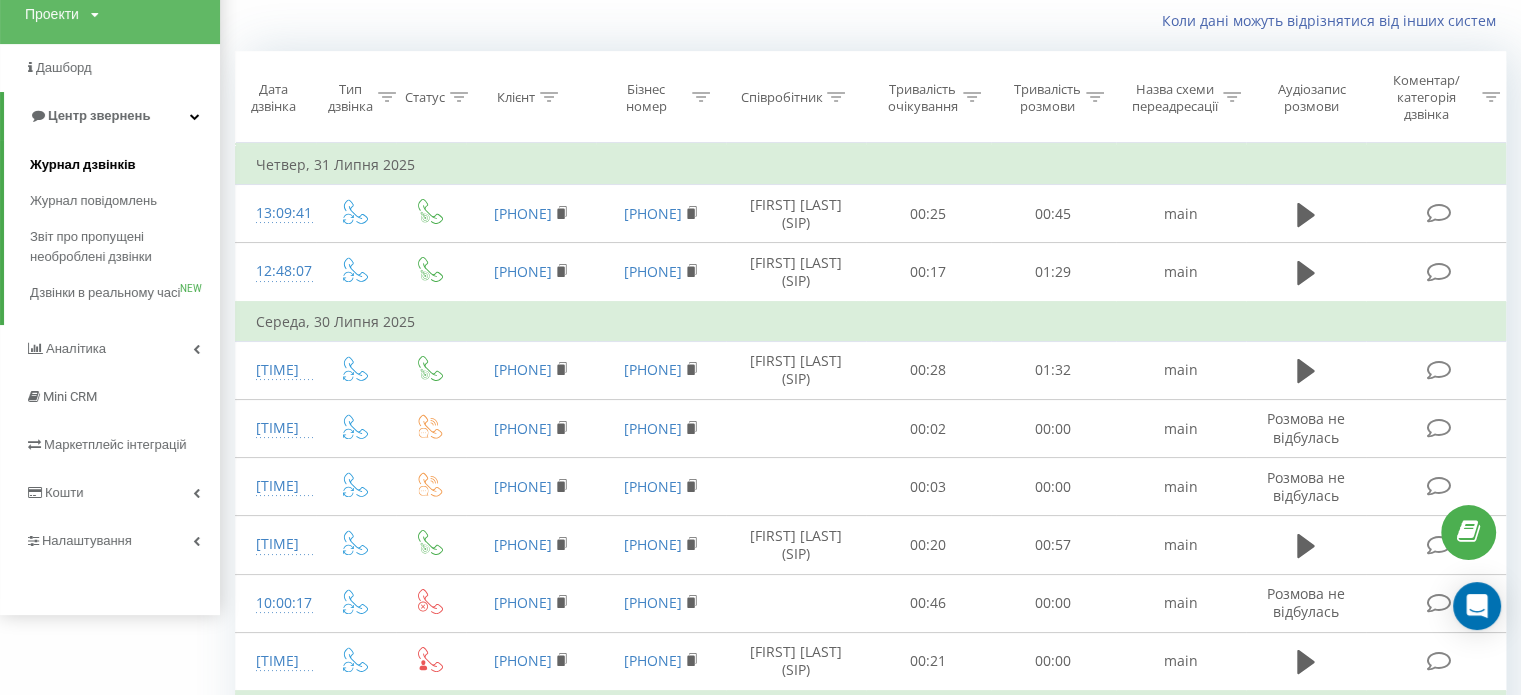 scroll, scrollTop: 123, scrollLeft: 0, axis: vertical 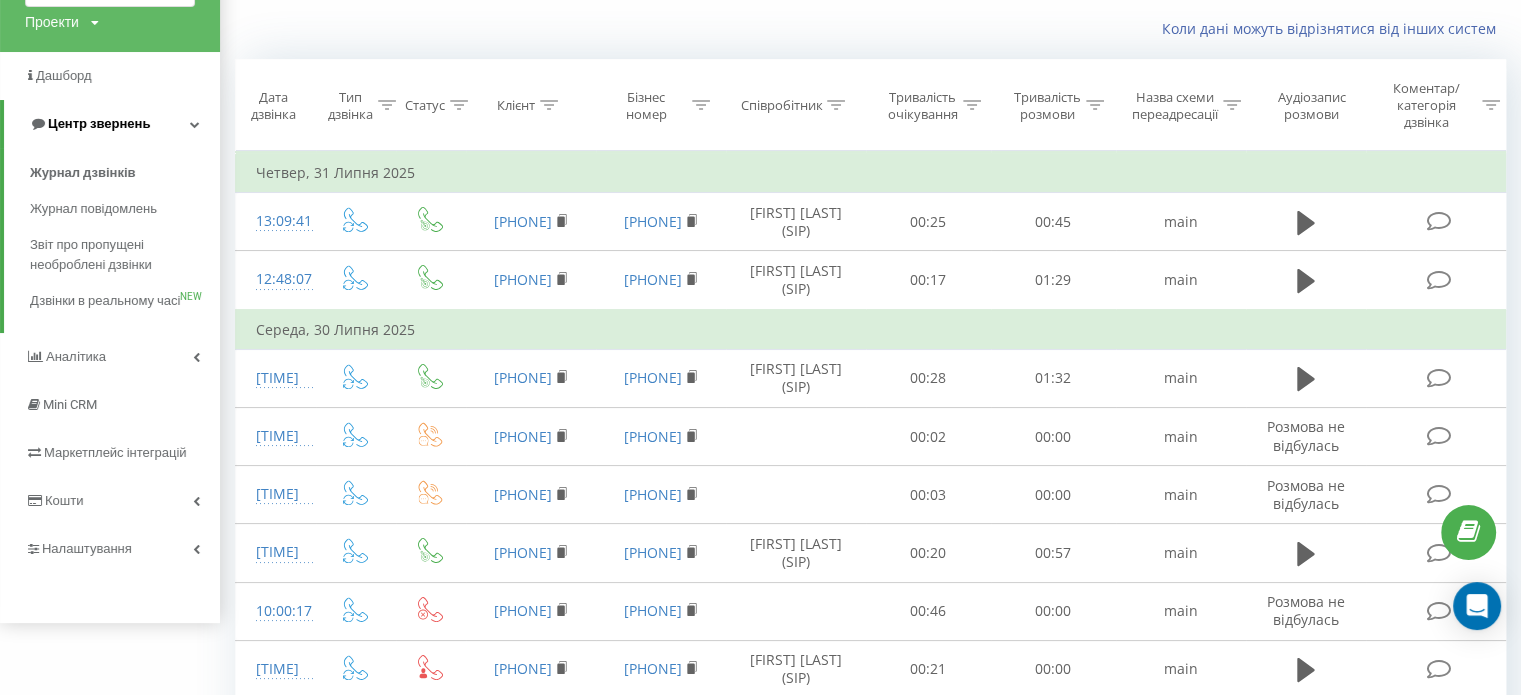 click at bounding box center (195, 124) 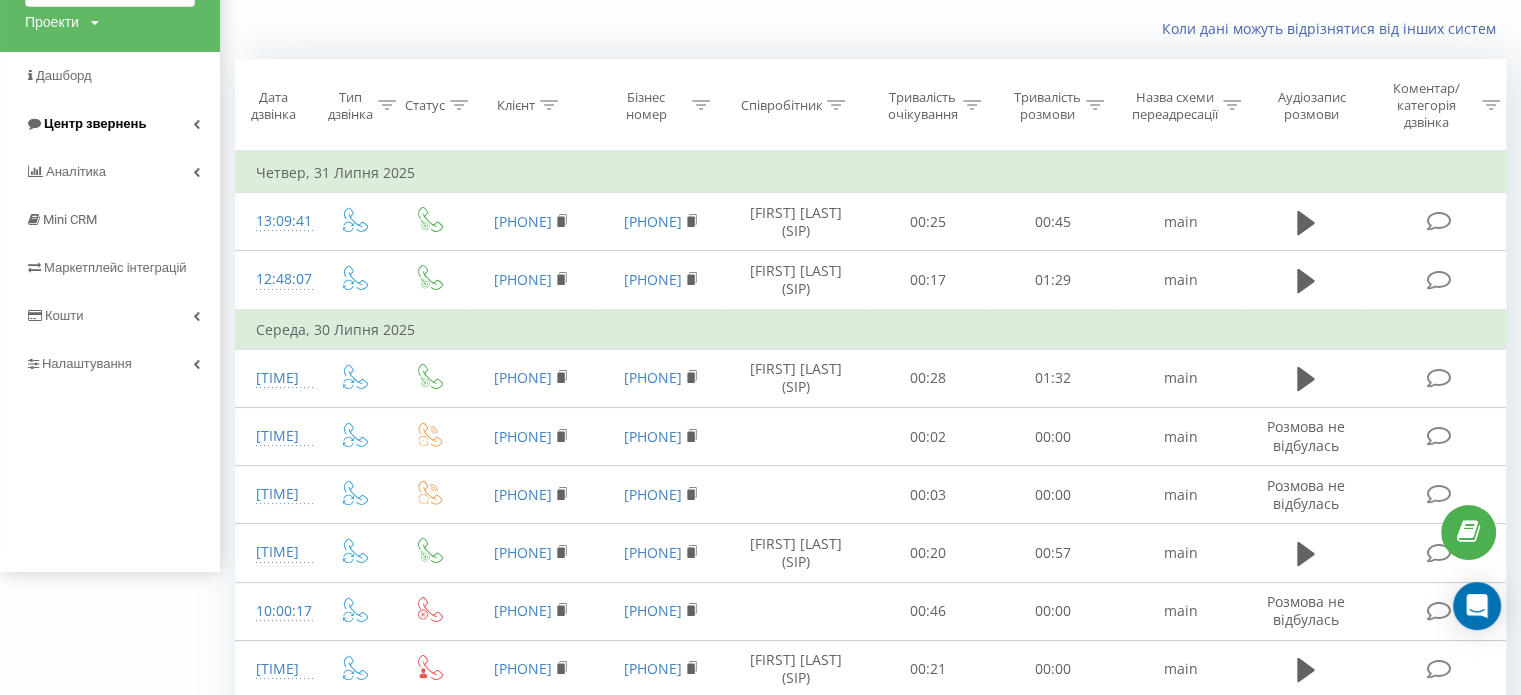 click at bounding box center [196, 124] 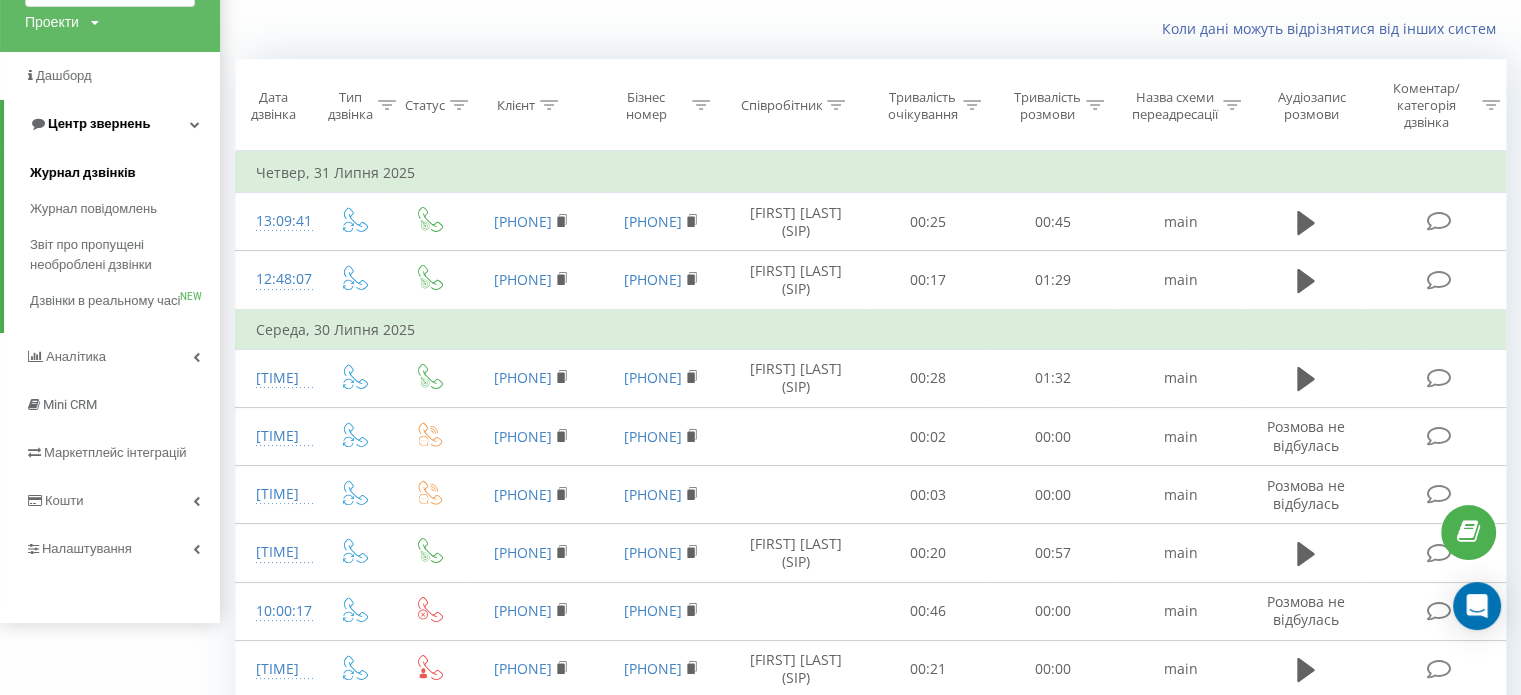 click on "Журнал дзвінків" at bounding box center (125, 173) 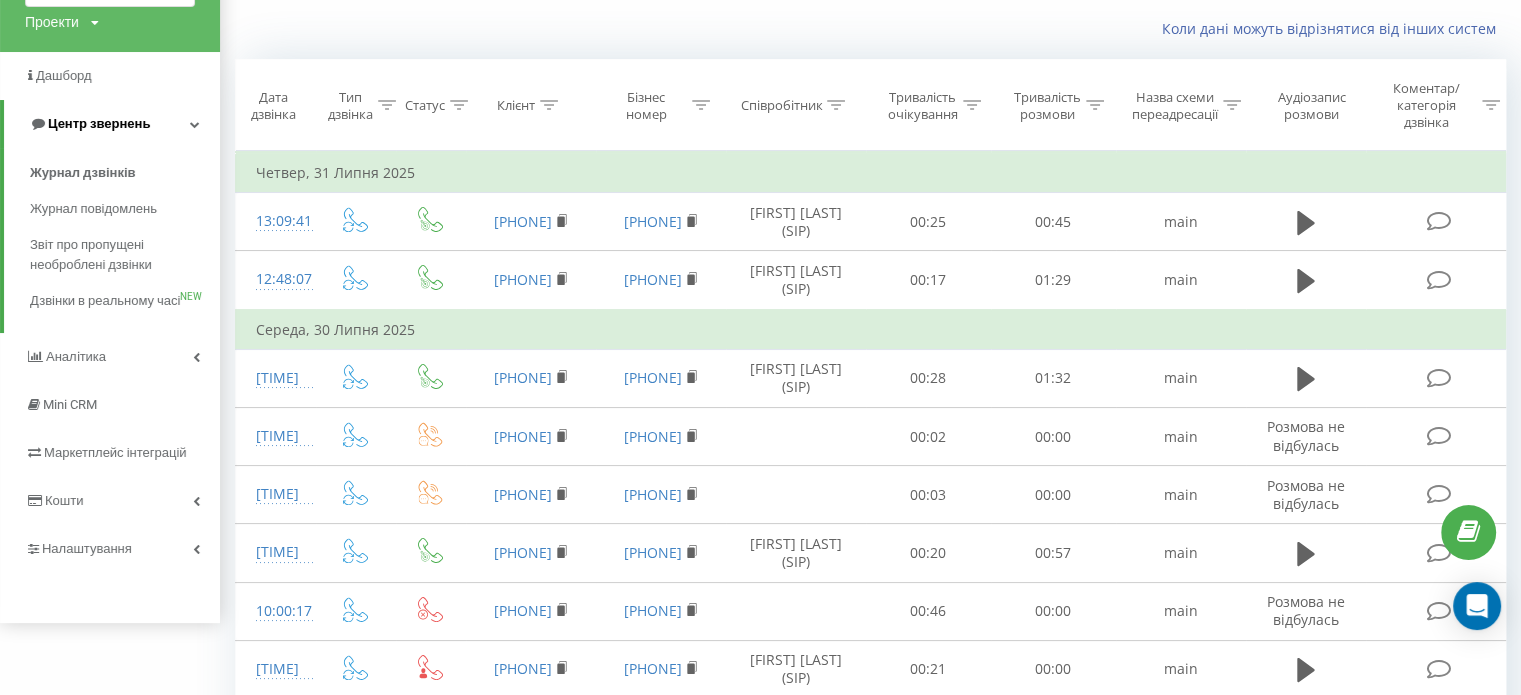 scroll, scrollTop: 0, scrollLeft: 0, axis: both 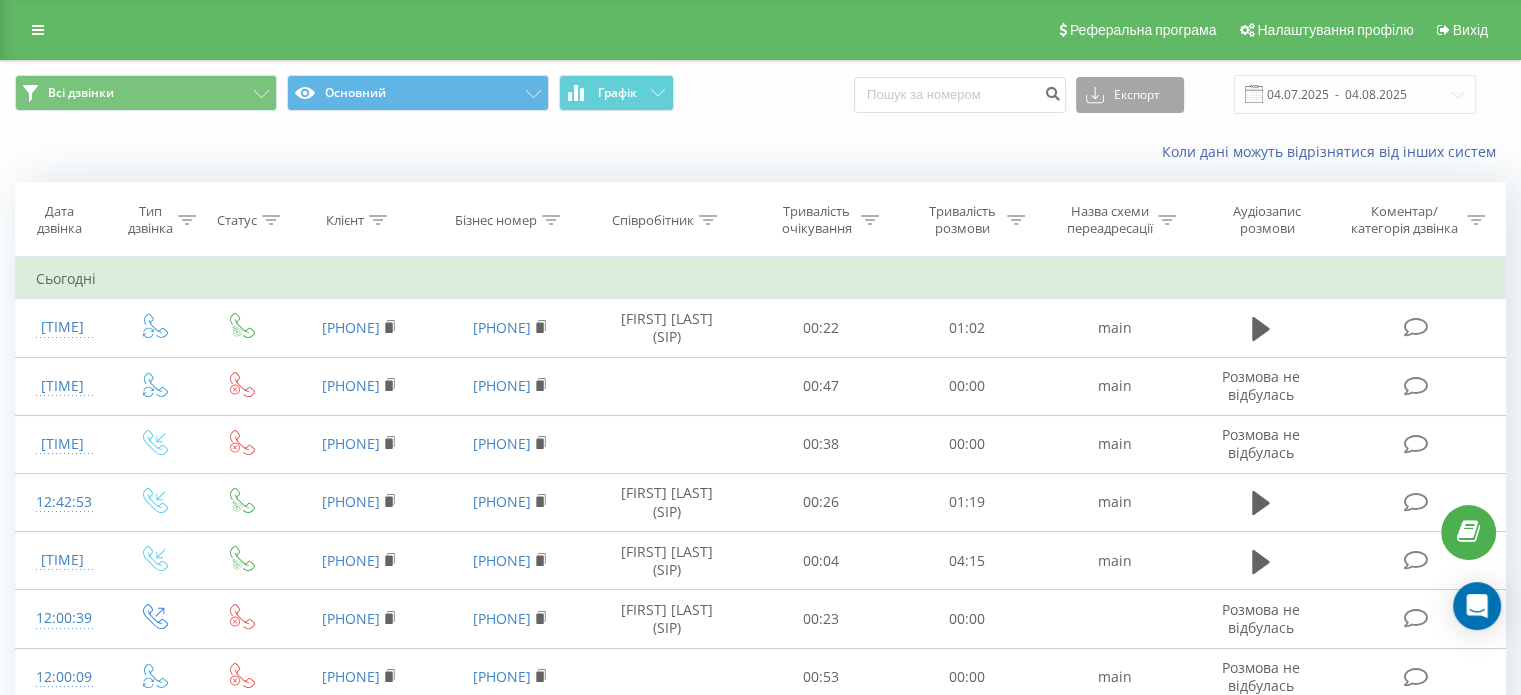 click on "Експорт" at bounding box center (1130, 95) 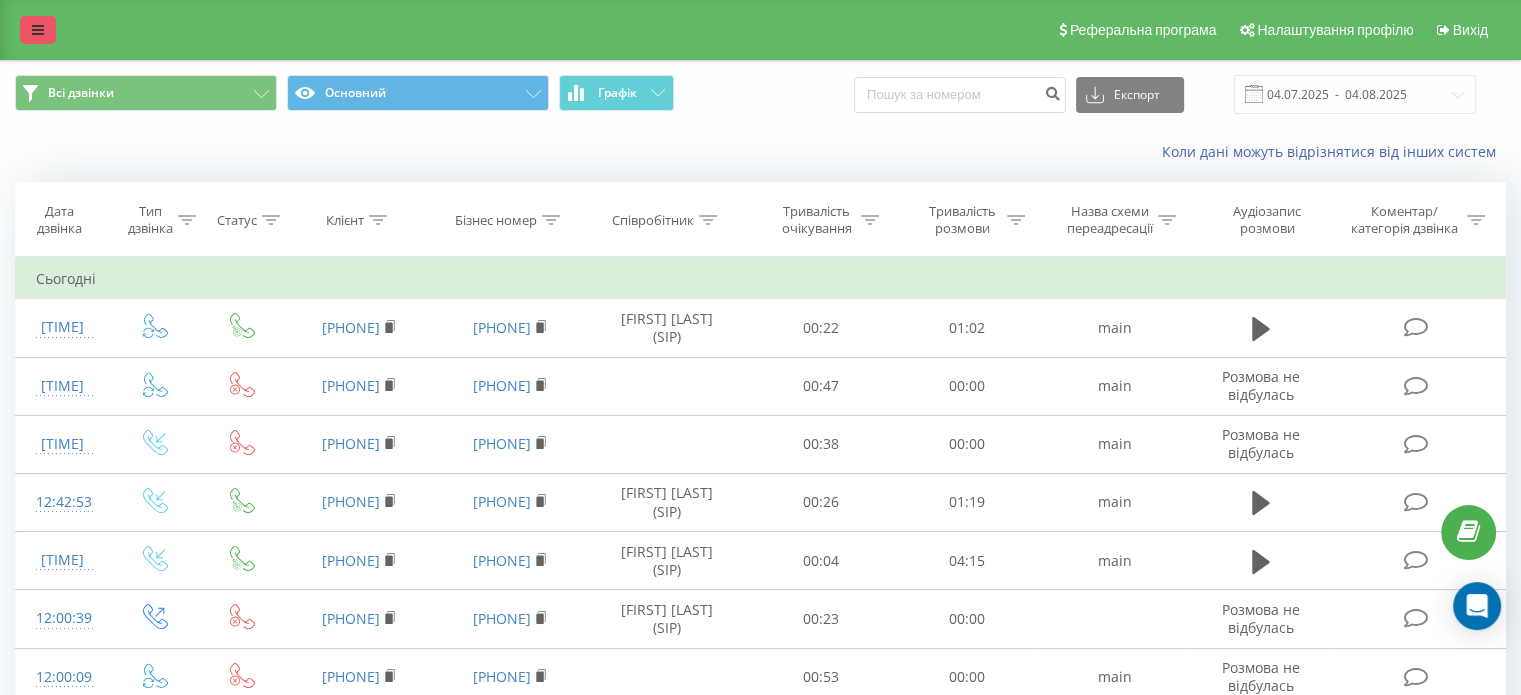 click at bounding box center (38, 30) 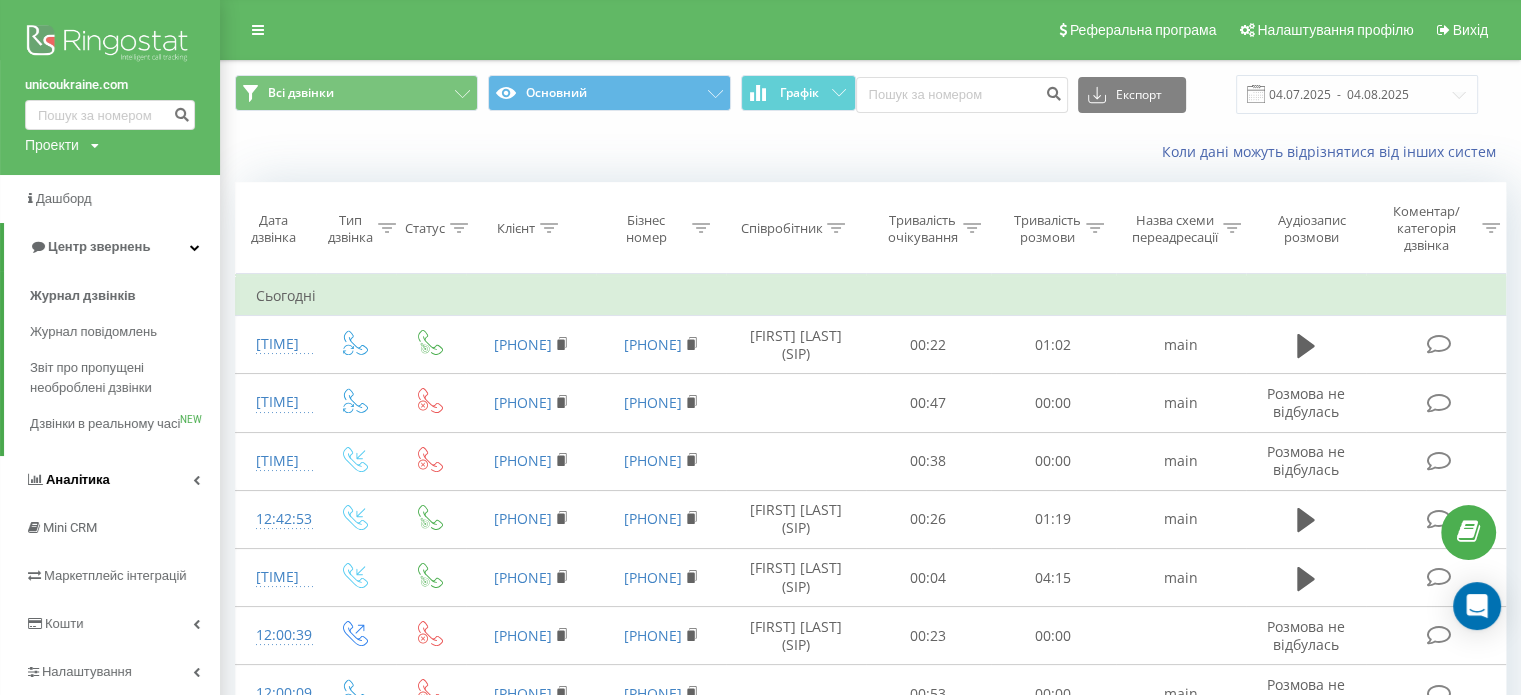 click on "Аналiтика" at bounding box center [110, 480] 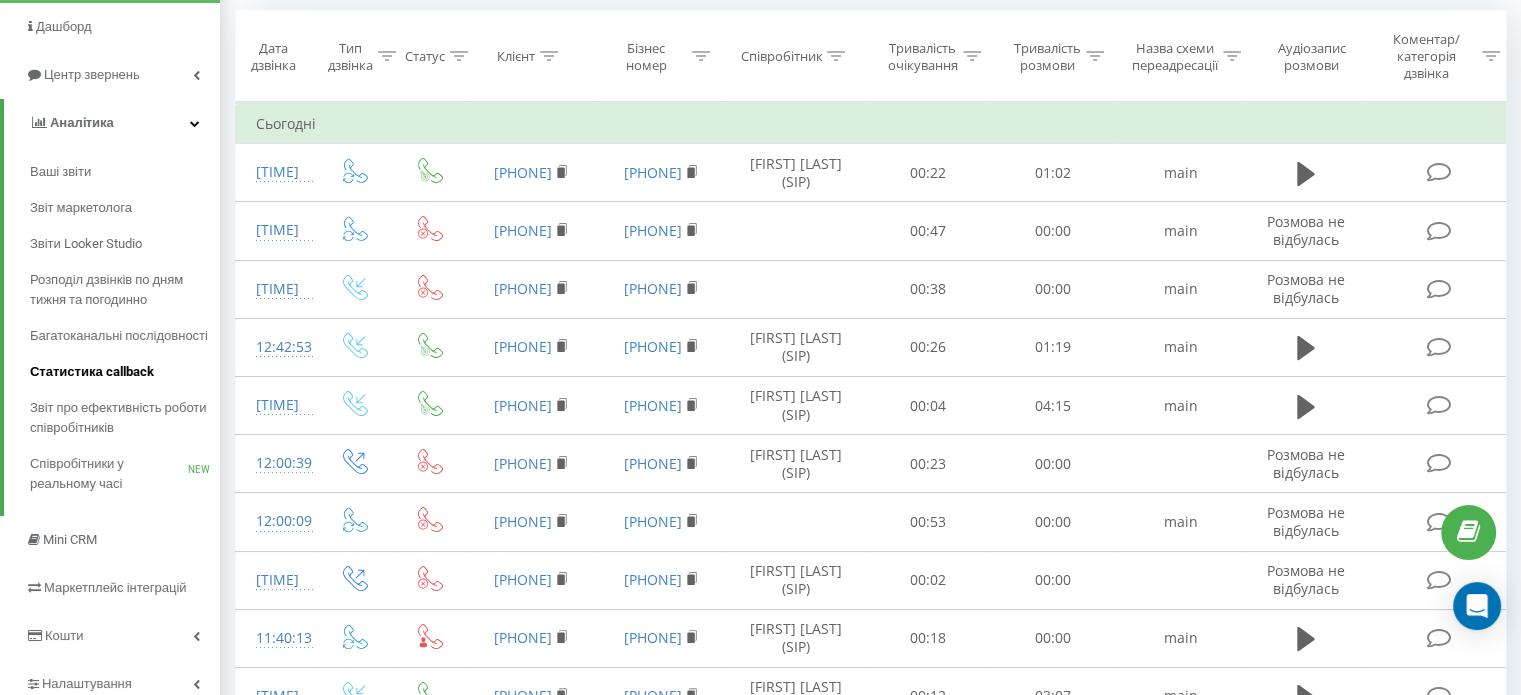 scroll, scrollTop: 172, scrollLeft: 0, axis: vertical 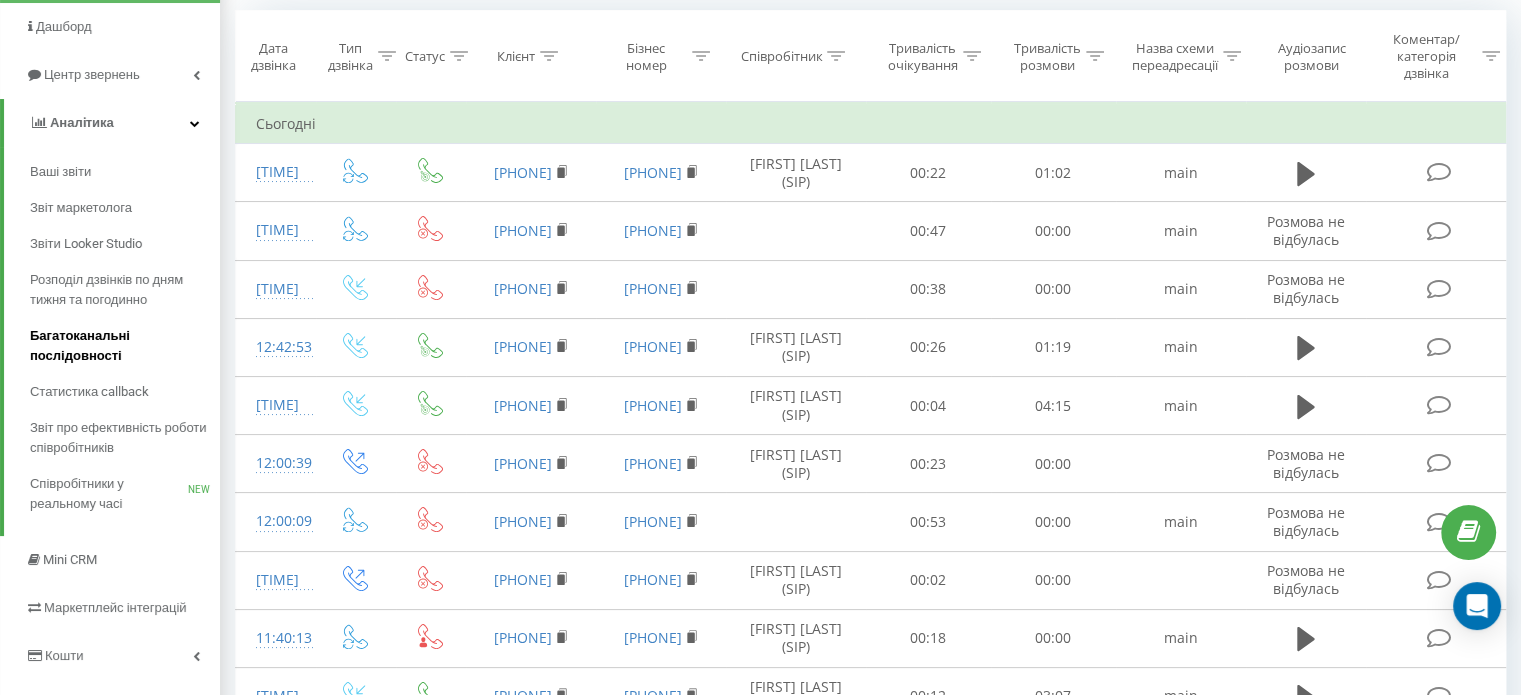 click on "Багатоканальні послідовності" at bounding box center (120, 346) 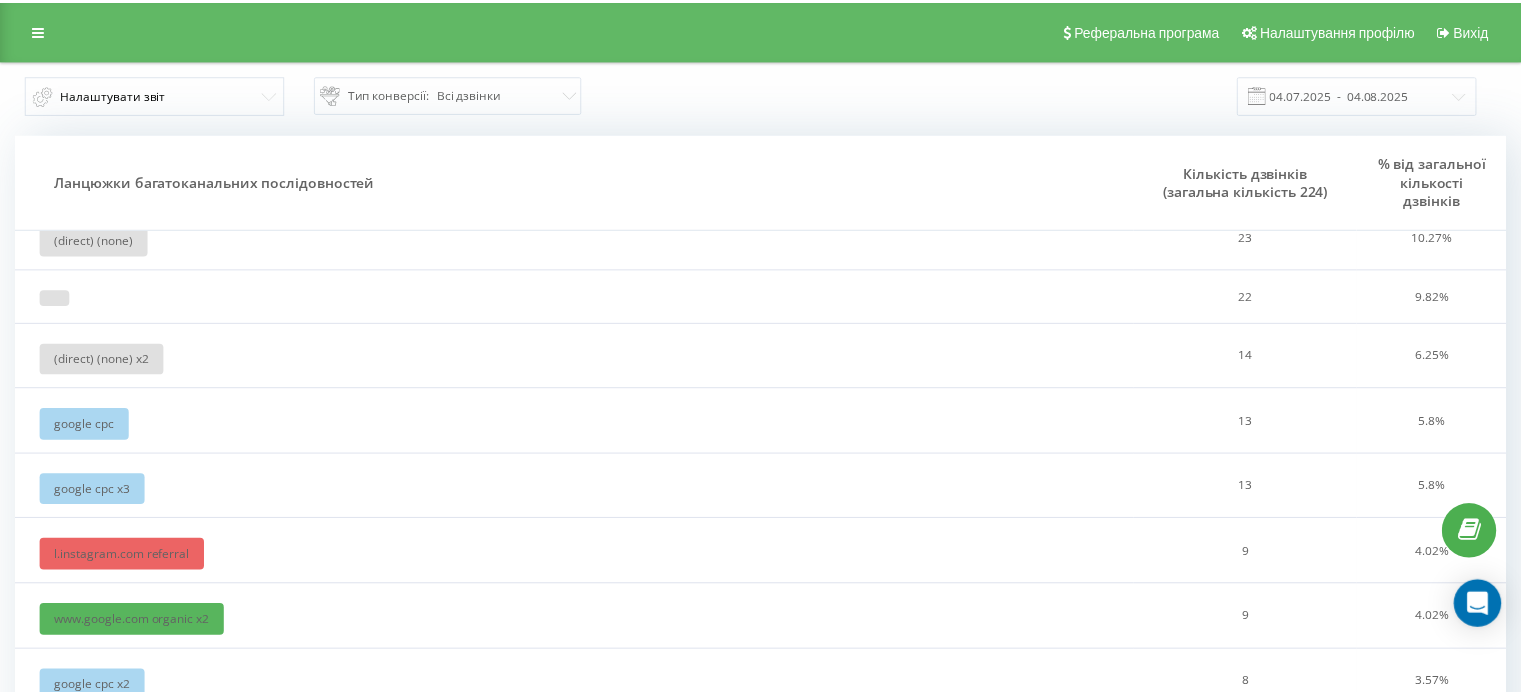 scroll, scrollTop: 0, scrollLeft: 0, axis: both 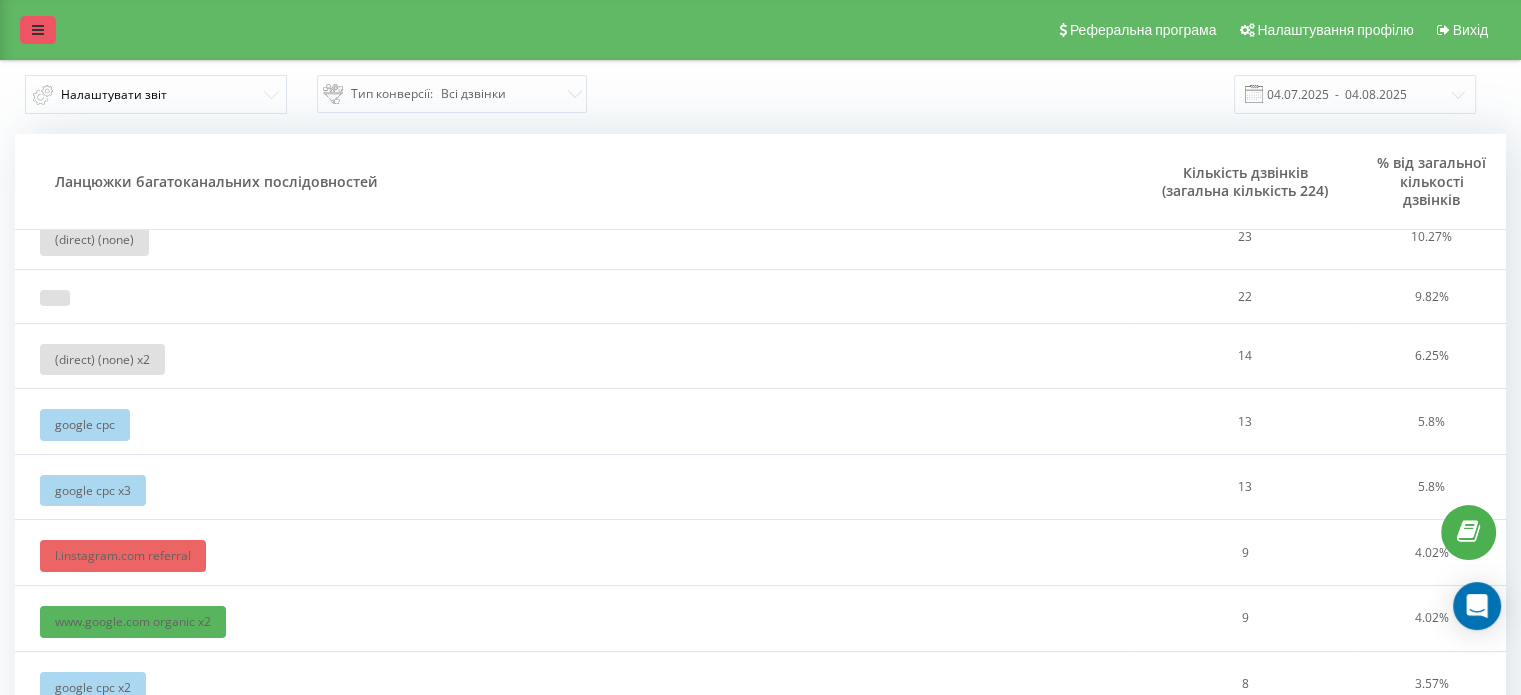 click at bounding box center [38, 30] 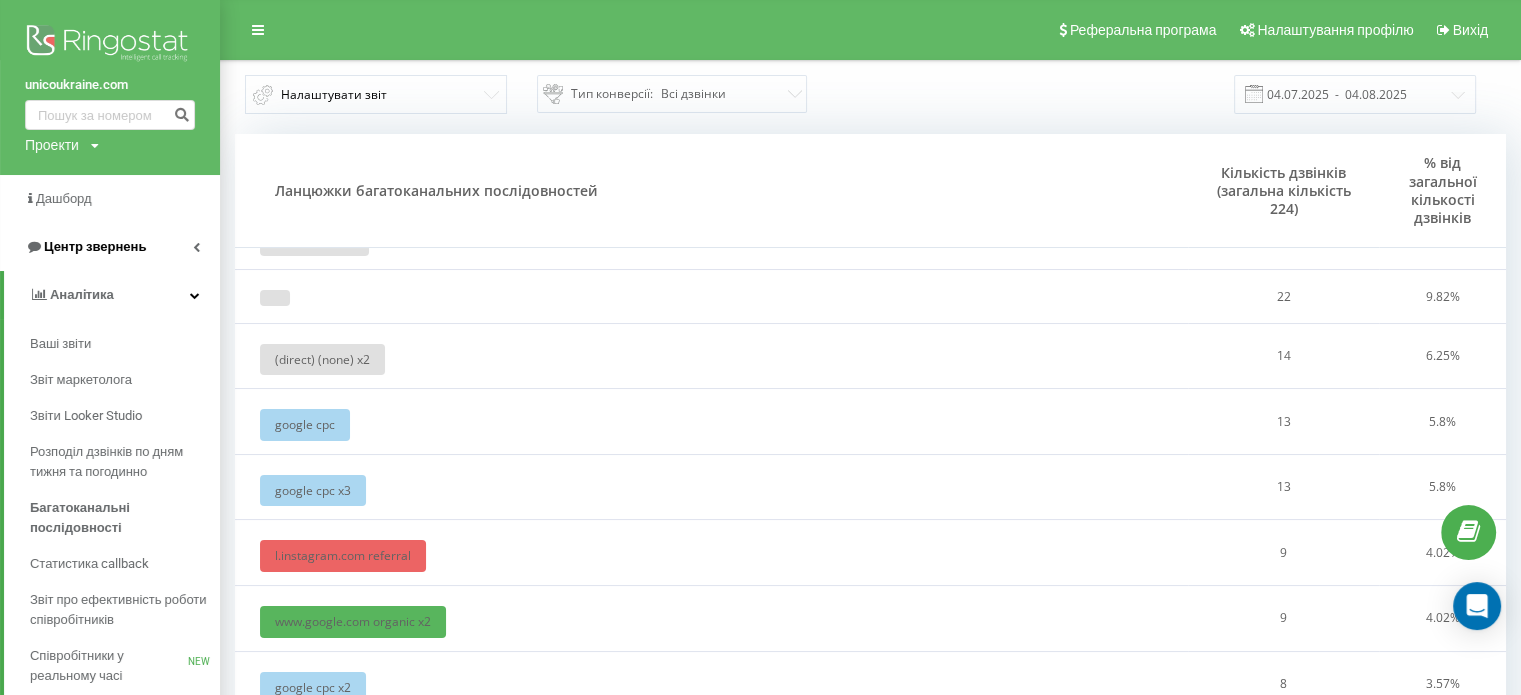 click at bounding box center (196, 247) 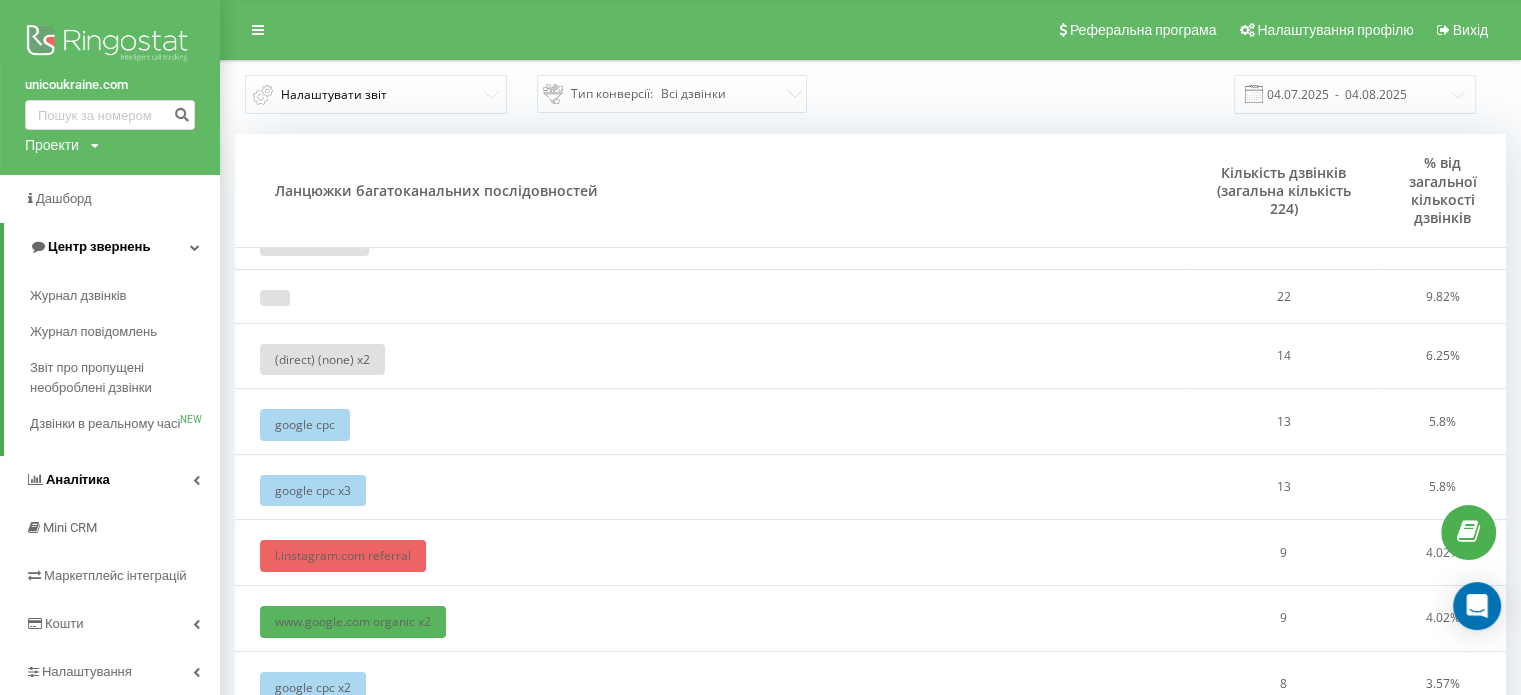 click at bounding box center (196, 480) 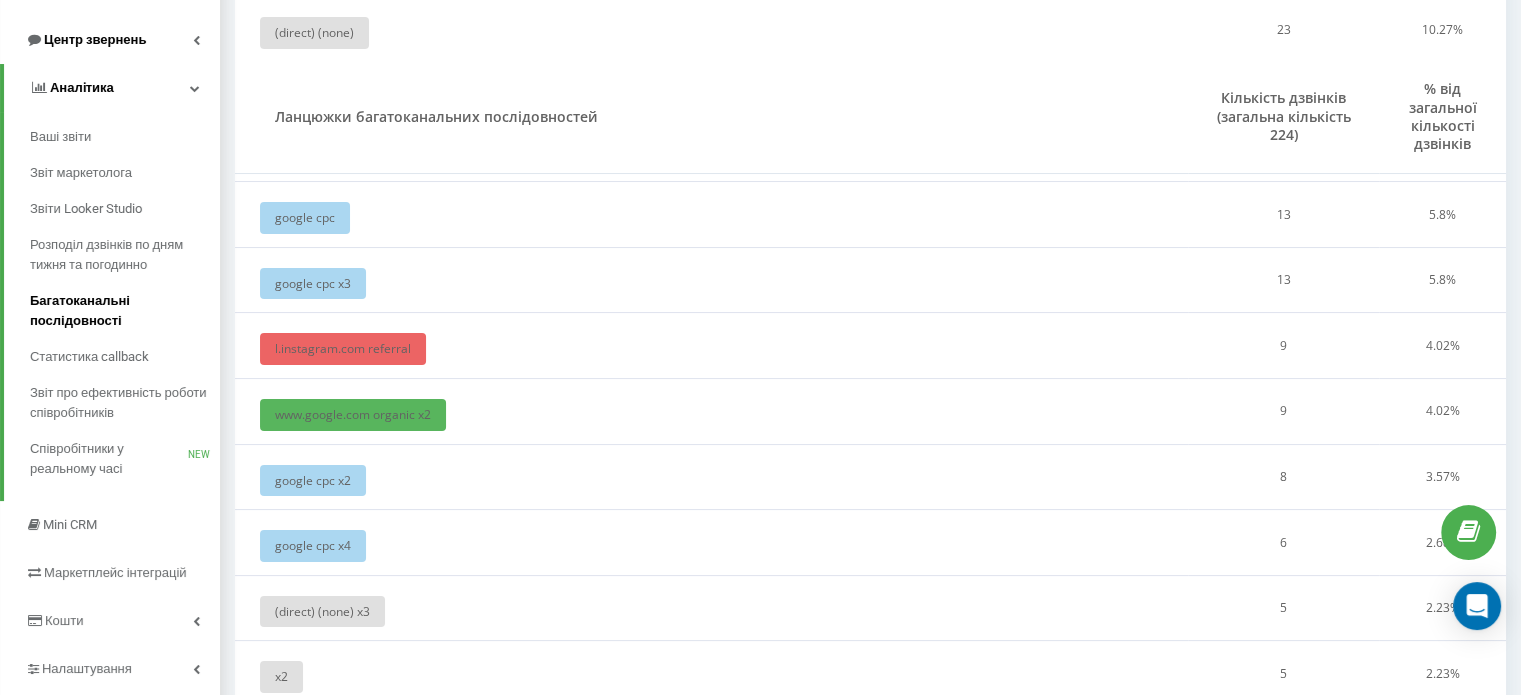 scroll, scrollTop: 208, scrollLeft: 0, axis: vertical 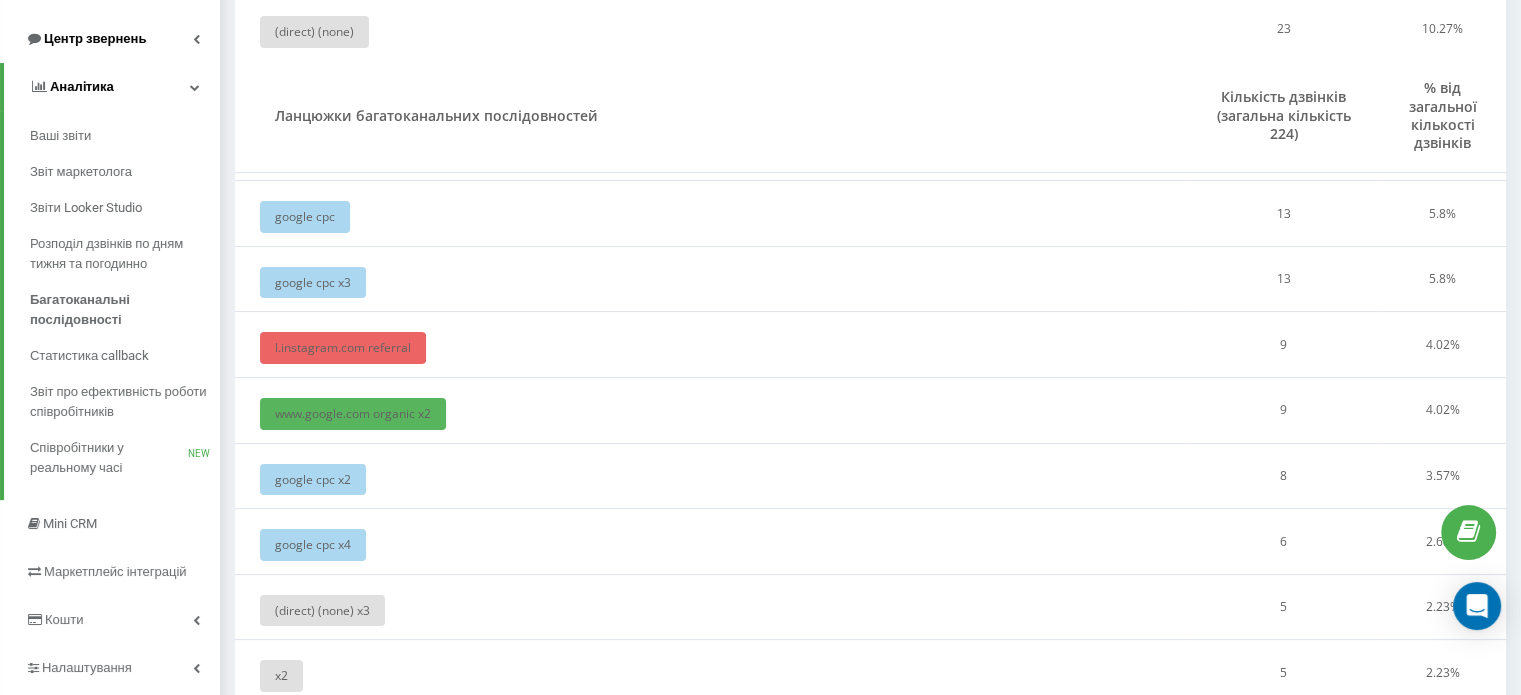 click on "Центр звернень" at bounding box center (95, 38) 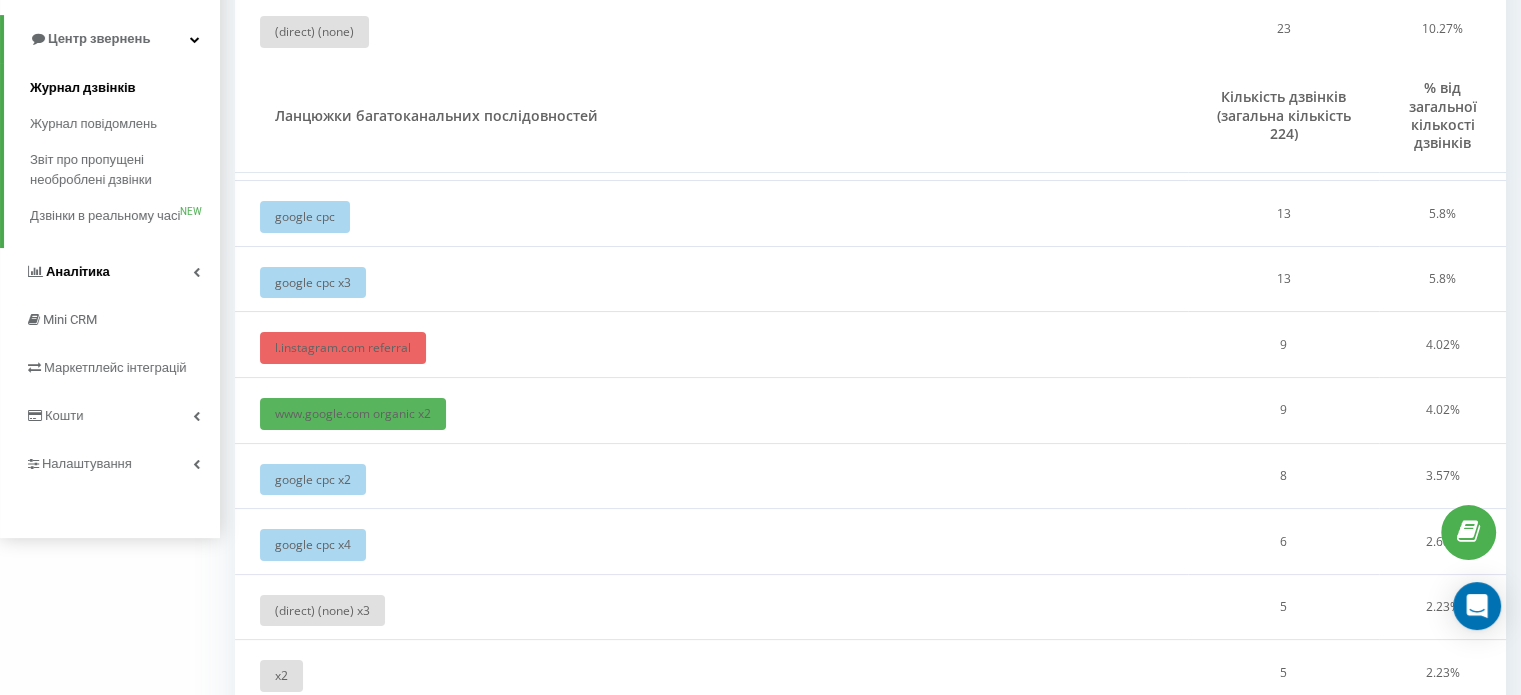 click on "Журнал дзвінків" at bounding box center (83, 88) 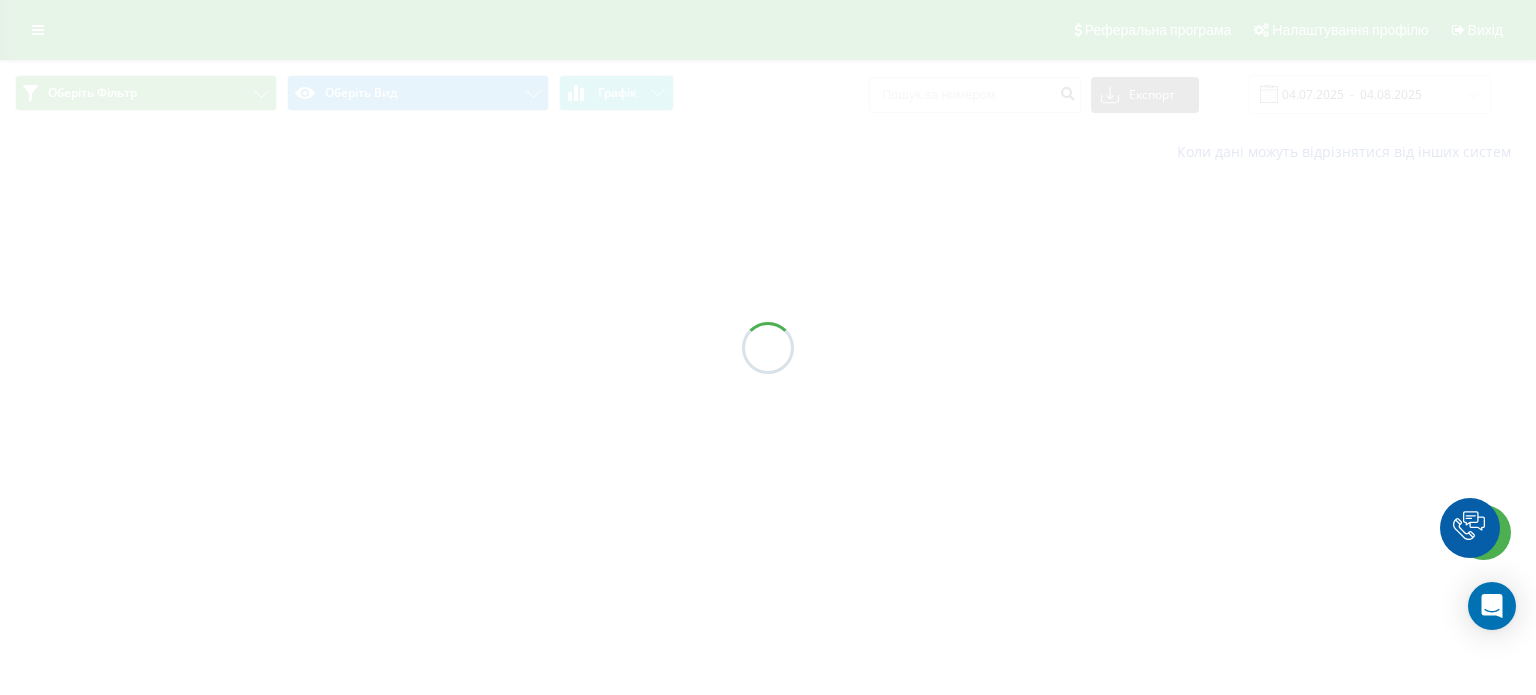 scroll, scrollTop: 0, scrollLeft: 0, axis: both 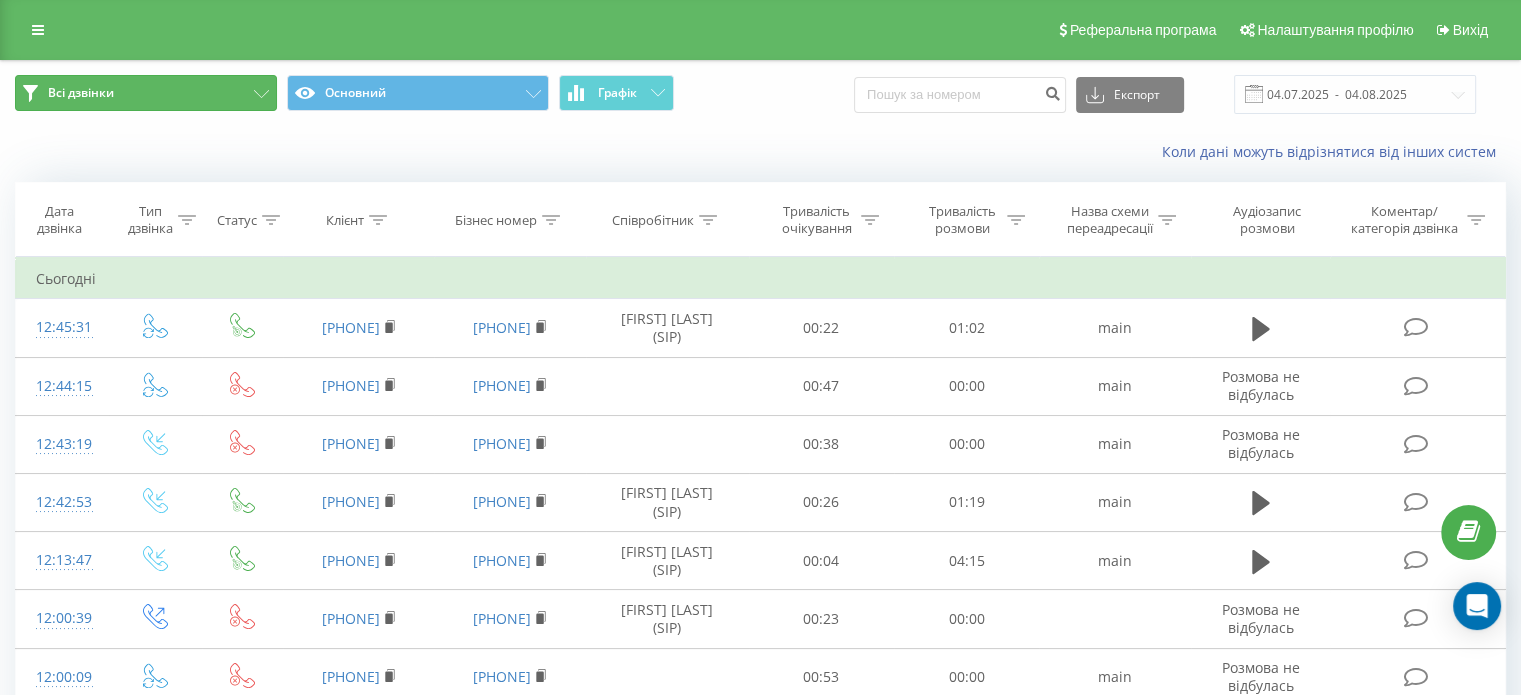 click on "Всі дзвінки" at bounding box center [146, 93] 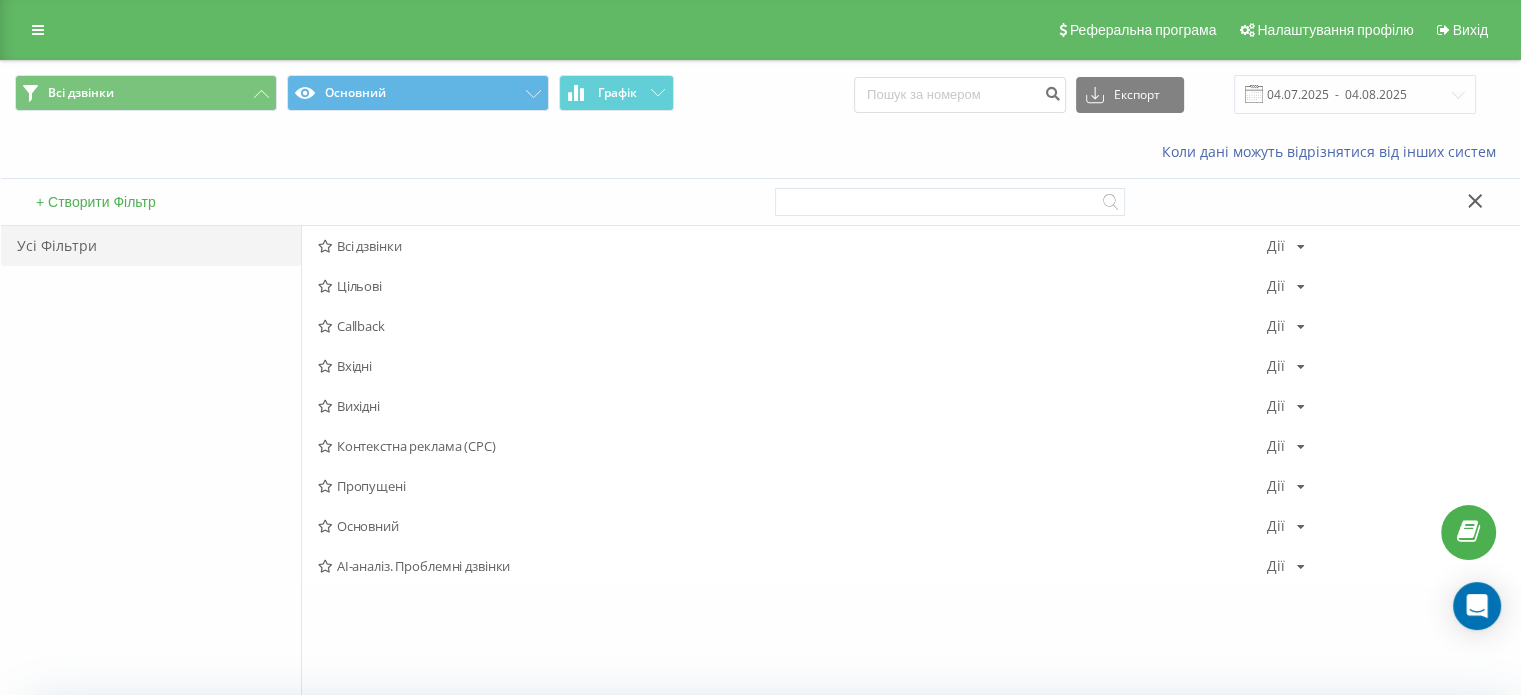 click on "Всі дзвінки Основний Графік Експорт .csv .xls .xlsx 04.07.2025  -  04.08.2025" at bounding box center [760, 94] 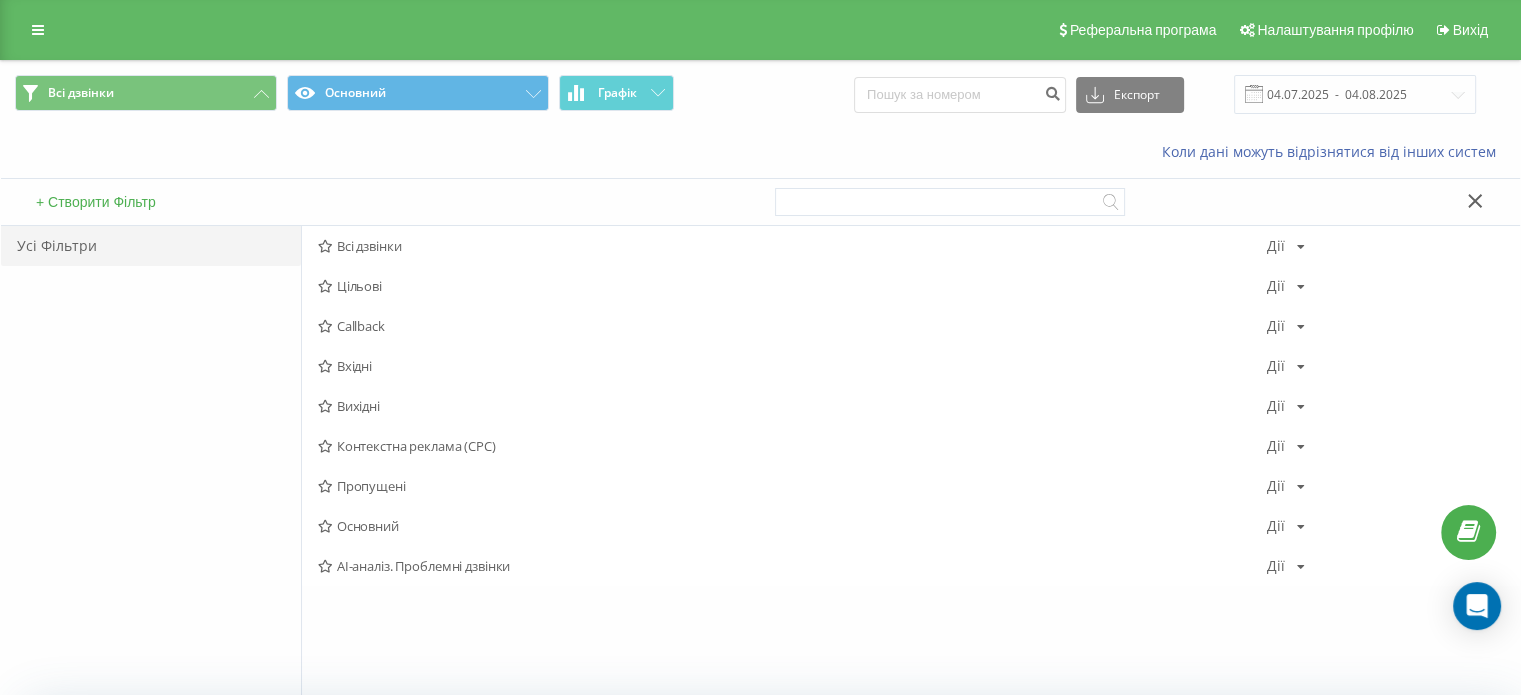 click on "Всі дзвінки Основний Графік Експорт .csv .xls .xlsx 04.07.2025  -  04.08.2025" at bounding box center (760, 94) 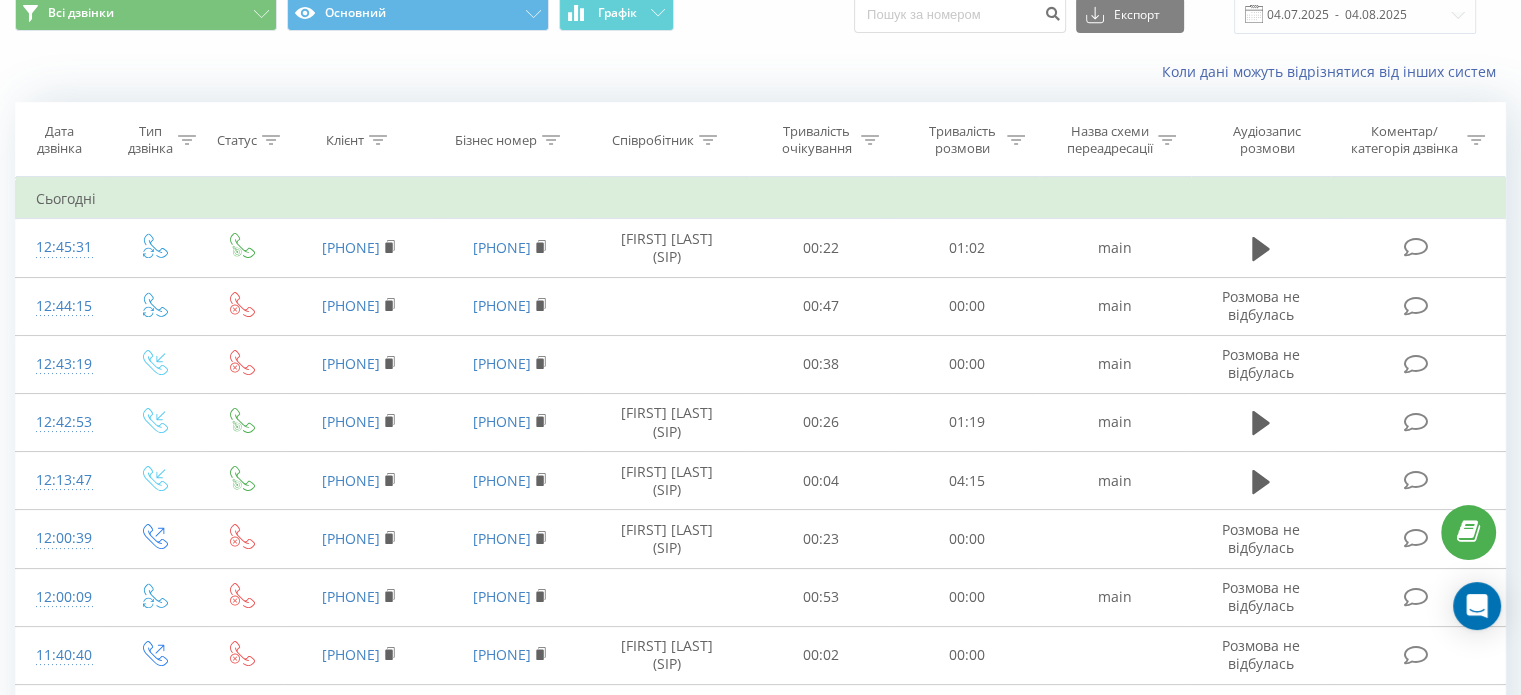 scroll, scrollTop: 0, scrollLeft: 0, axis: both 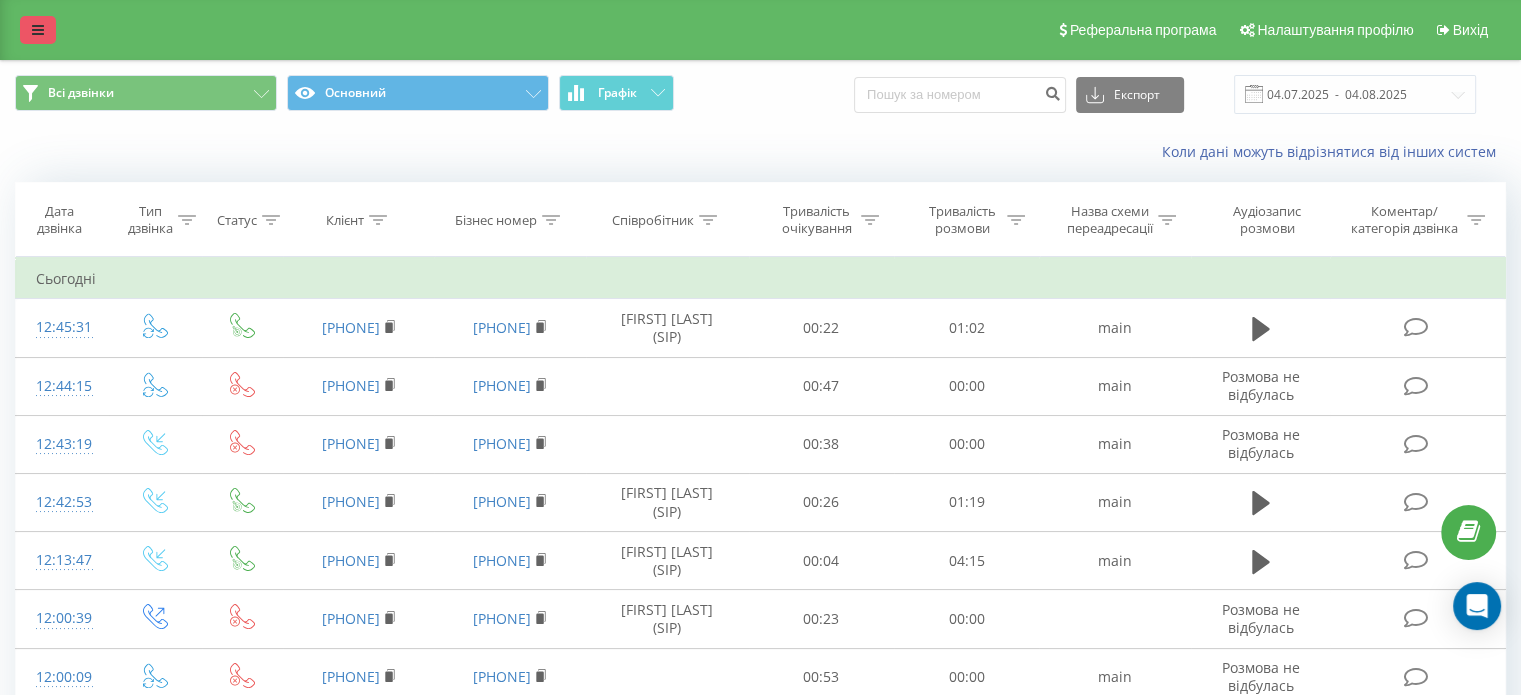 click at bounding box center [38, 30] 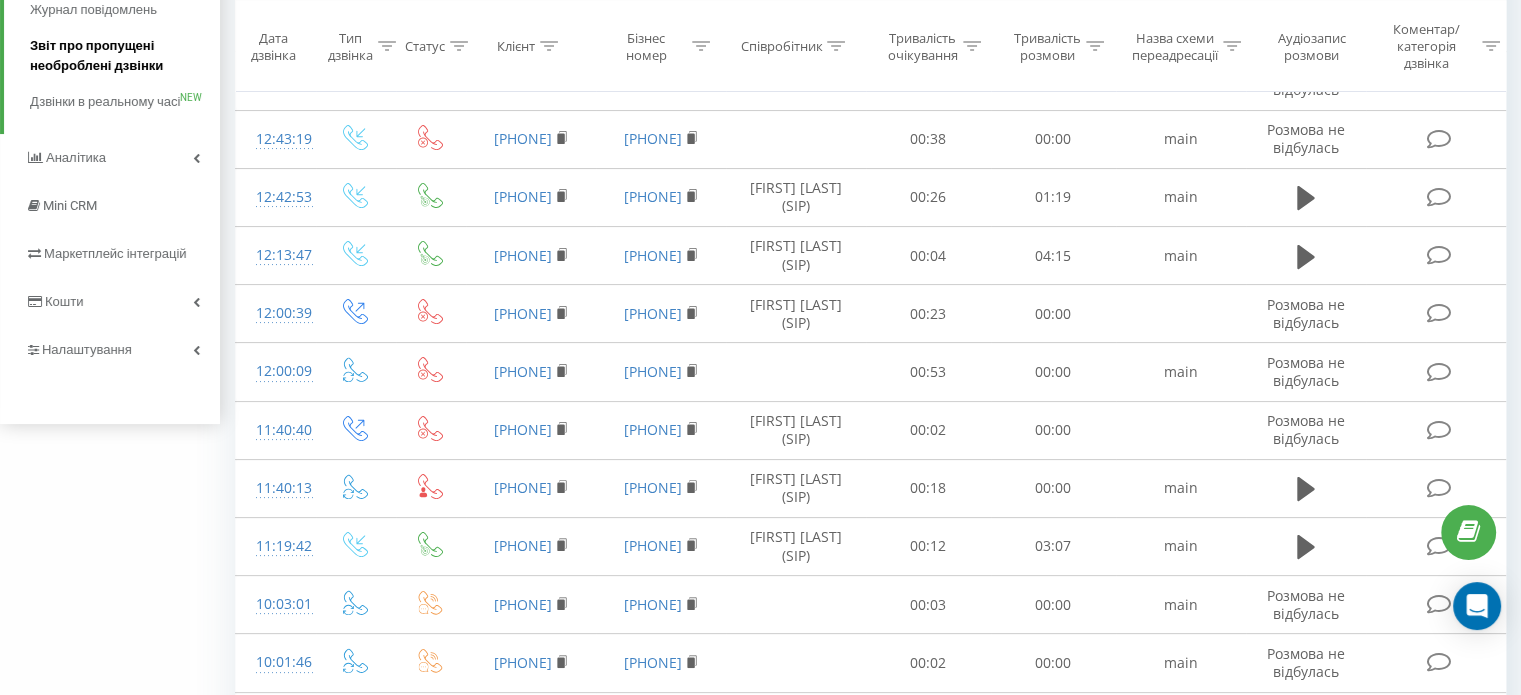 scroll, scrollTop: 323, scrollLeft: 0, axis: vertical 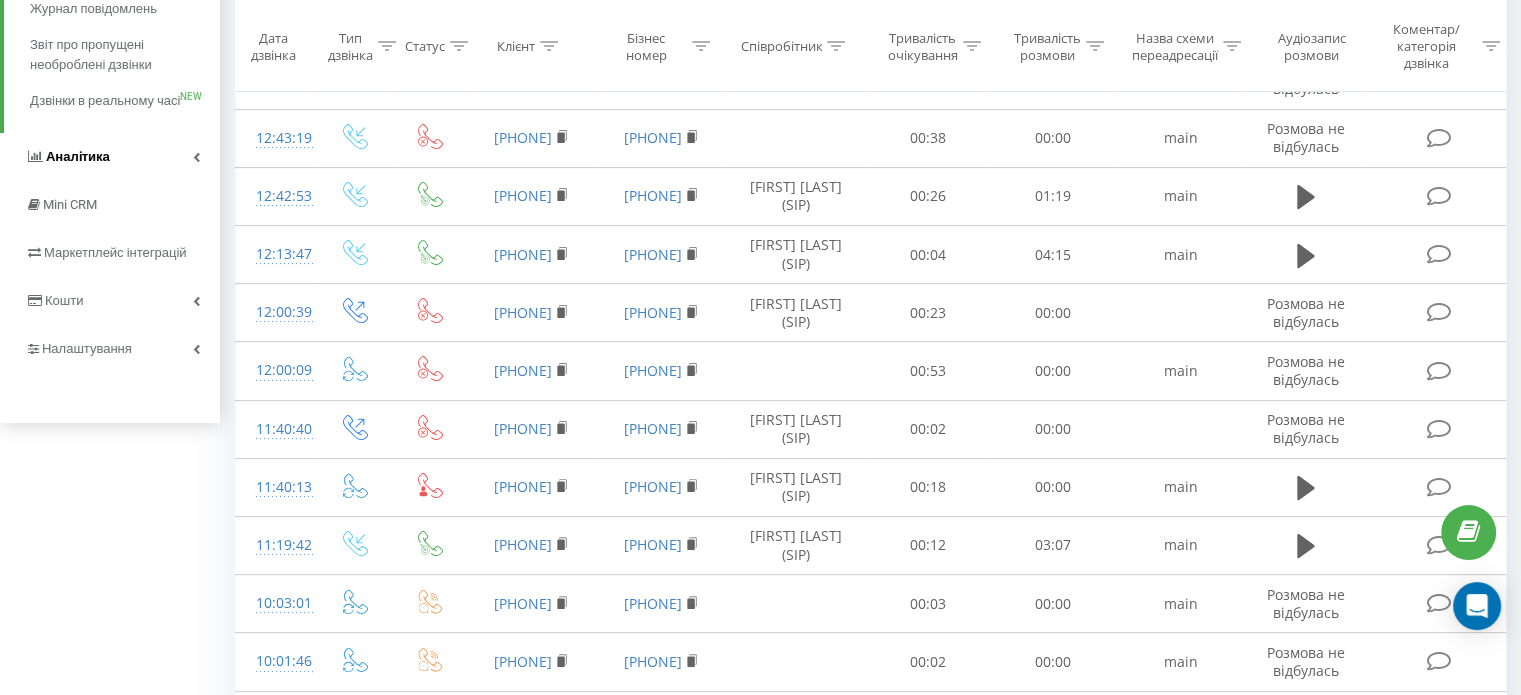 click at bounding box center (196, 157) 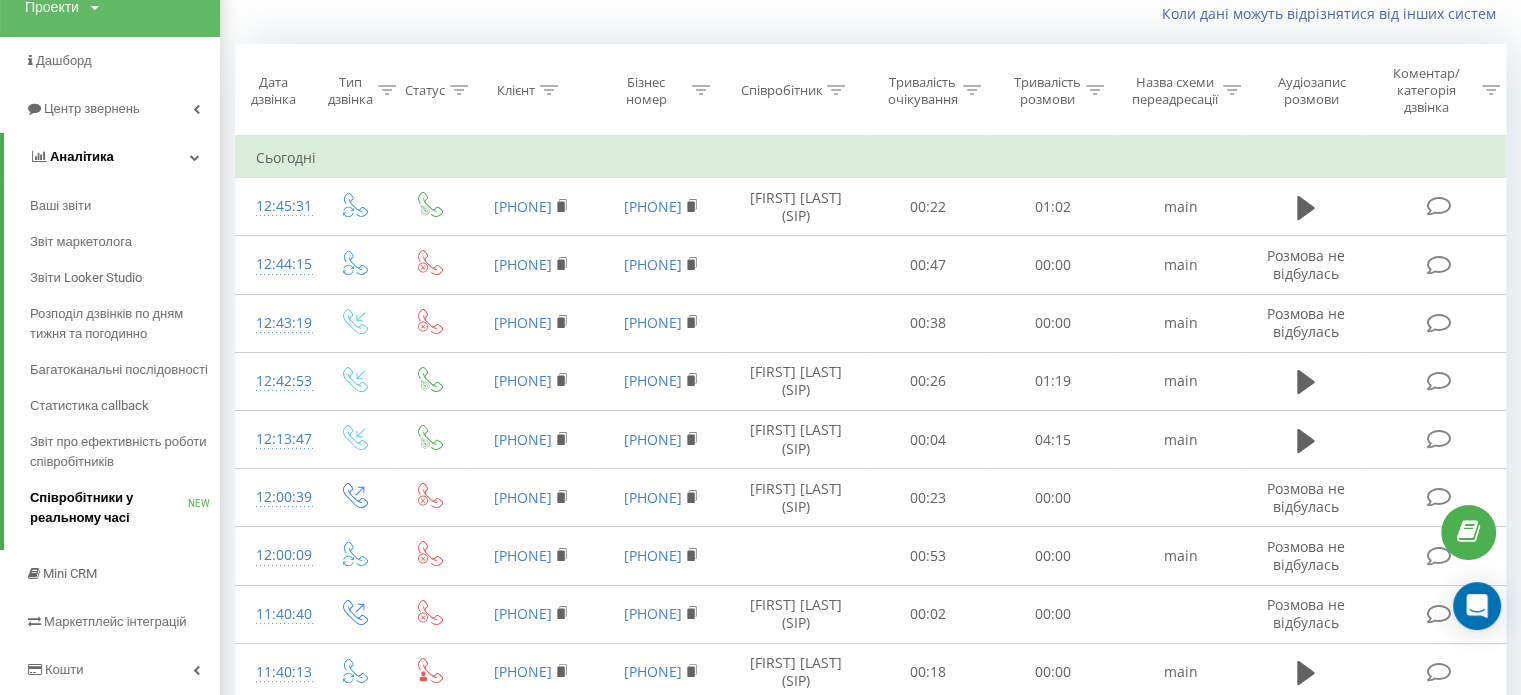 click on "Співробітники у реальному часі" at bounding box center [109, 508] 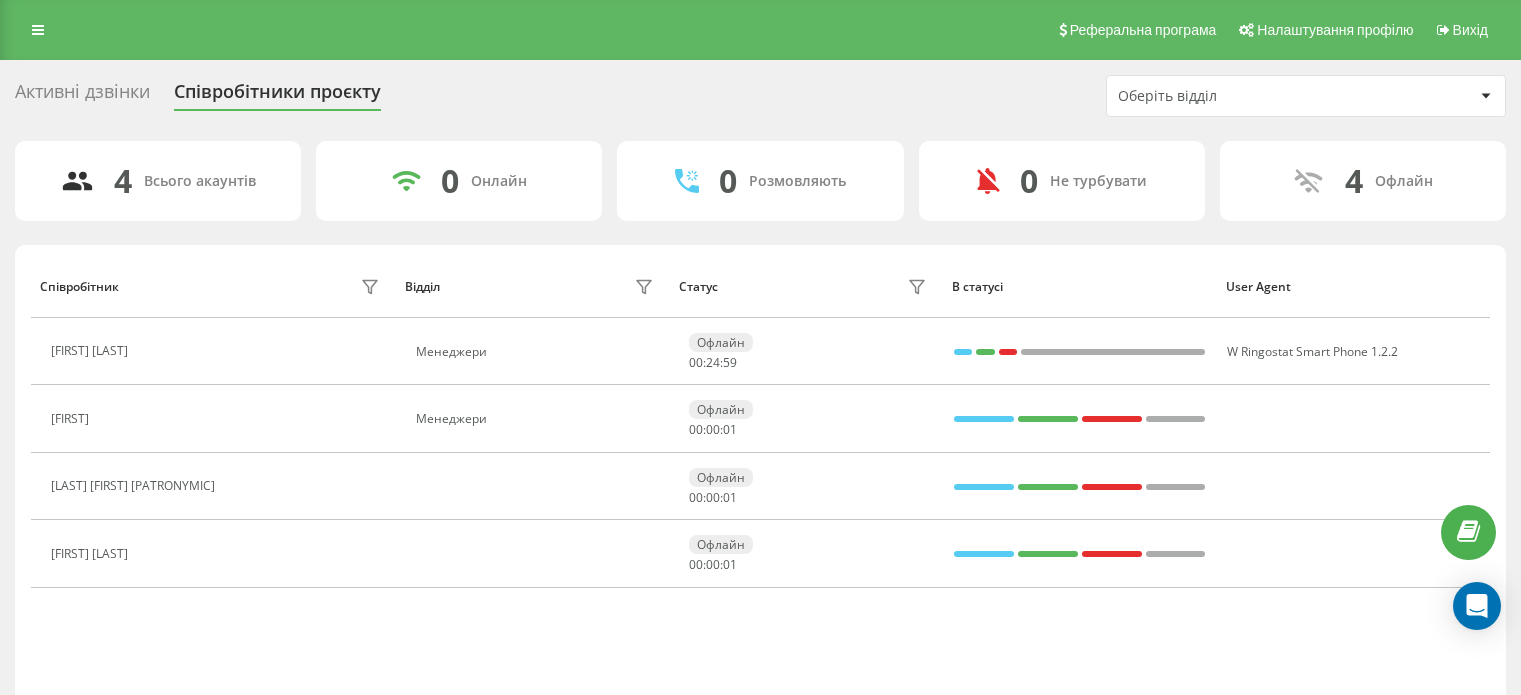 scroll, scrollTop: 0, scrollLeft: 0, axis: both 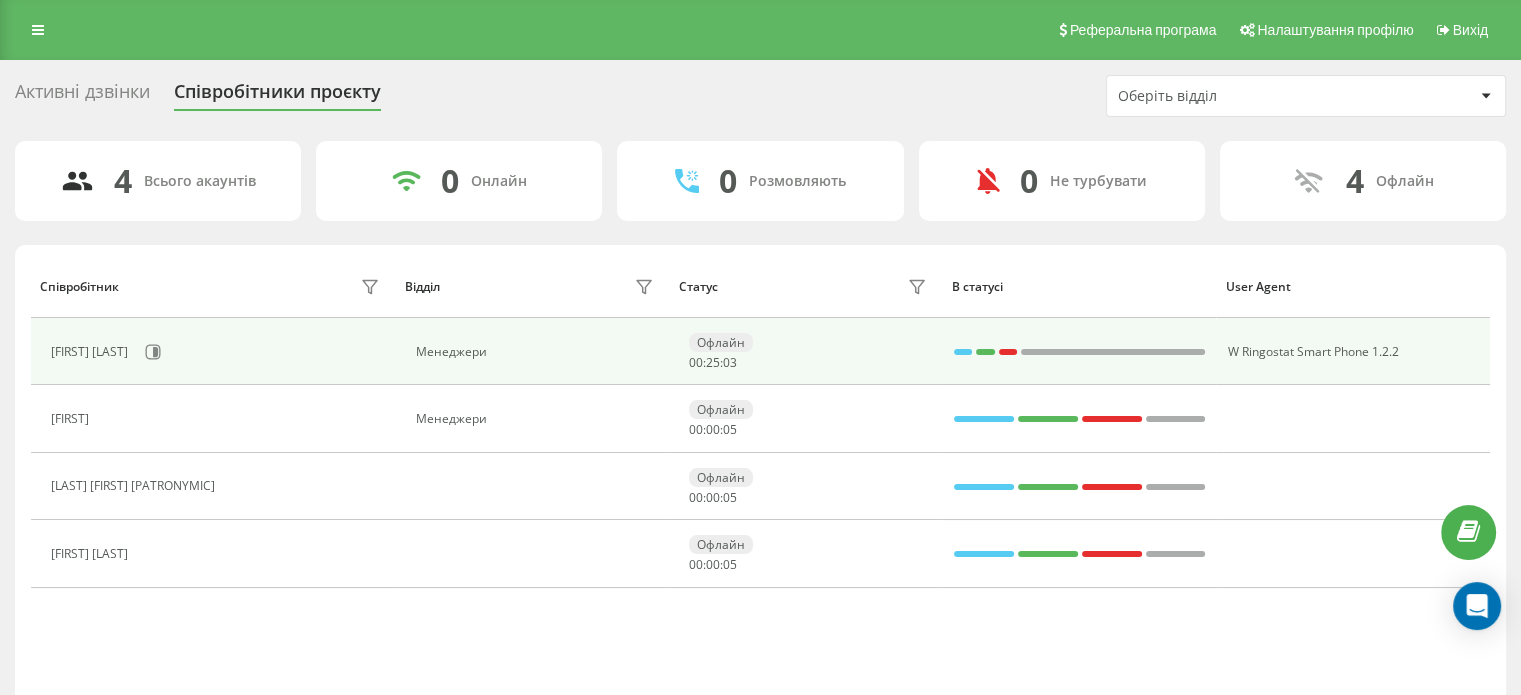 click at bounding box center (963, 352) 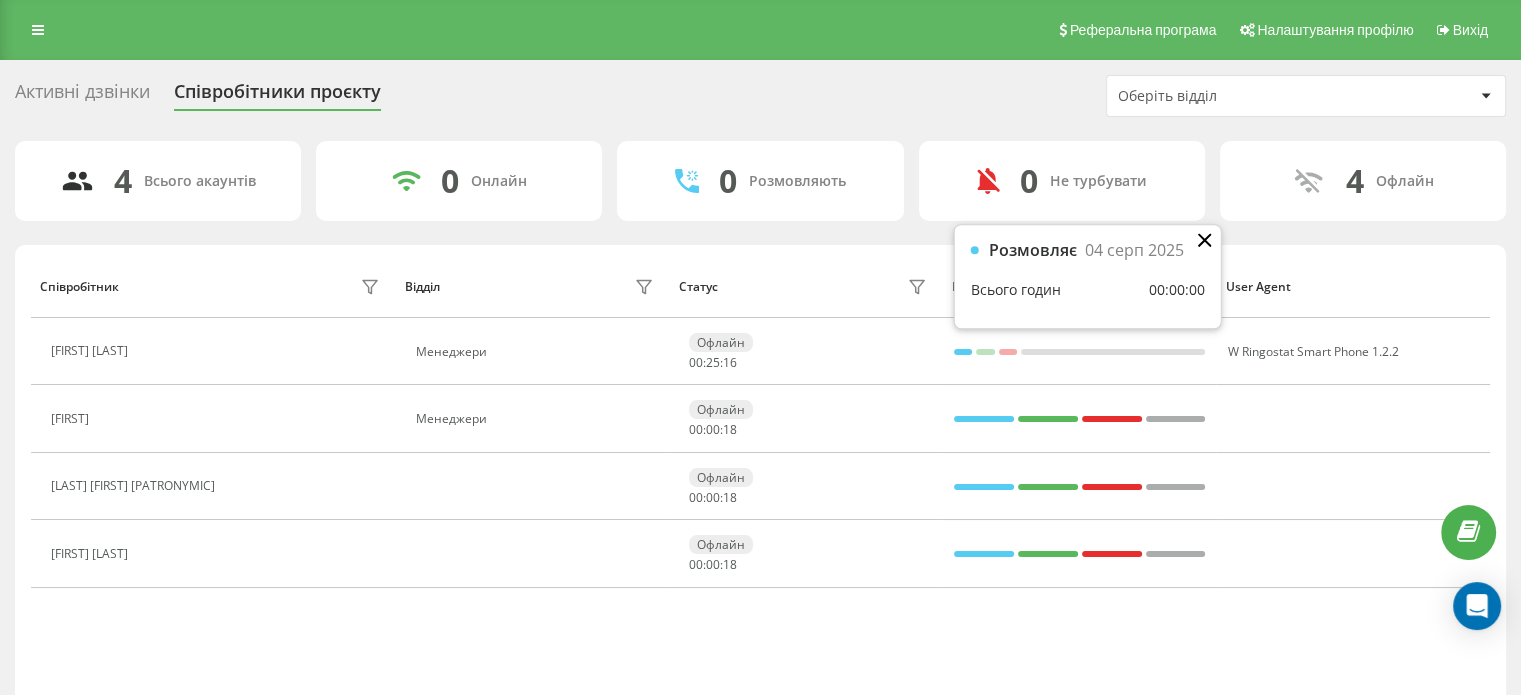 click 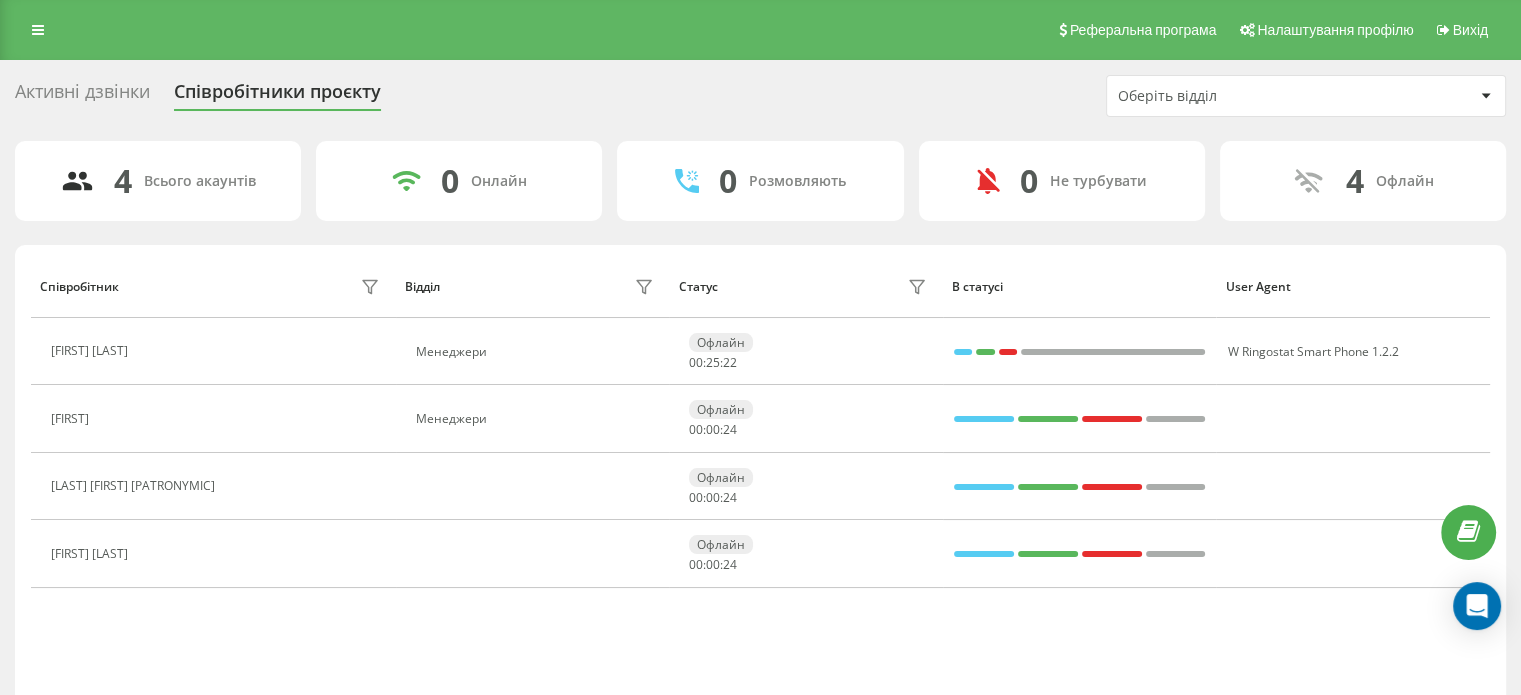 click on "Активні дзвінки" at bounding box center [82, 96] 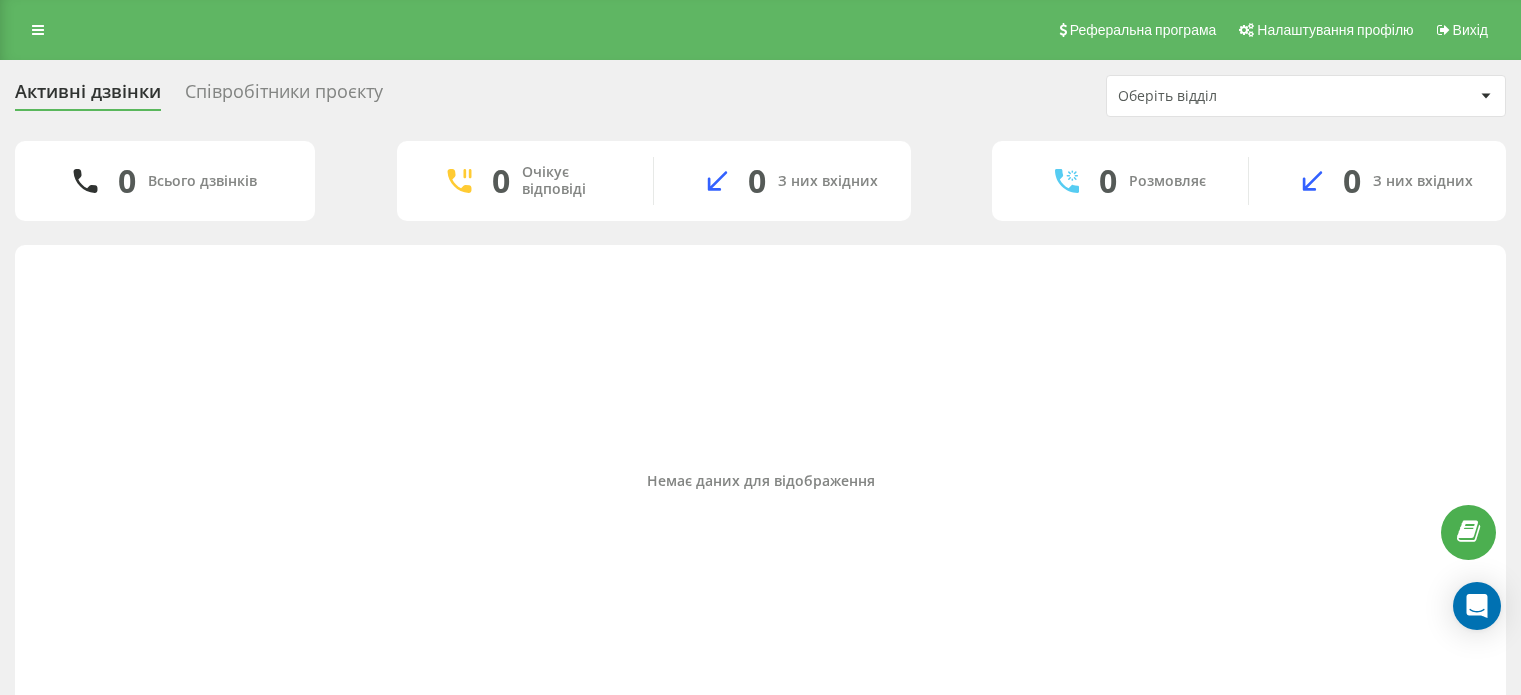 scroll, scrollTop: 0, scrollLeft: 0, axis: both 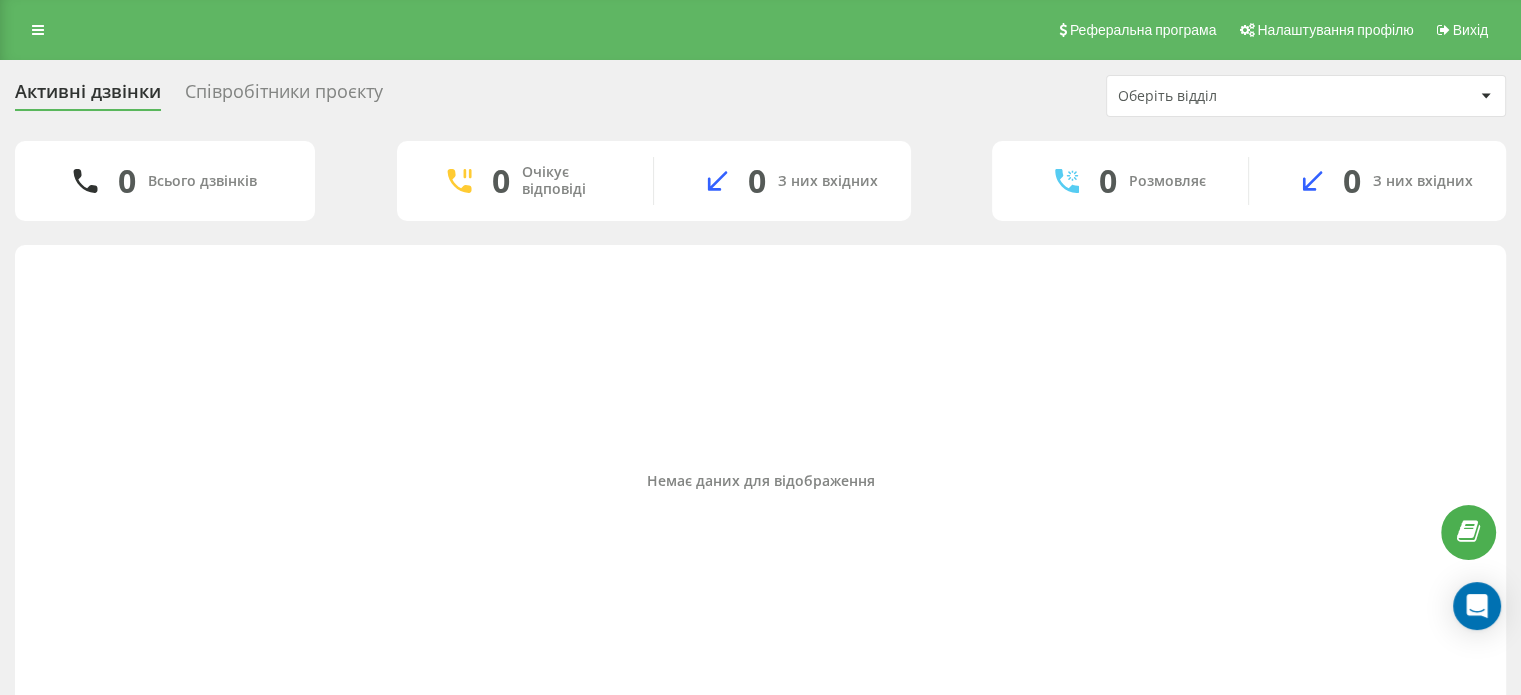 click at bounding box center [38, 30] 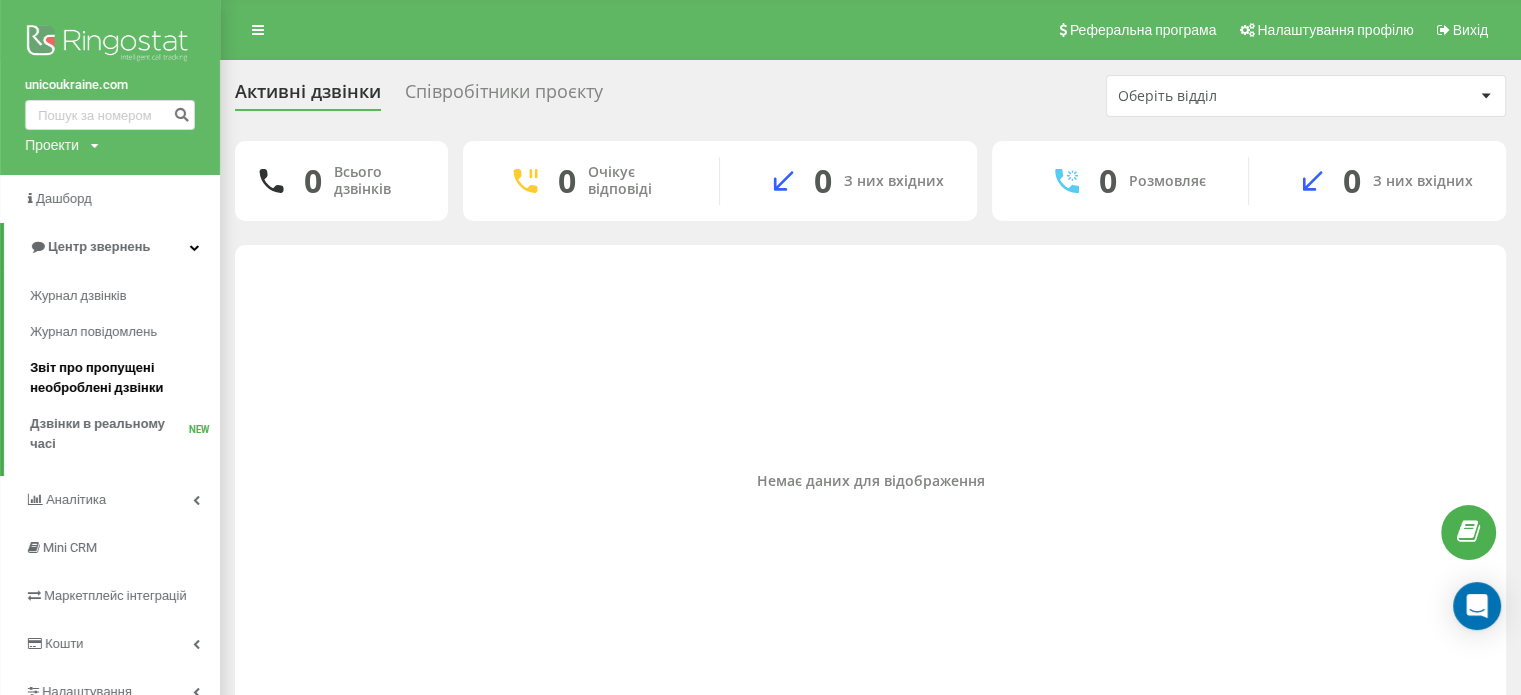 scroll, scrollTop: 51, scrollLeft: 0, axis: vertical 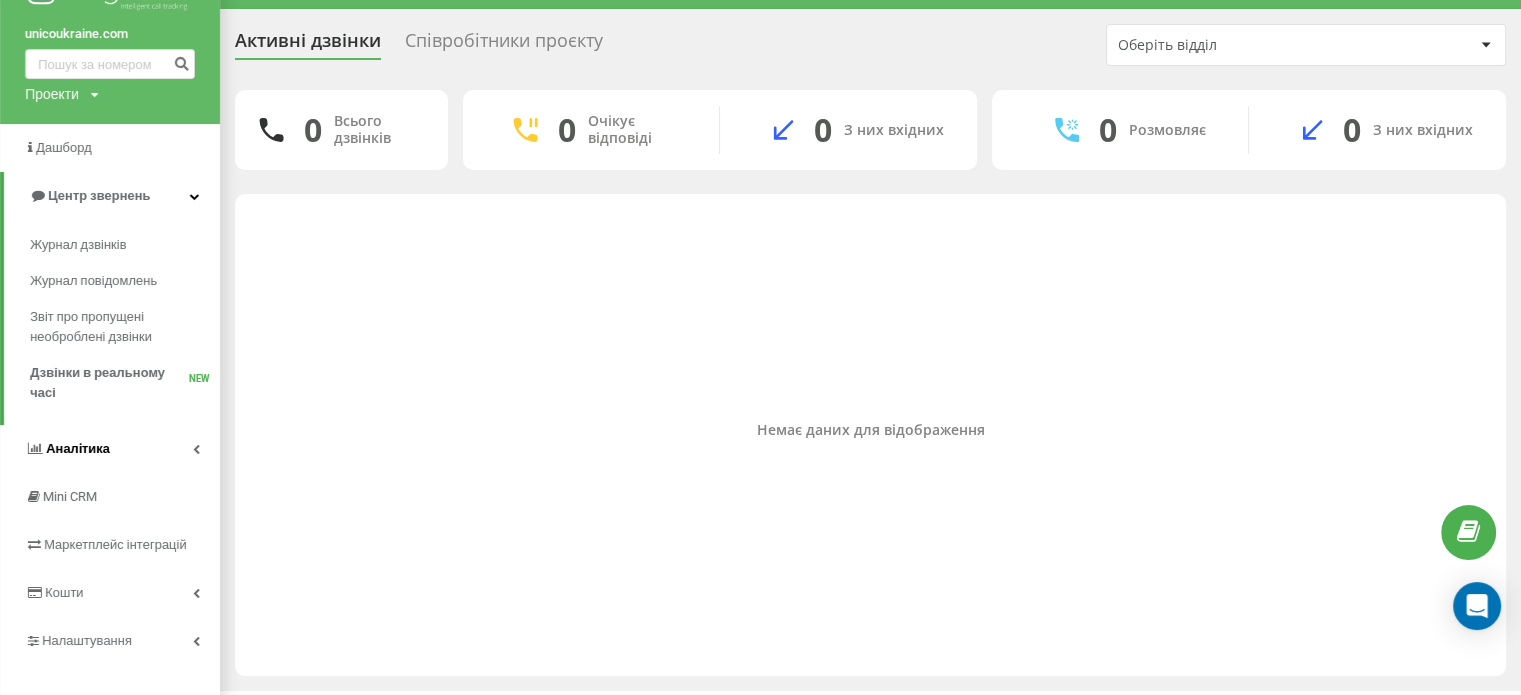 click on "Аналiтика" at bounding box center [78, 448] 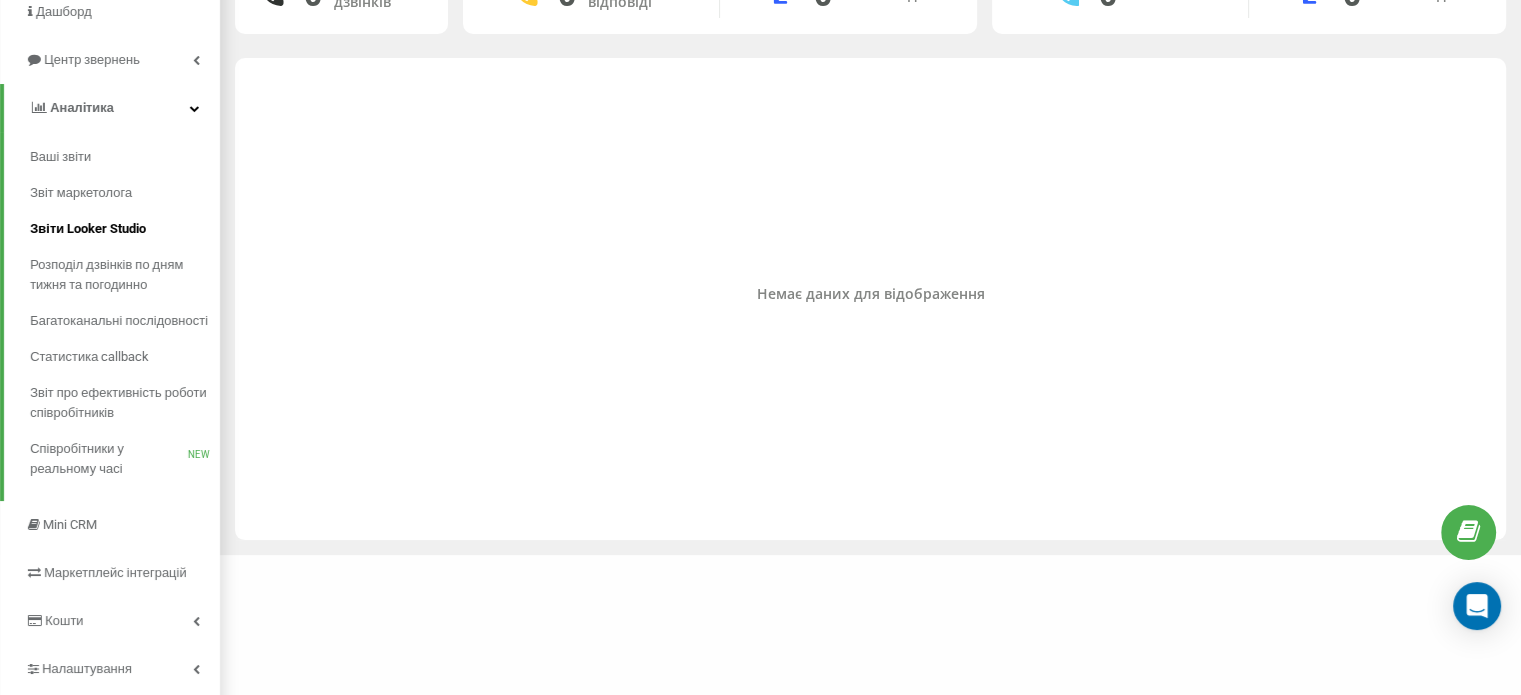 scroll, scrollTop: 255, scrollLeft: 0, axis: vertical 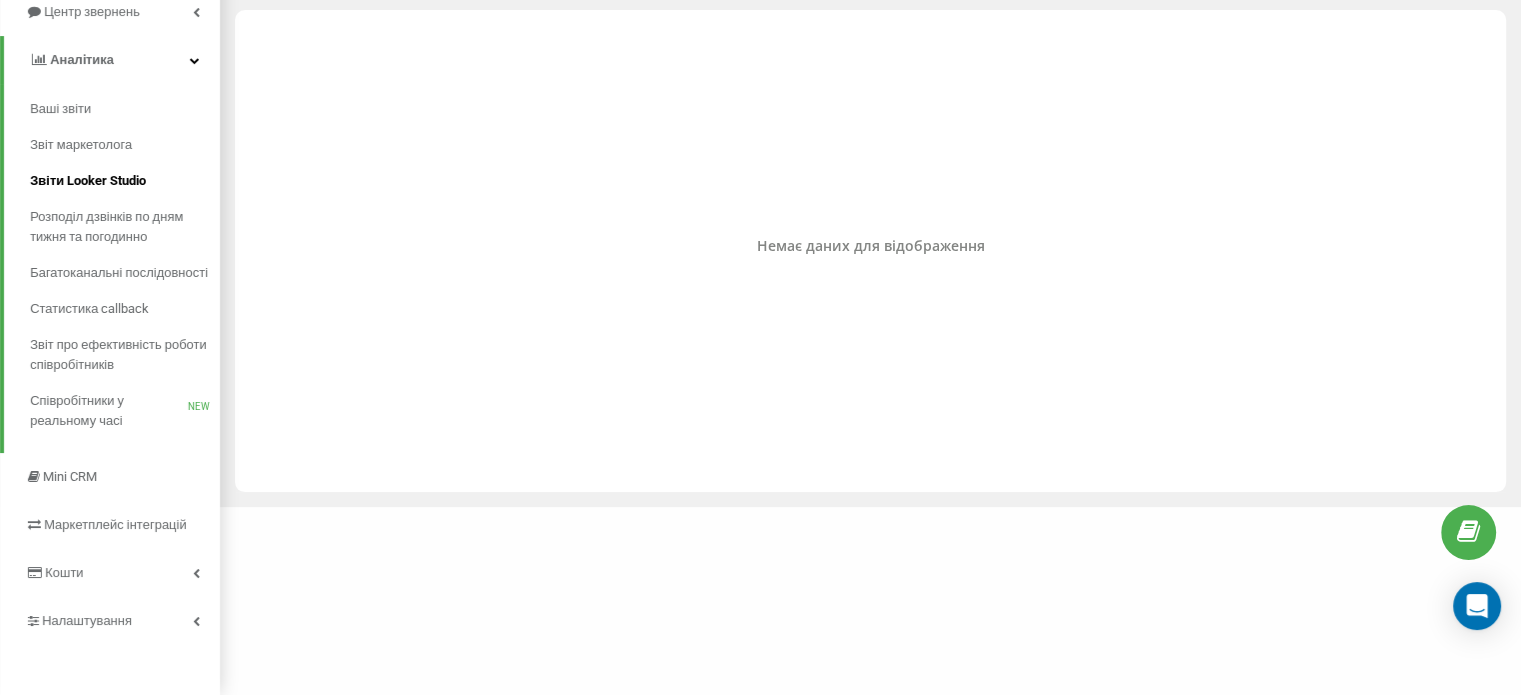 click on "Звіт про ефективність роботи співробітників" at bounding box center (120, 355) 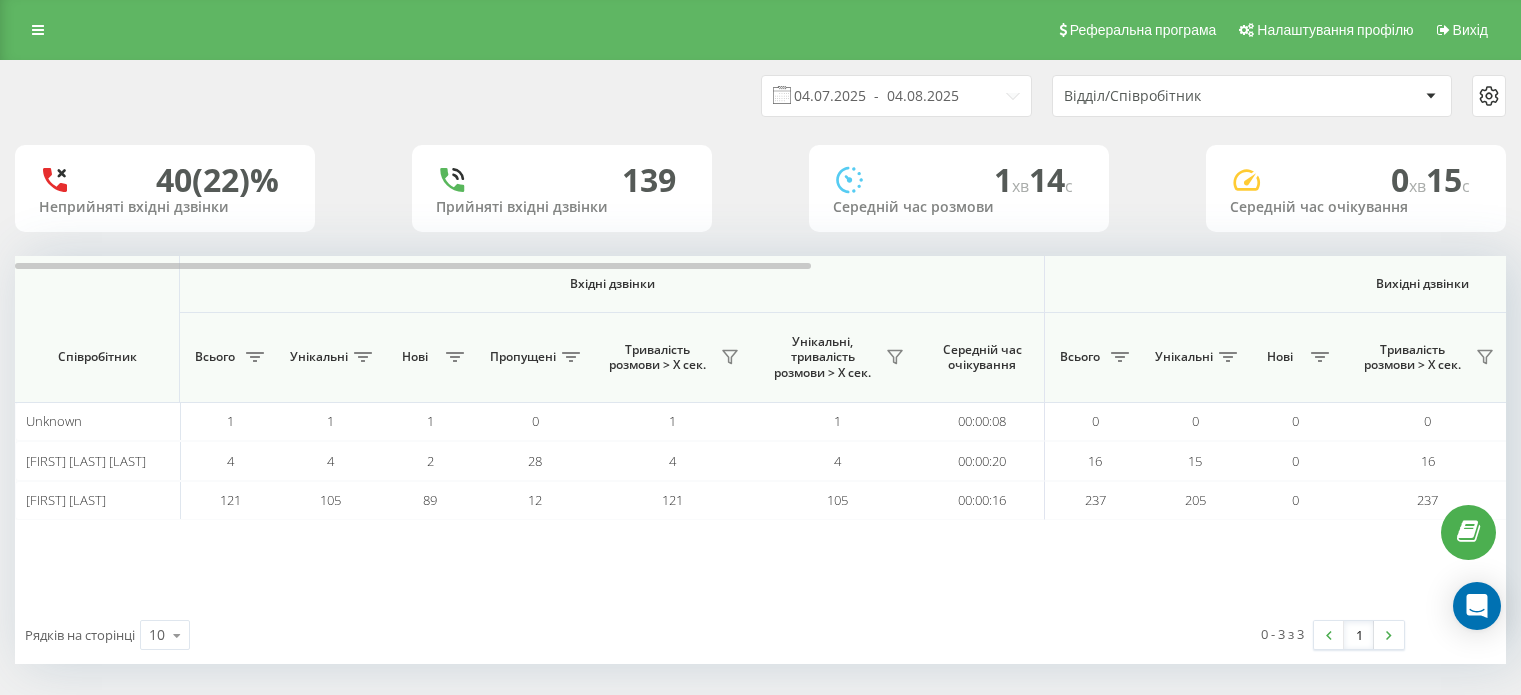 scroll, scrollTop: 0, scrollLeft: 0, axis: both 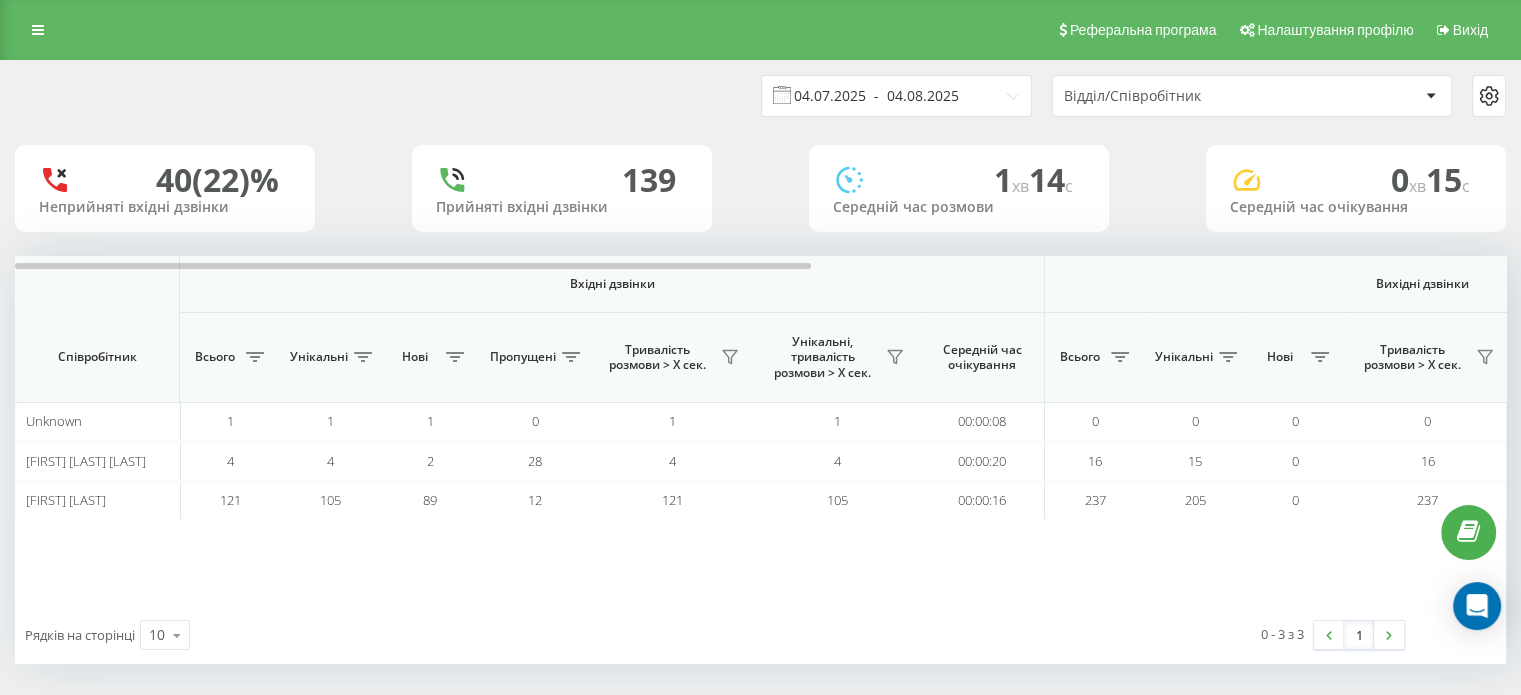 click on "04.07.2025  -  04.08.2025" at bounding box center (896, 96) 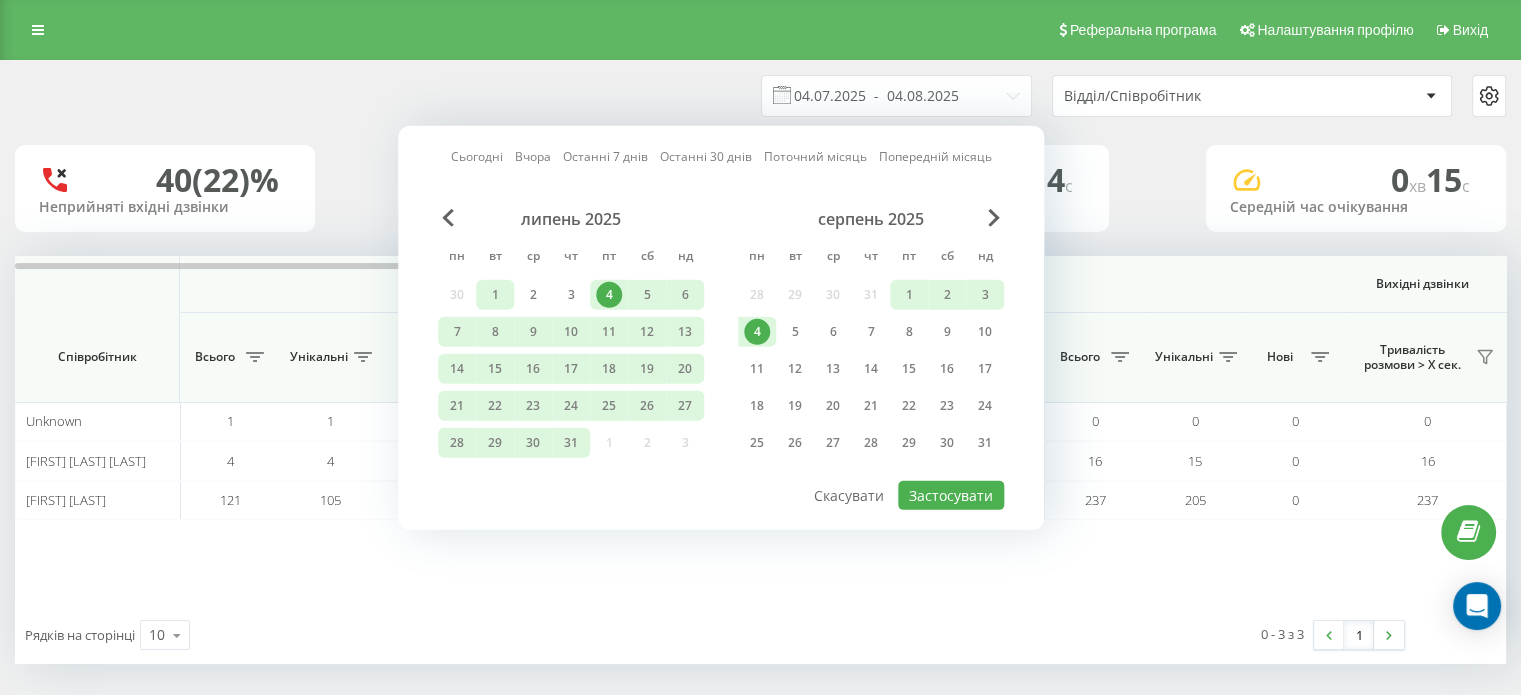 click on "1" at bounding box center [495, 295] 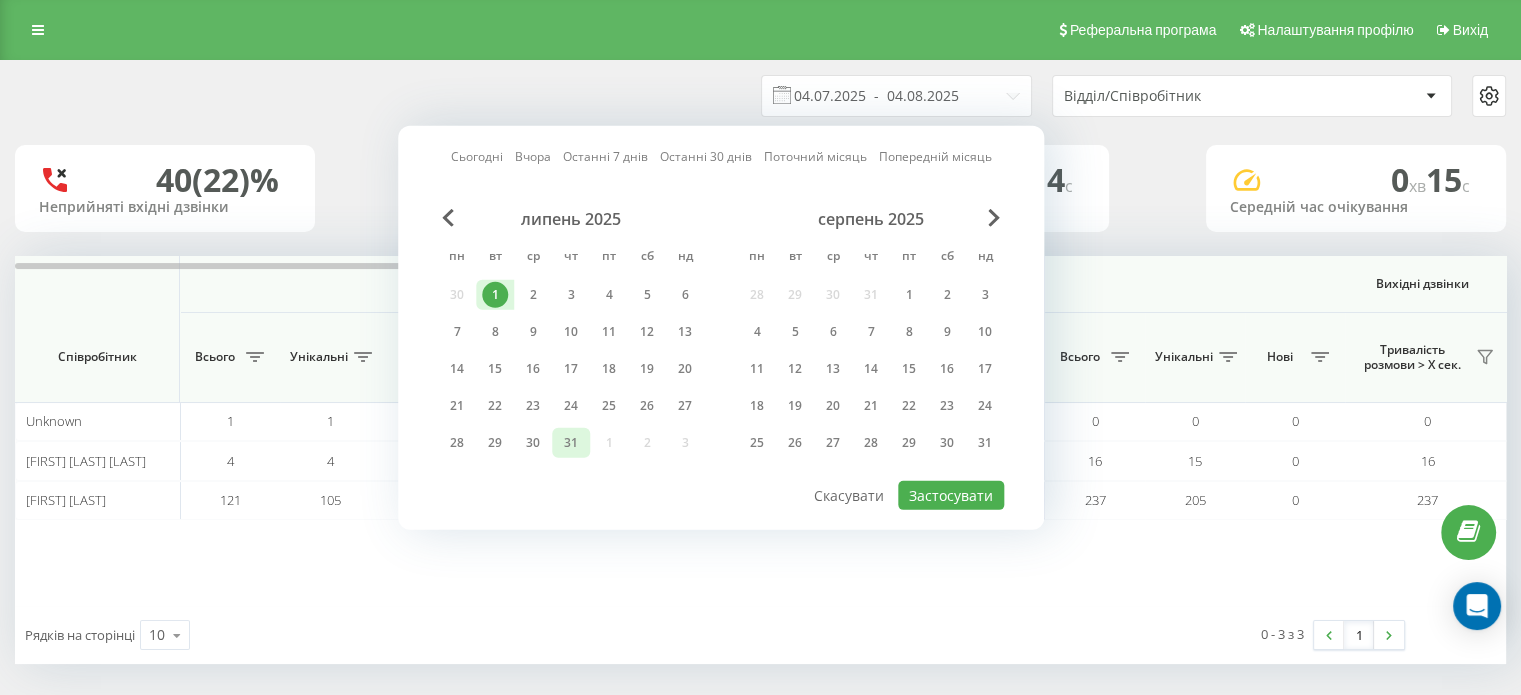 click on "31" at bounding box center [571, 443] 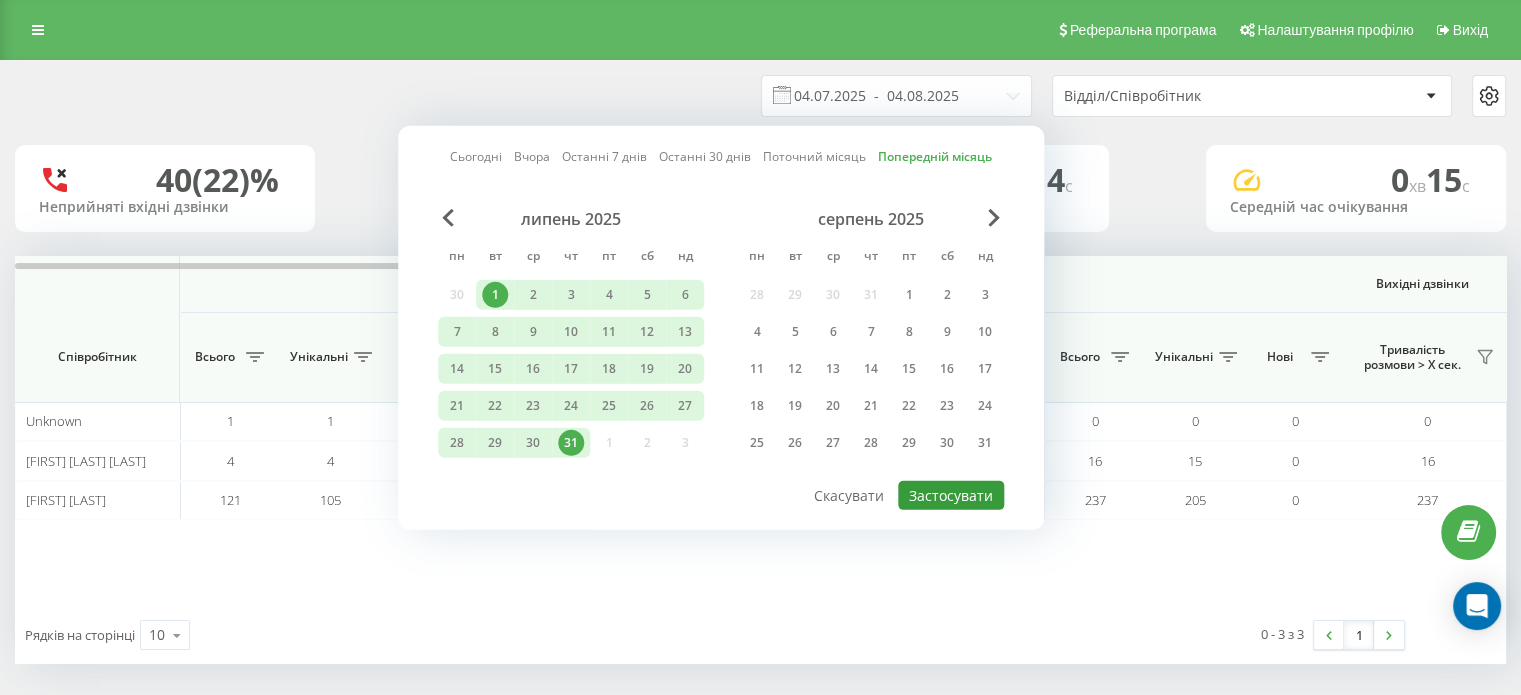 click on "Застосувати" at bounding box center [951, 495] 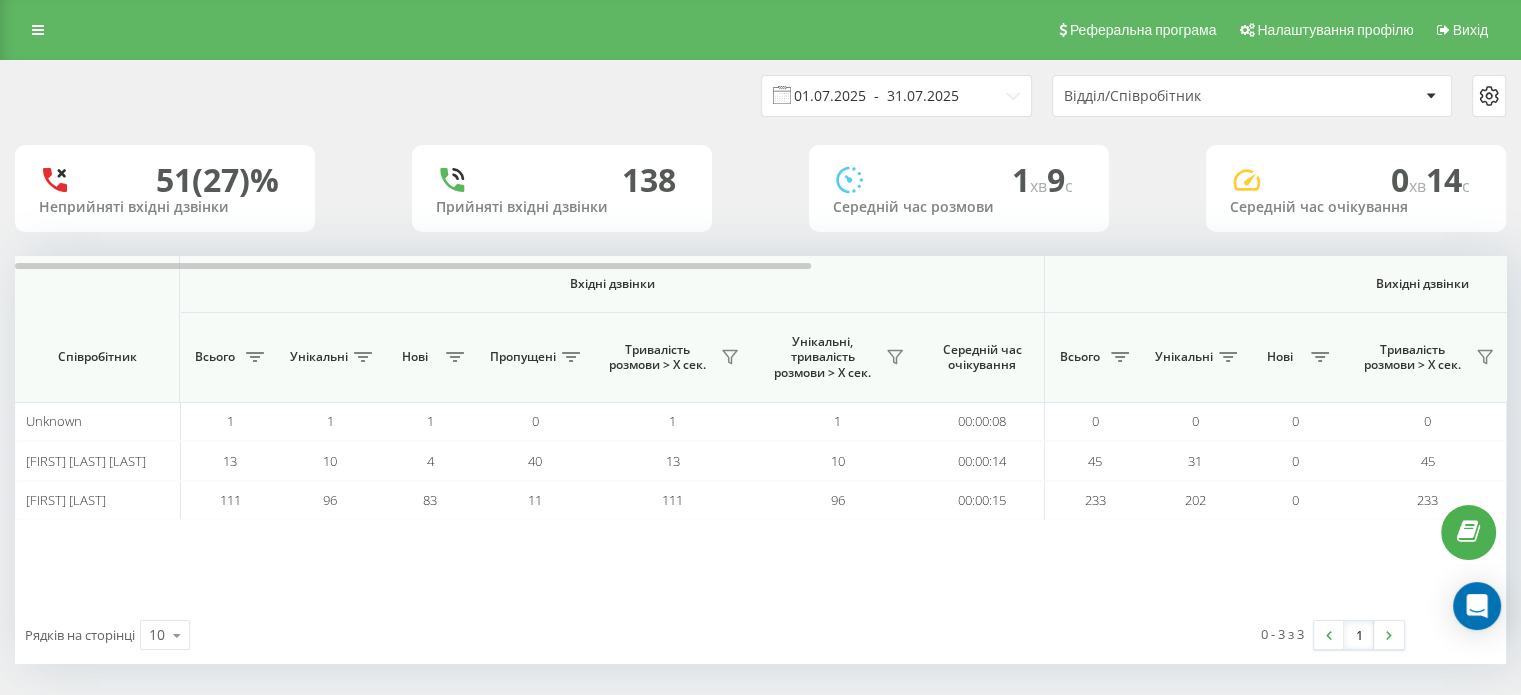 click on "01.07.2025  -  31.07.2025" at bounding box center [896, 96] 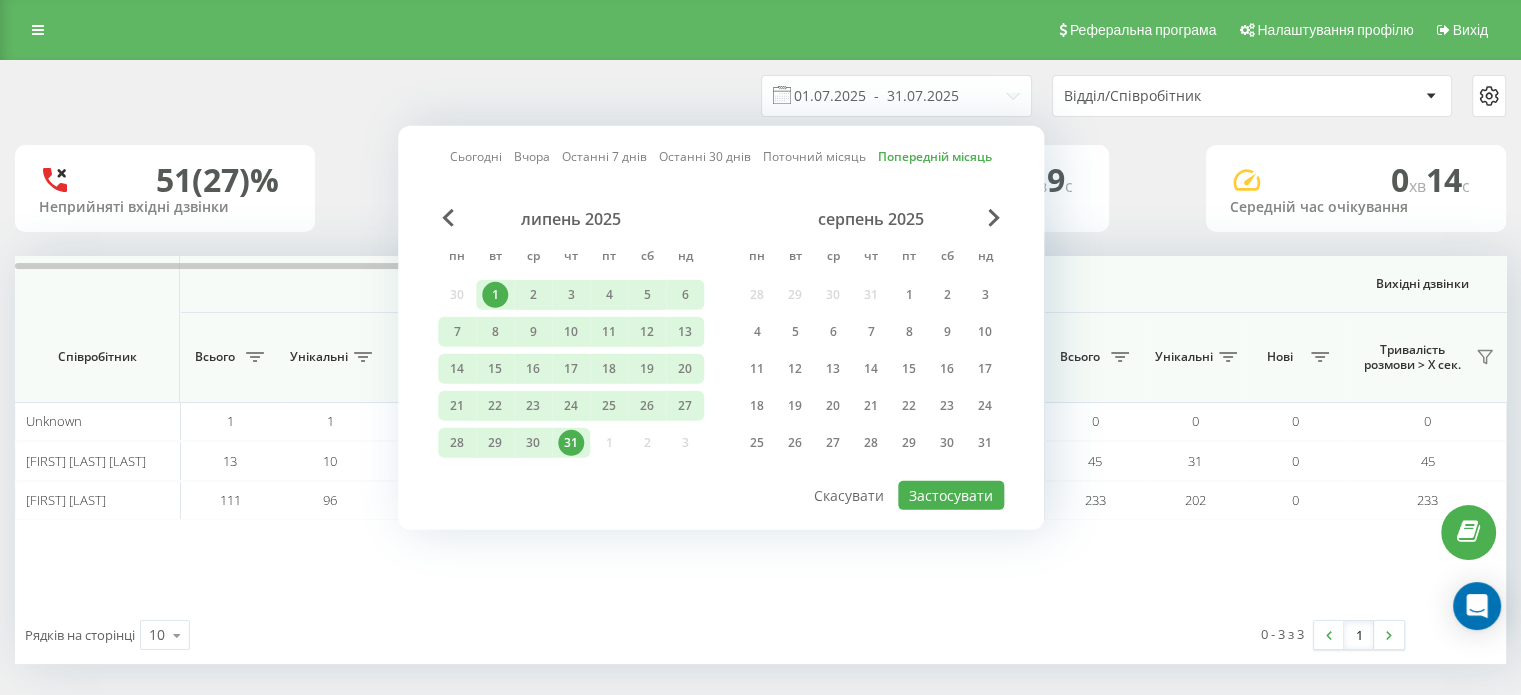 click on "1" at bounding box center (495, 295) 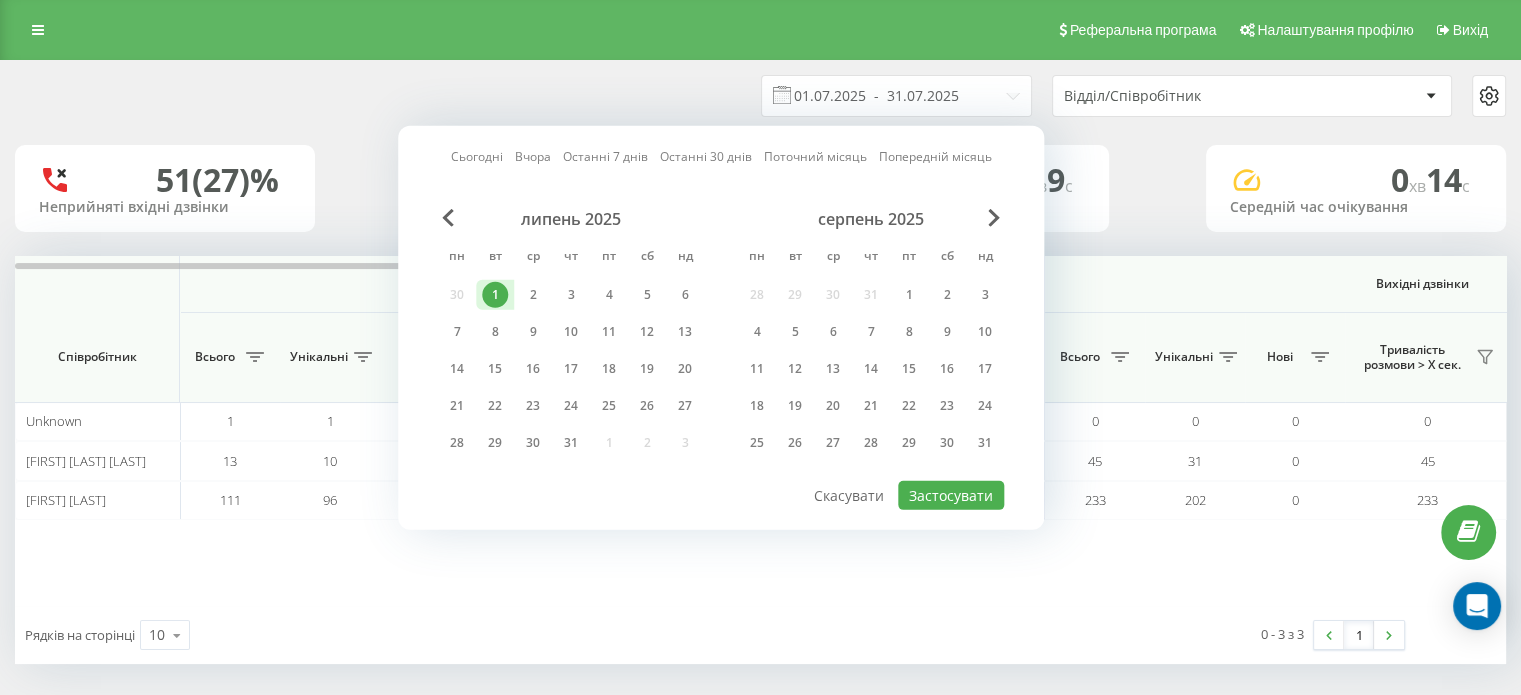 click on "1" at bounding box center [495, 295] 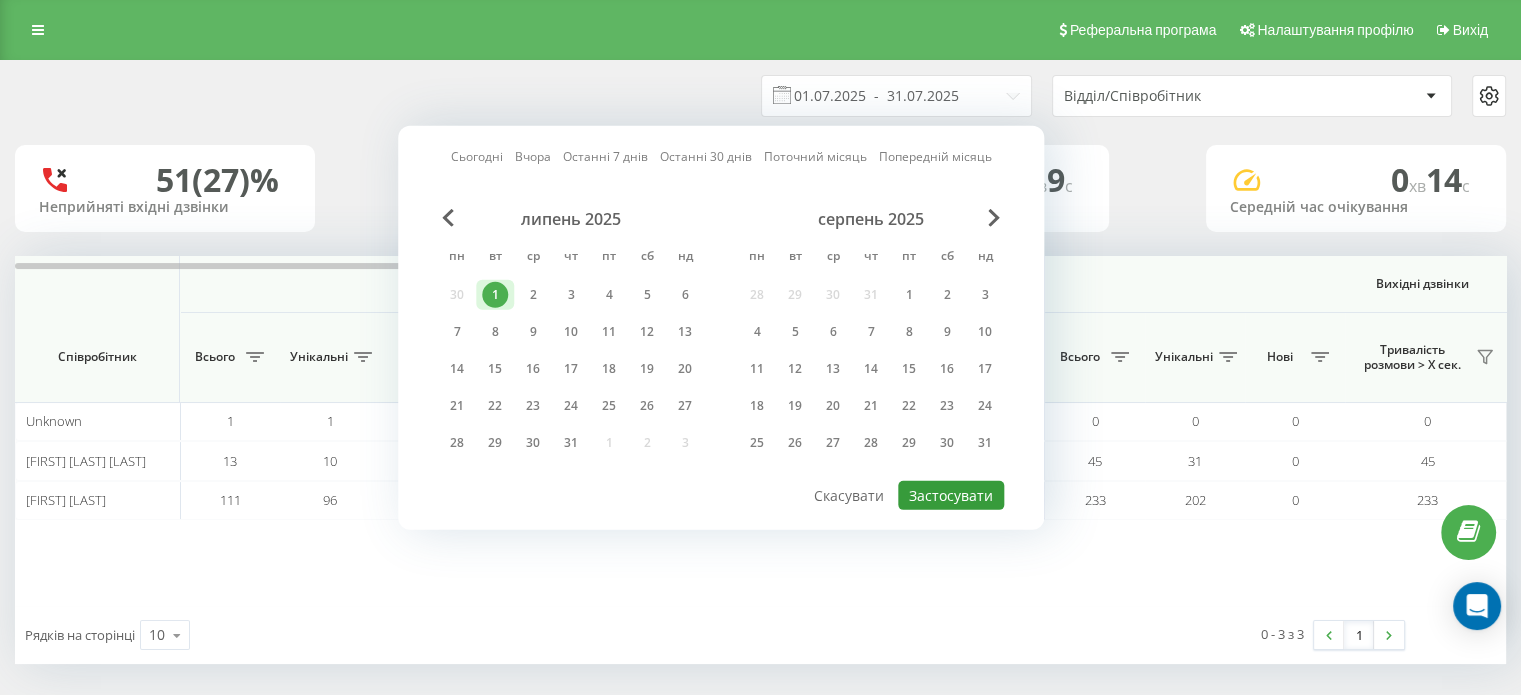 click on "Застосувати" at bounding box center [951, 495] 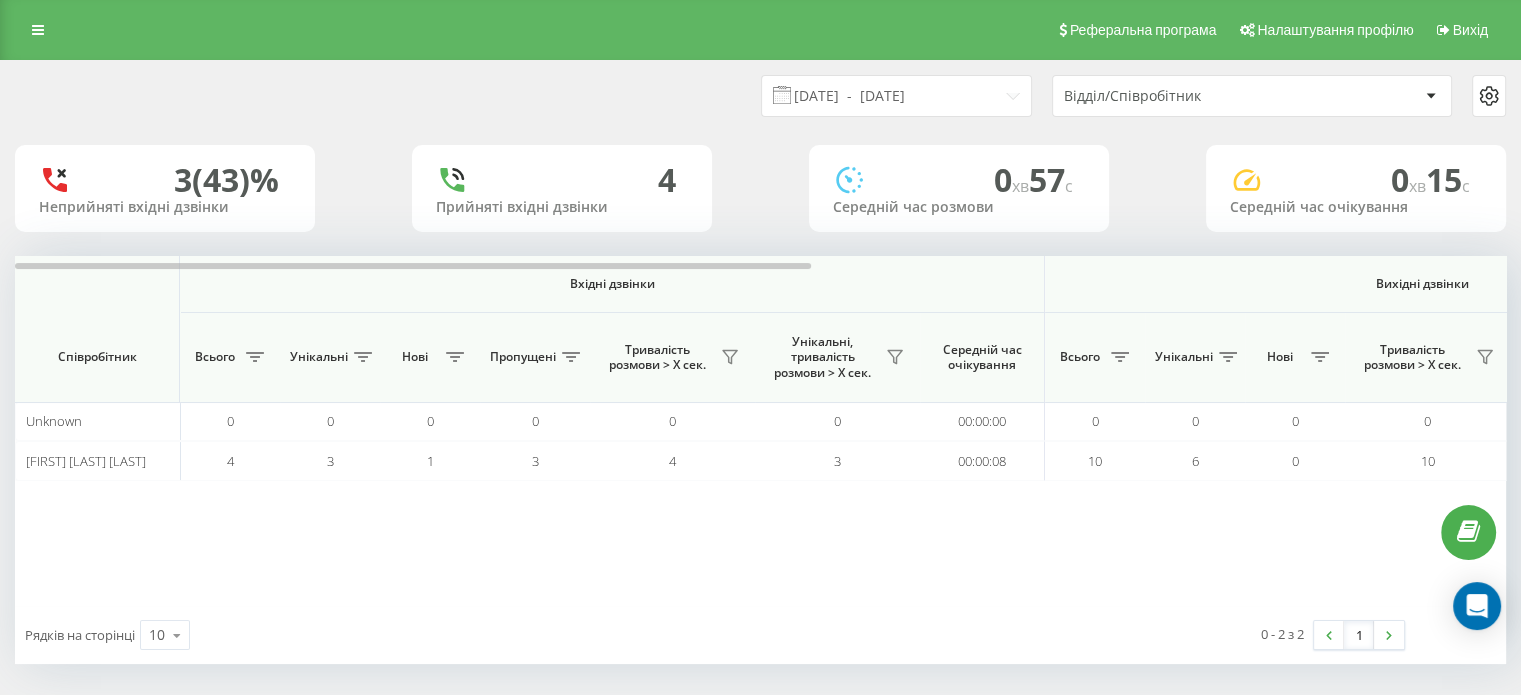 click on "Відділ/Співробітник" at bounding box center [1183, 96] 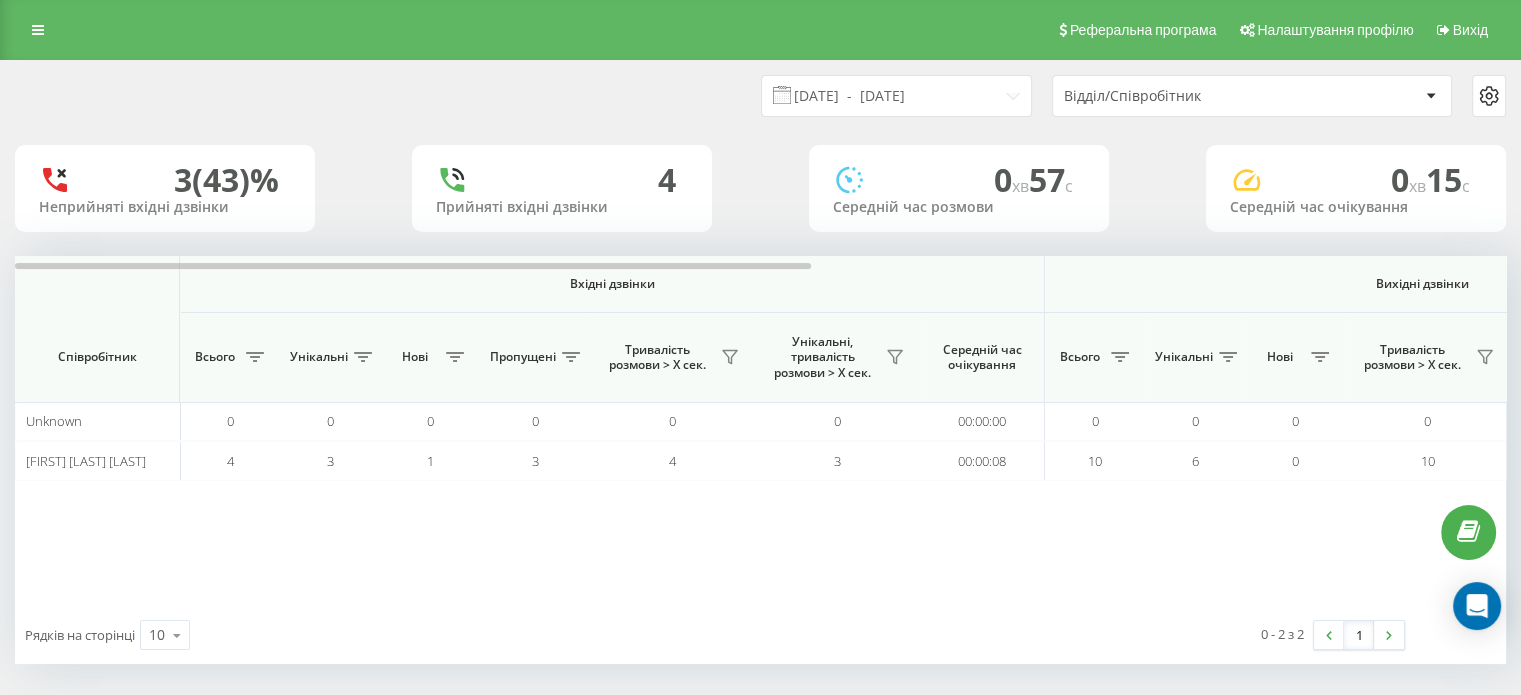 click 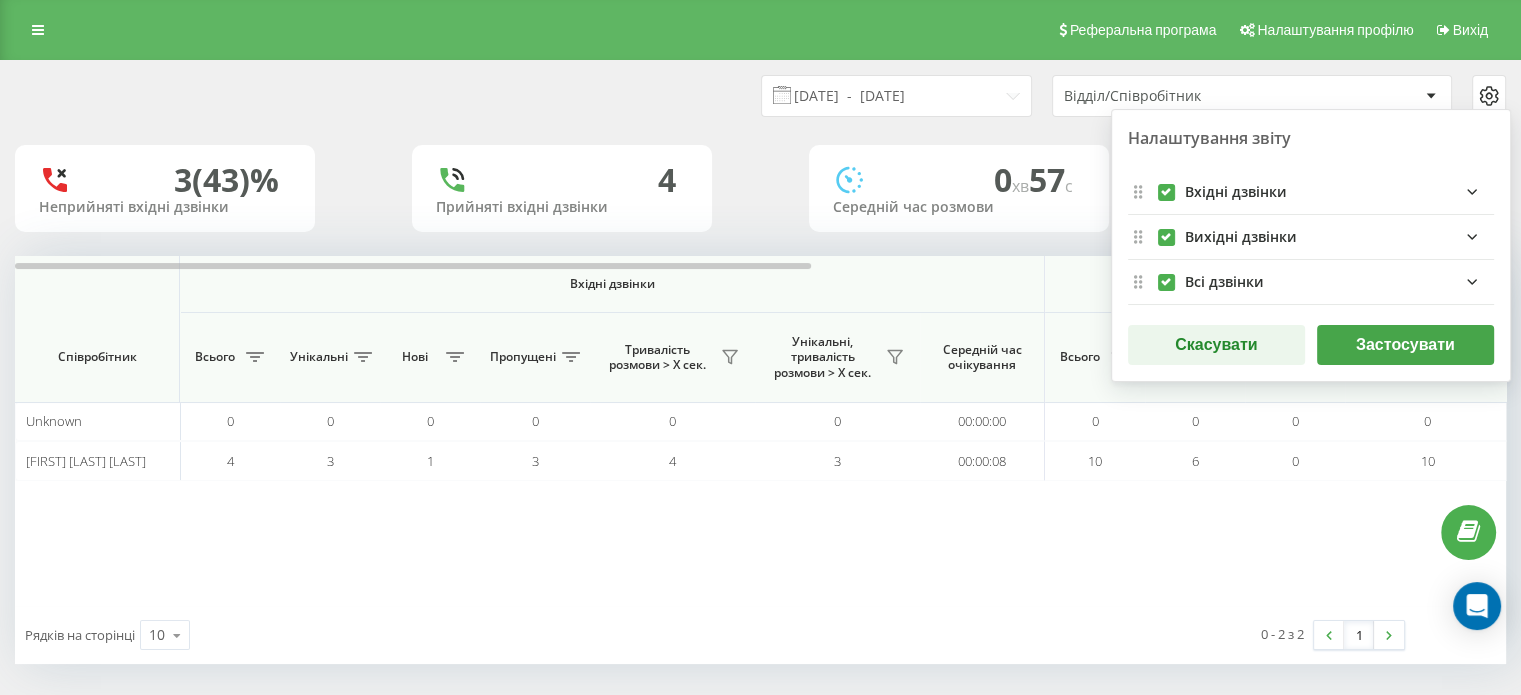 click on "Застосувати" at bounding box center (1405, 345) 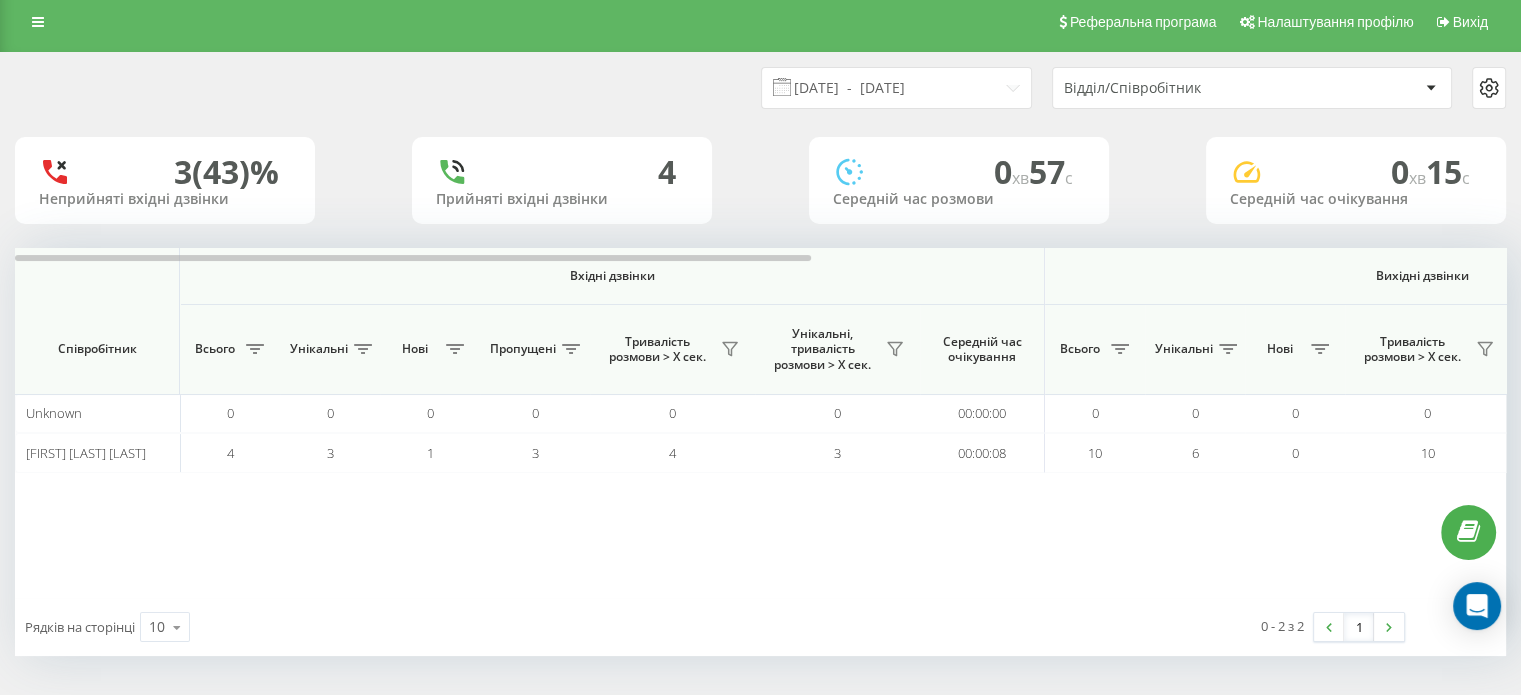 scroll, scrollTop: 8, scrollLeft: 0, axis: vertical 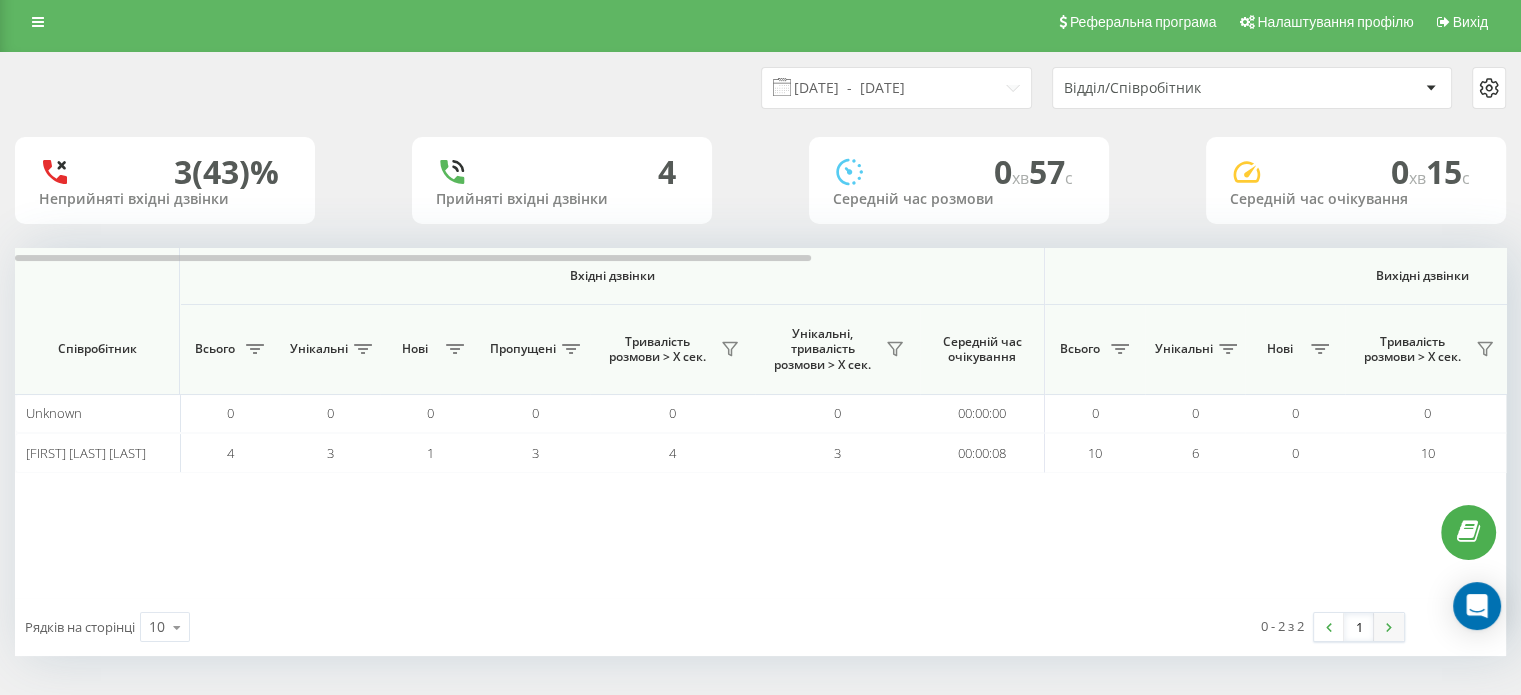 click at bounding box center (1389, 627) 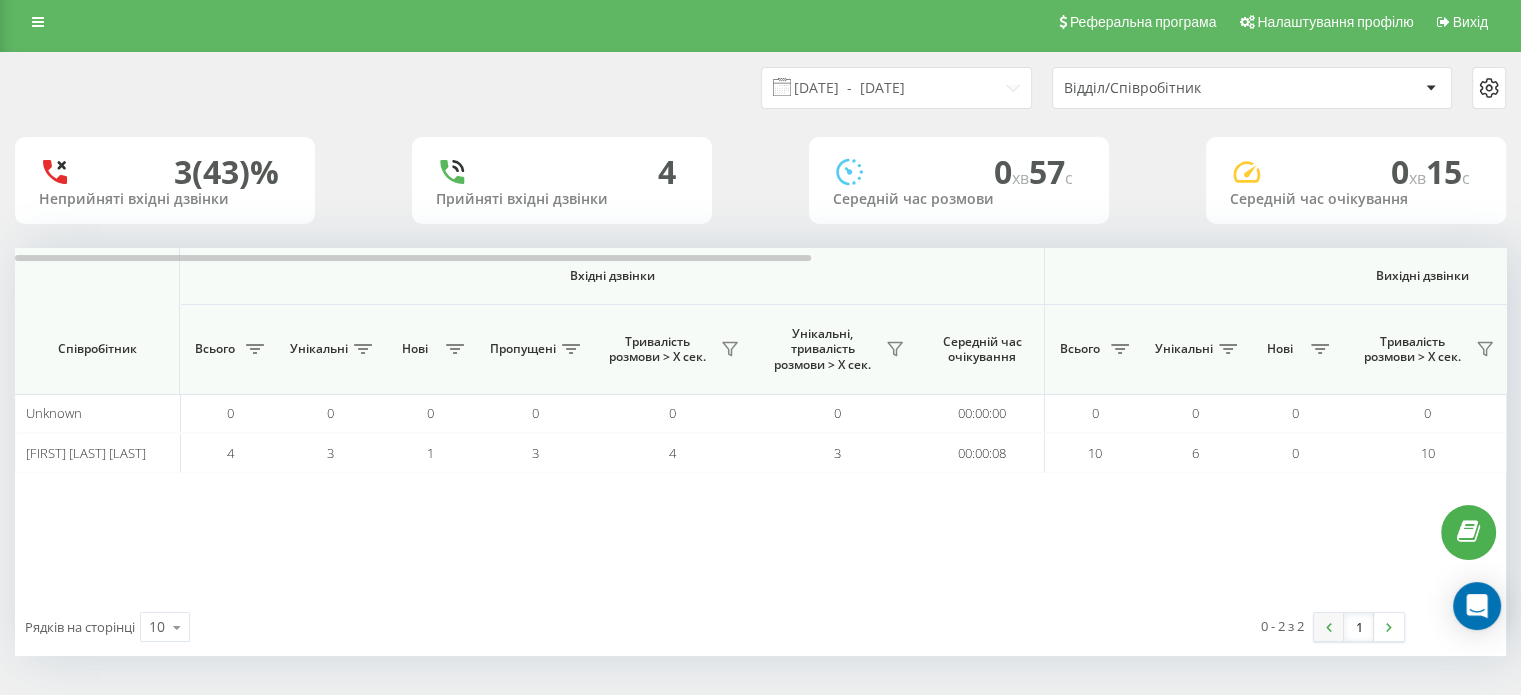 click at bounding box center (1329, 627) 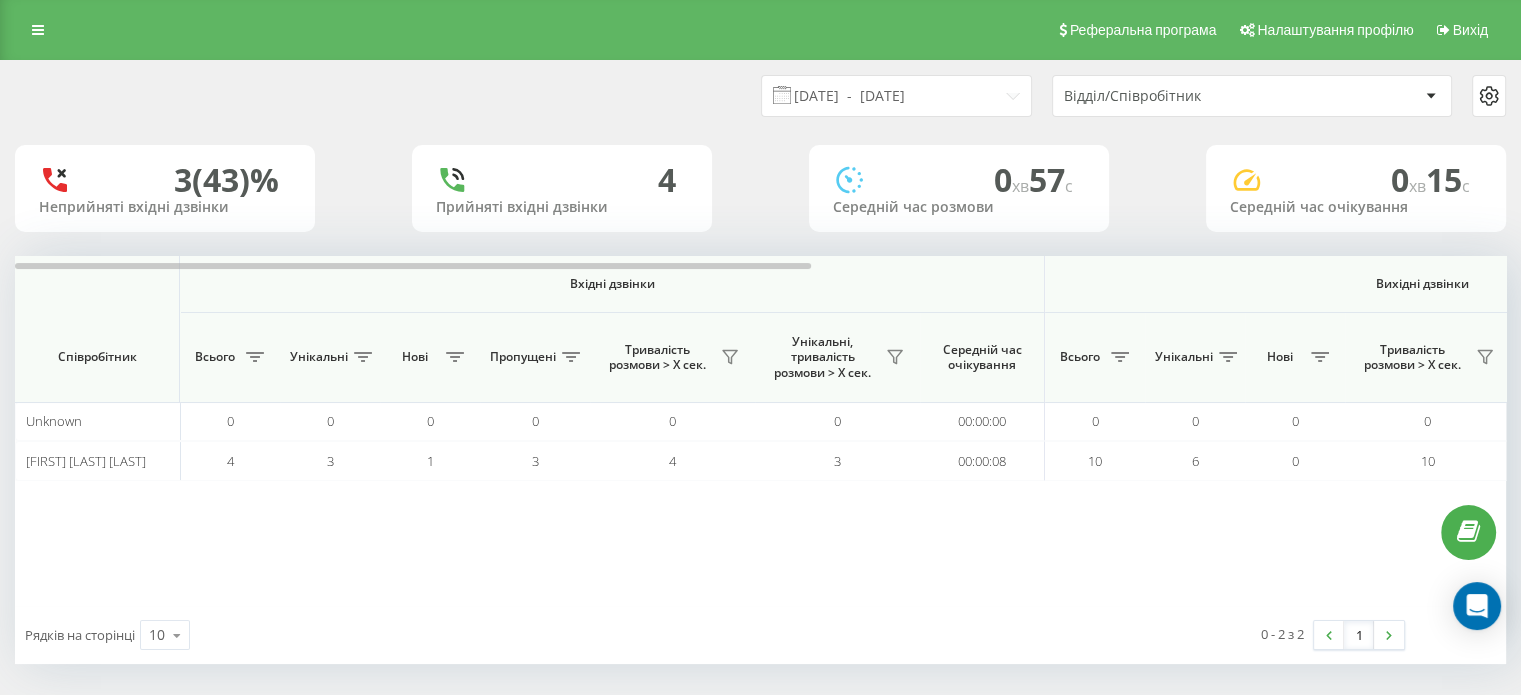 scroll, scrollTop: 8, scrollLeft: 0, axis: vertical 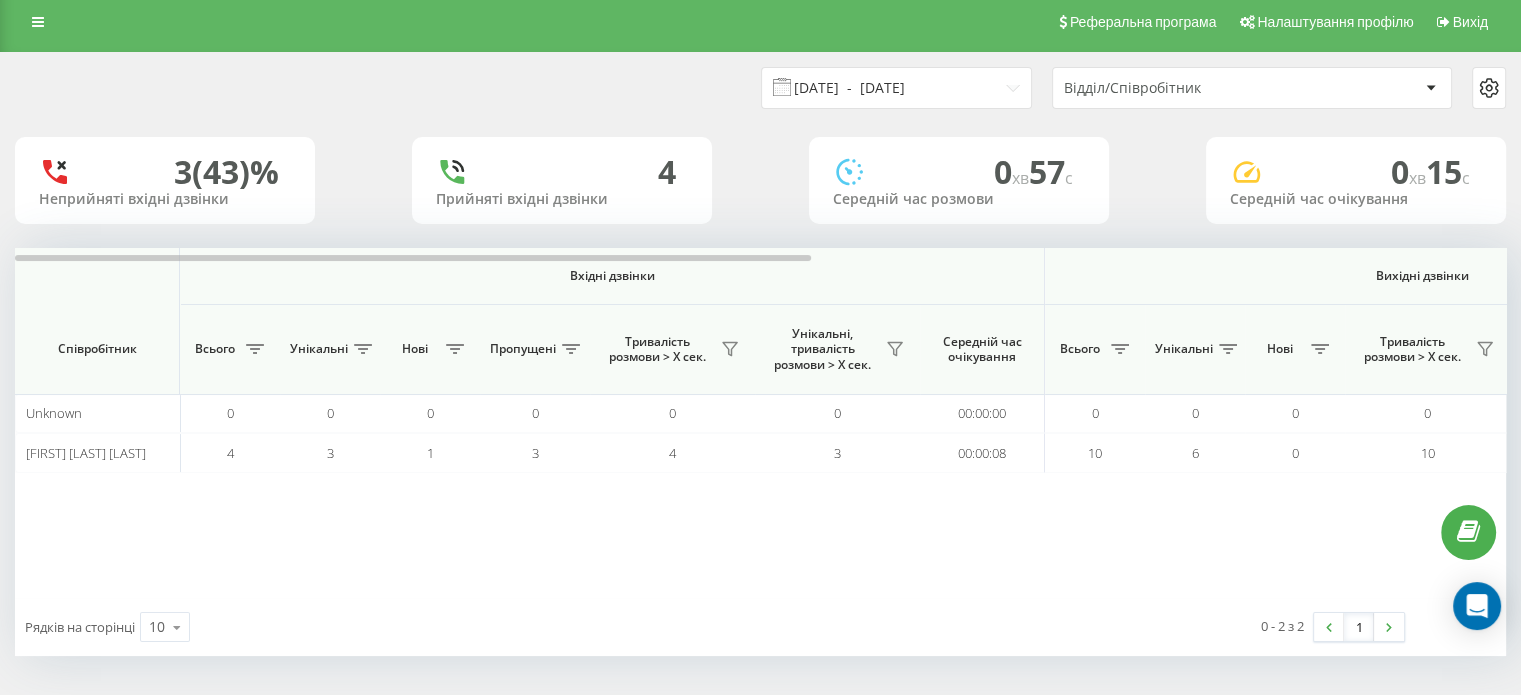 click on "[DATE]  -  [DATE]" at bounding box center (896, 88) 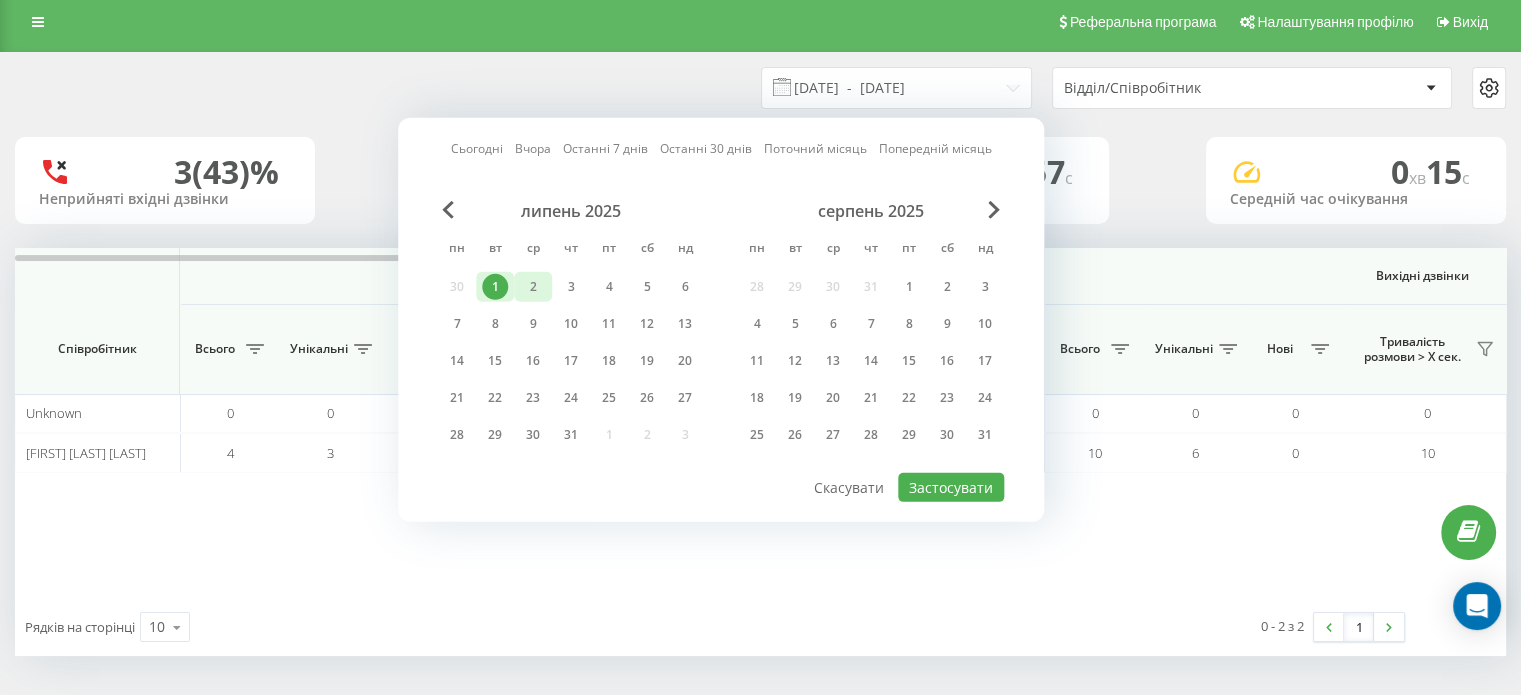 click on "2" at bounding box center (533, 287) 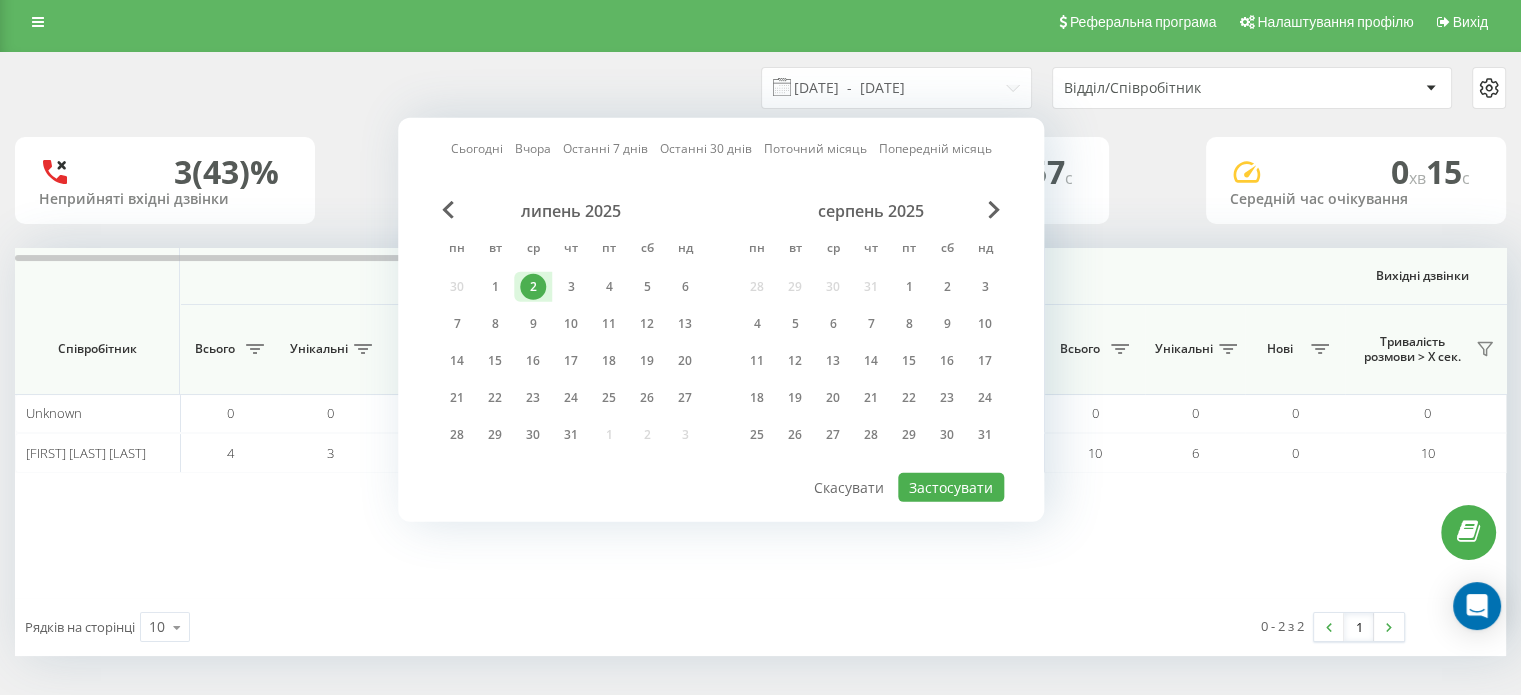 click on "2" at bounding box center (533, 287) 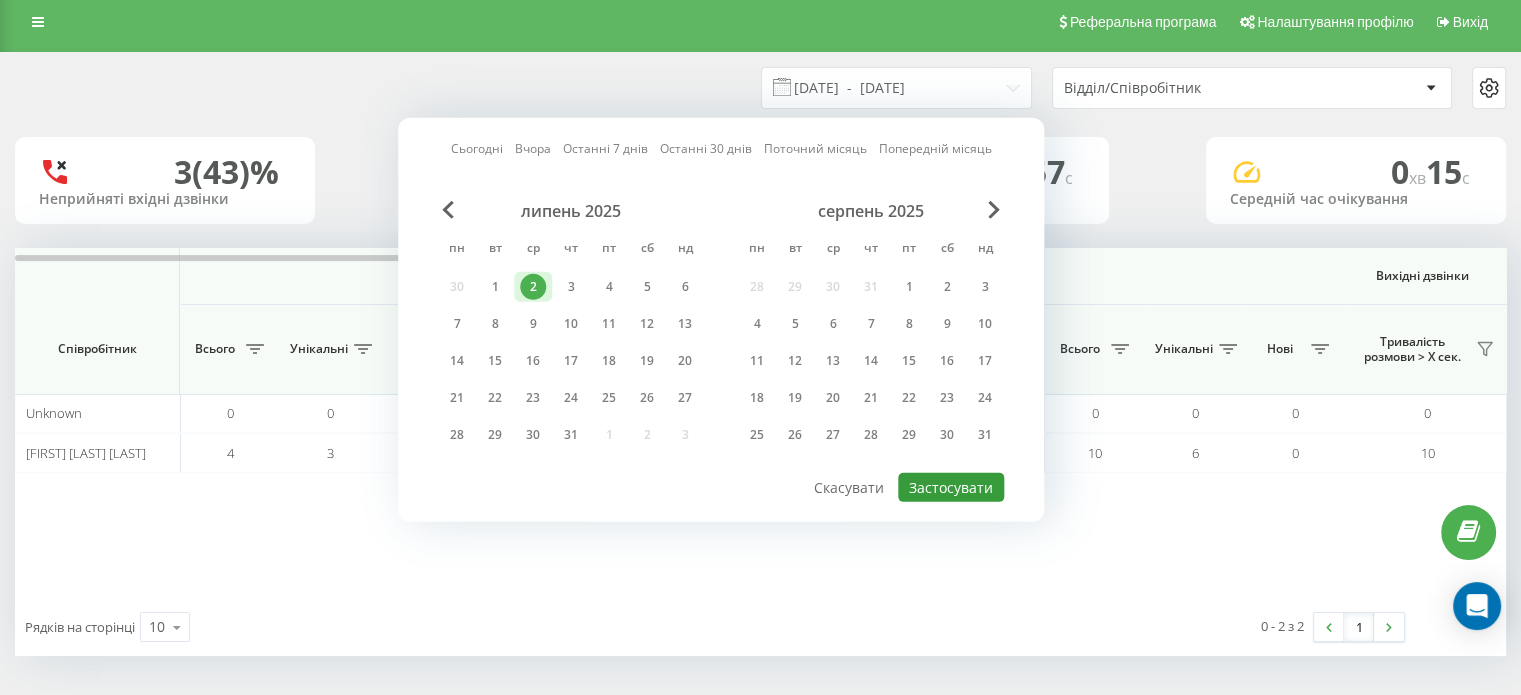 click on "Застосувати" at bounding box center [951, 487] 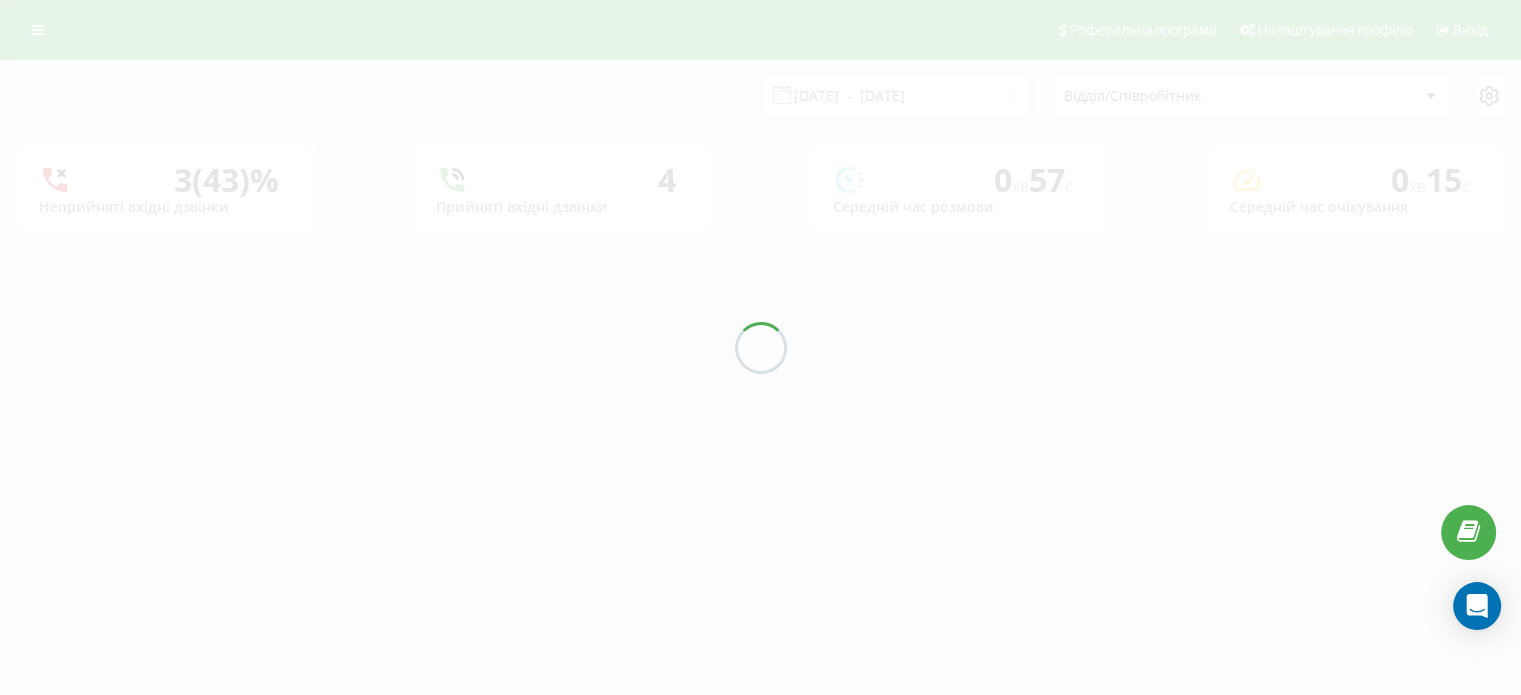 scroll, scrollTop: 0, scrollLeft: 0, axis: both 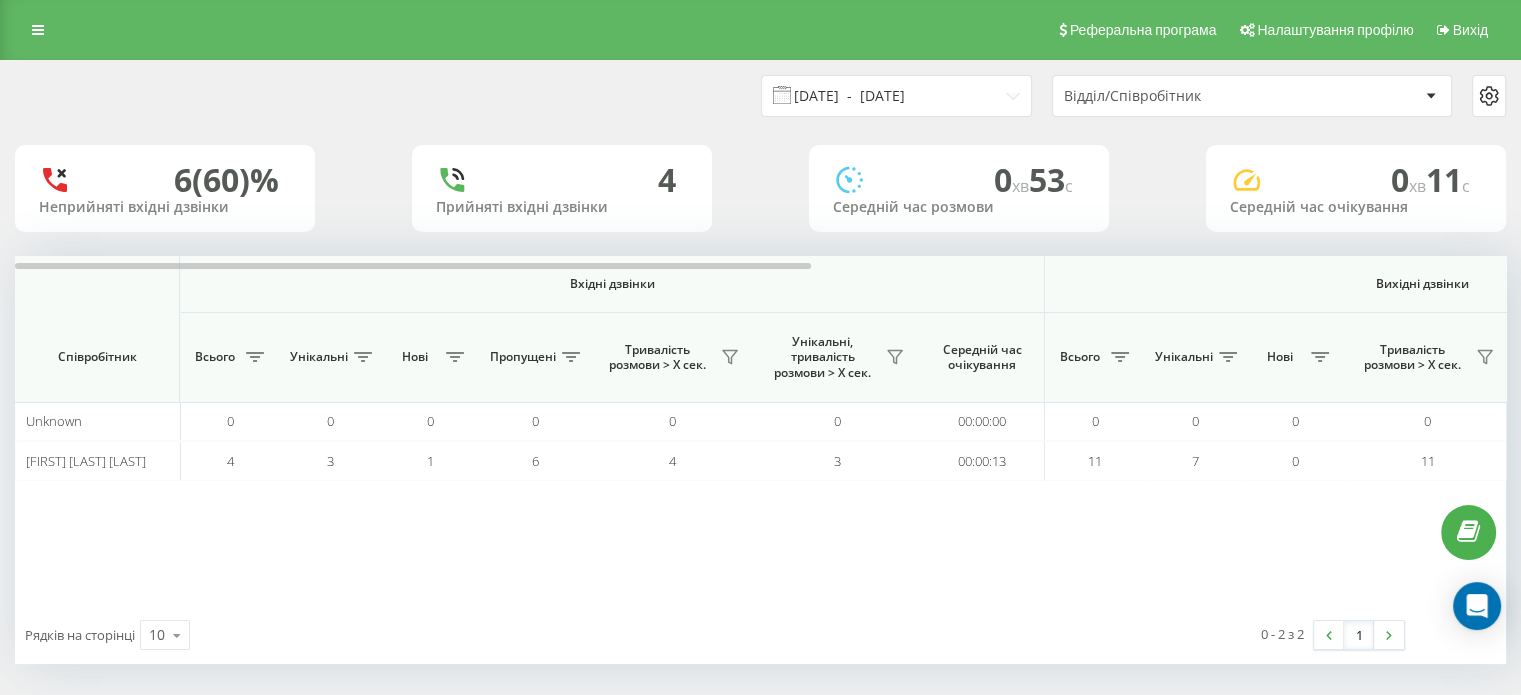 click on "[DATE]  -  [DATE]" at bounding box center [896, 96] 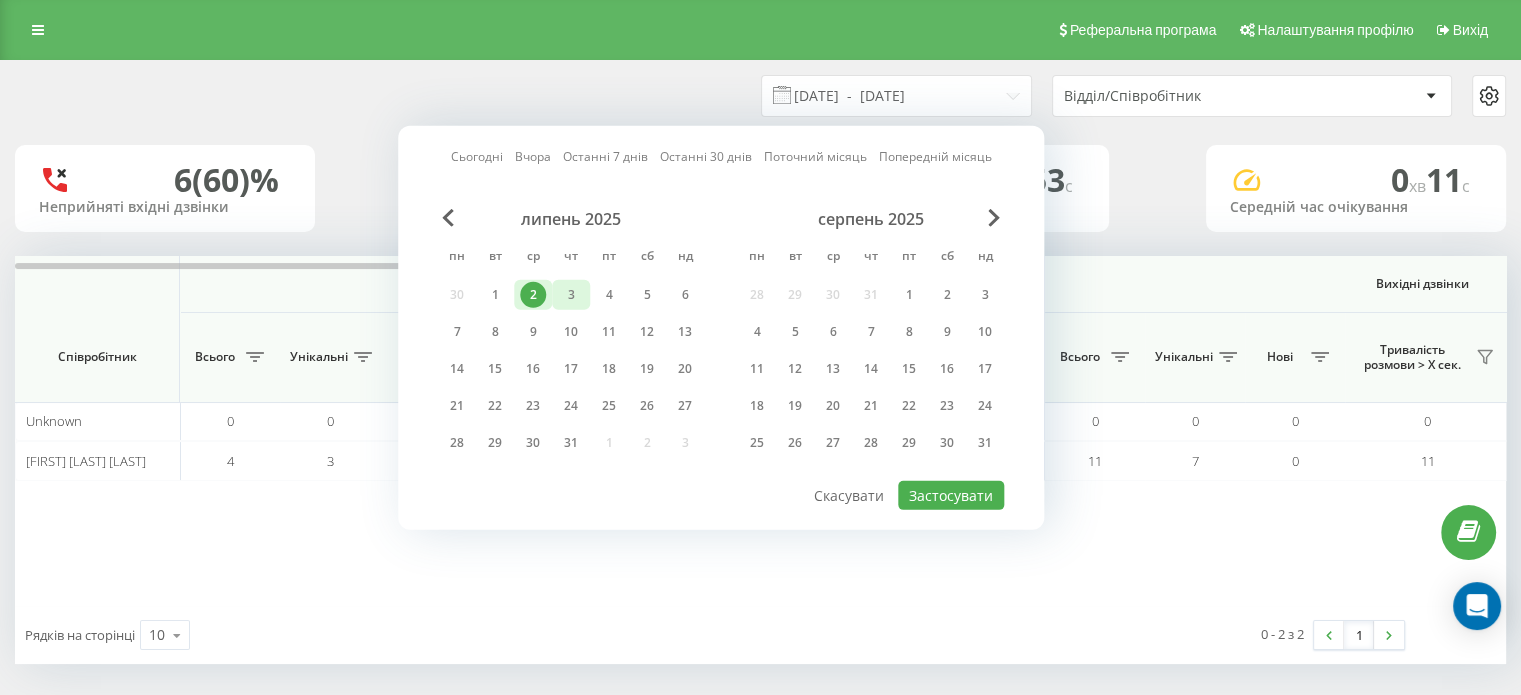 click on "3" at bounding box center [571, 295] 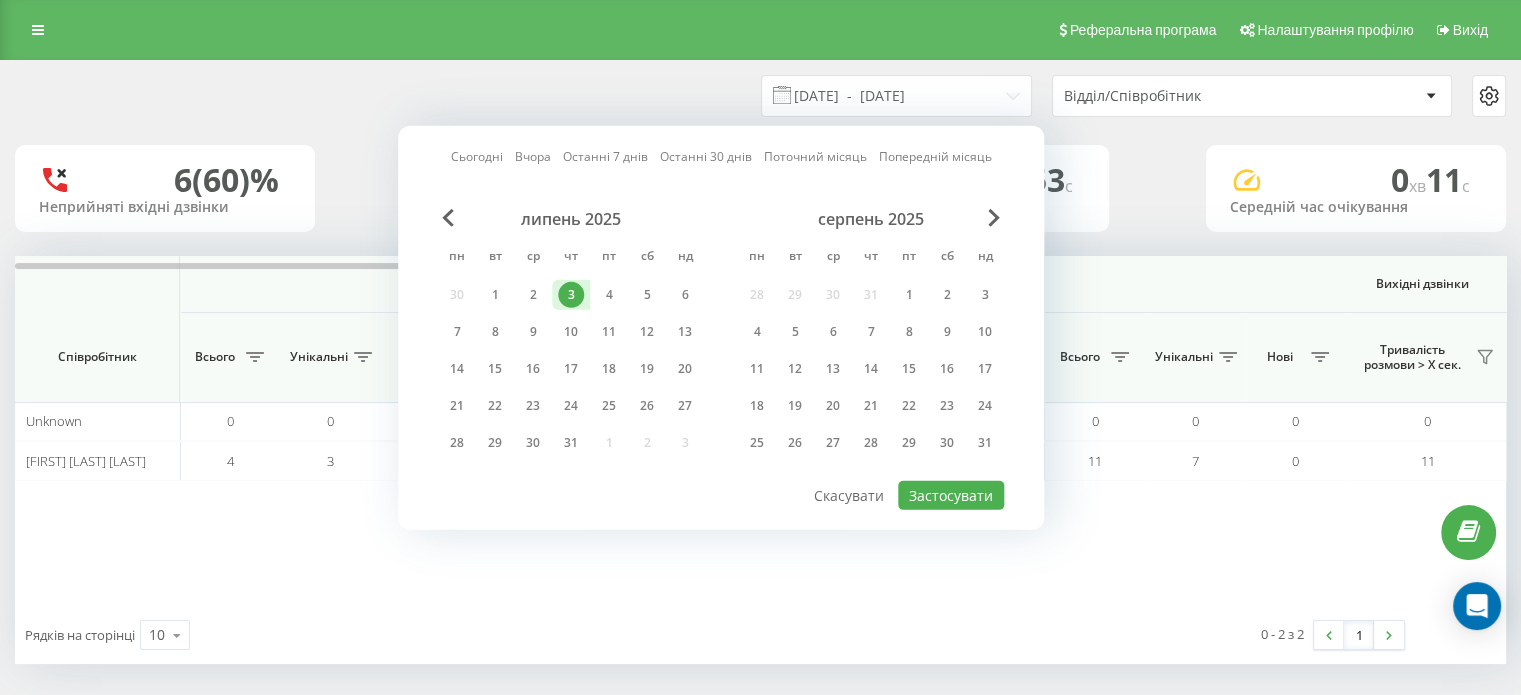click on "3" at bounding box center (571, 295) 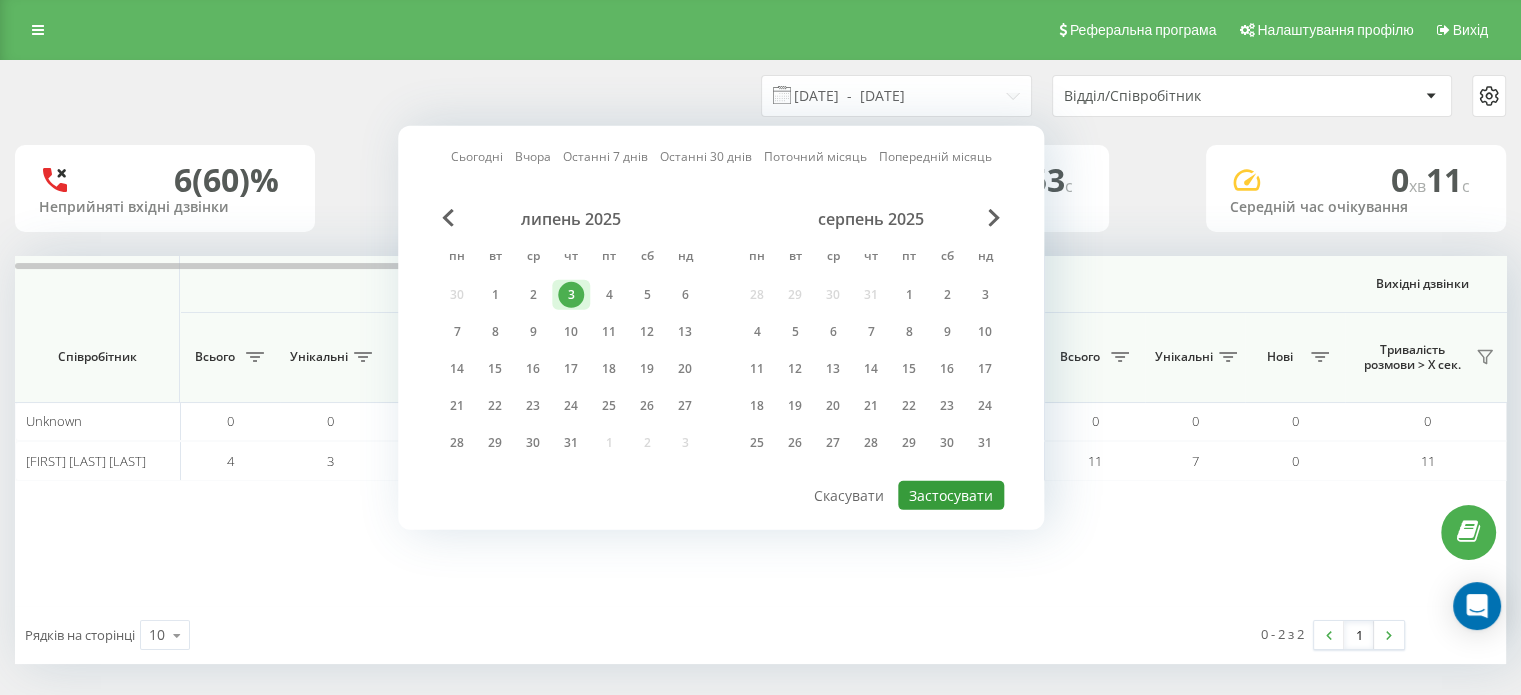 click on "Застосувати" at bounding box center (951, 495) 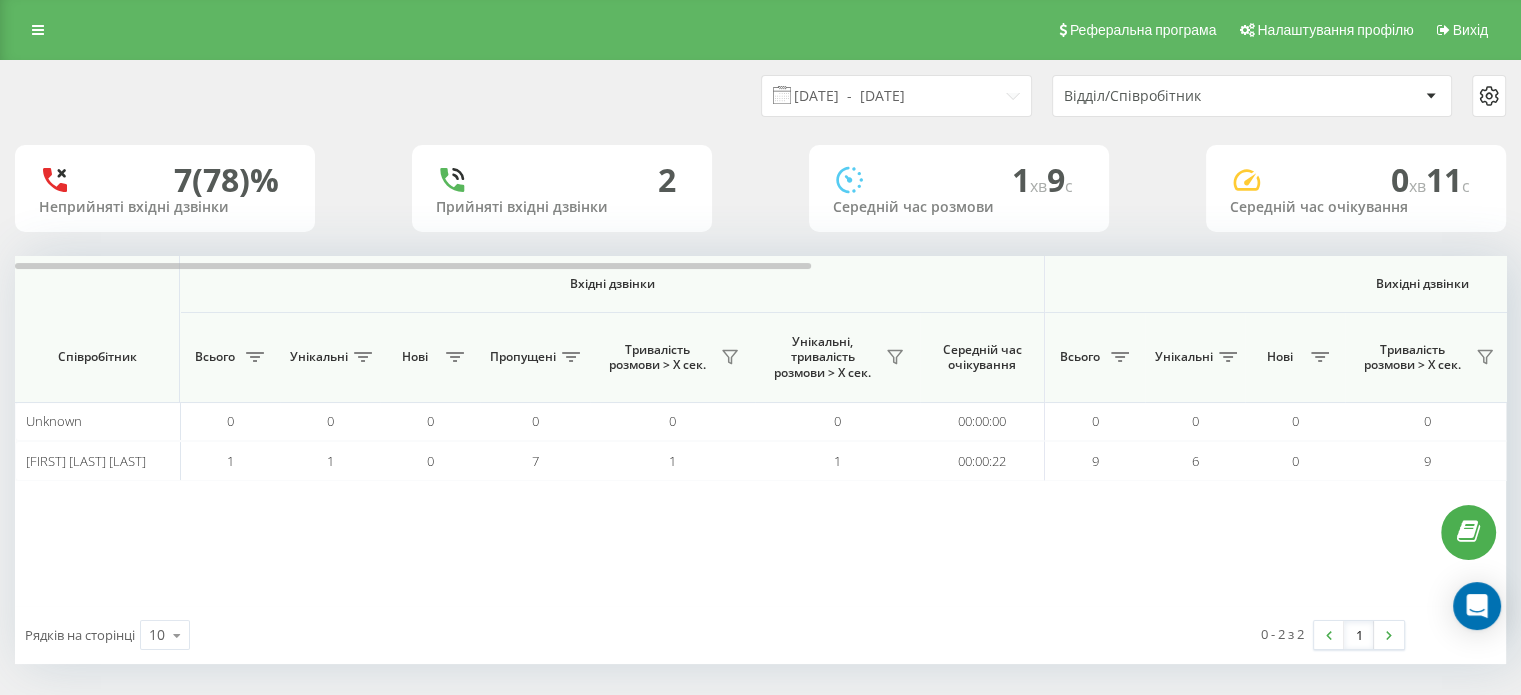 click on "[DATE]  -  [DATE] [DEPARTMENT]/[EMPLOYEE]" at bounding box center [760, 96] 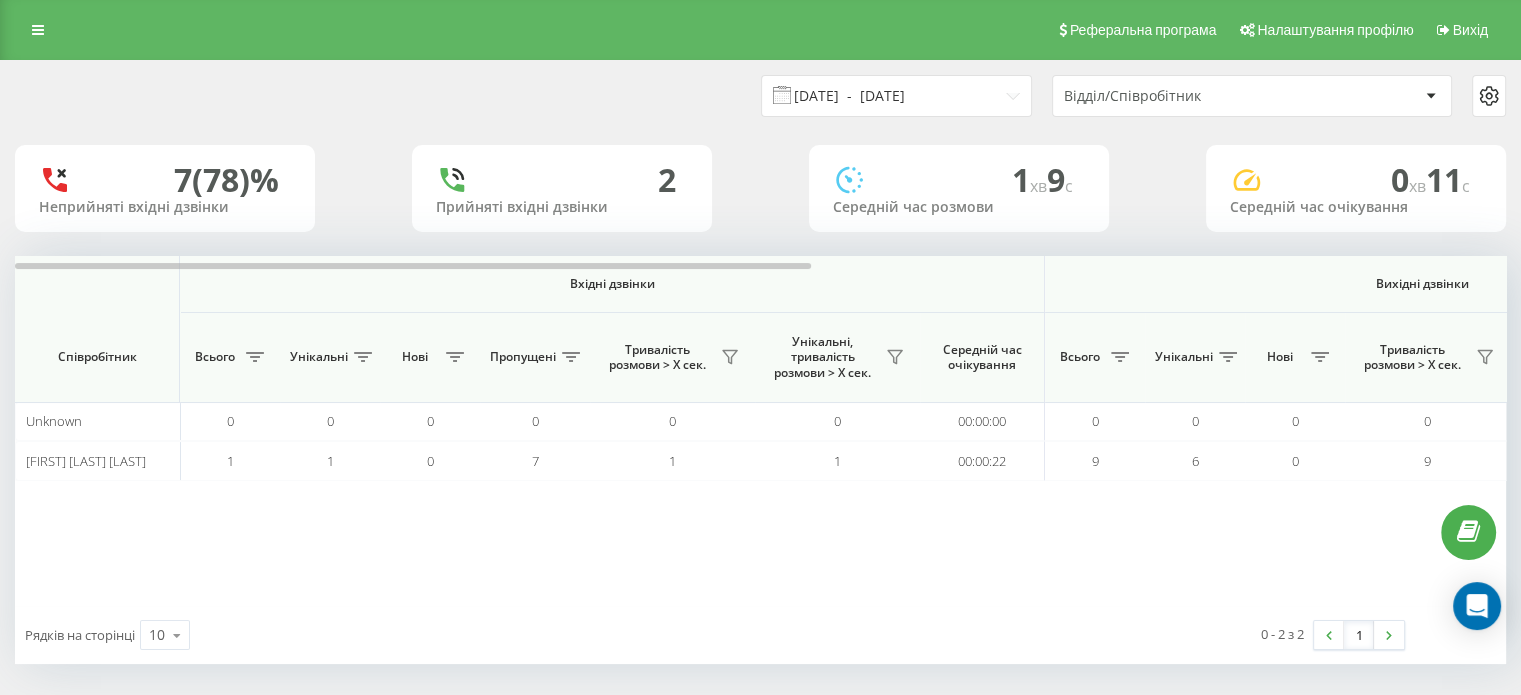 click on "[DATE]  -  [DATE]" at bounding box center [896, 96] 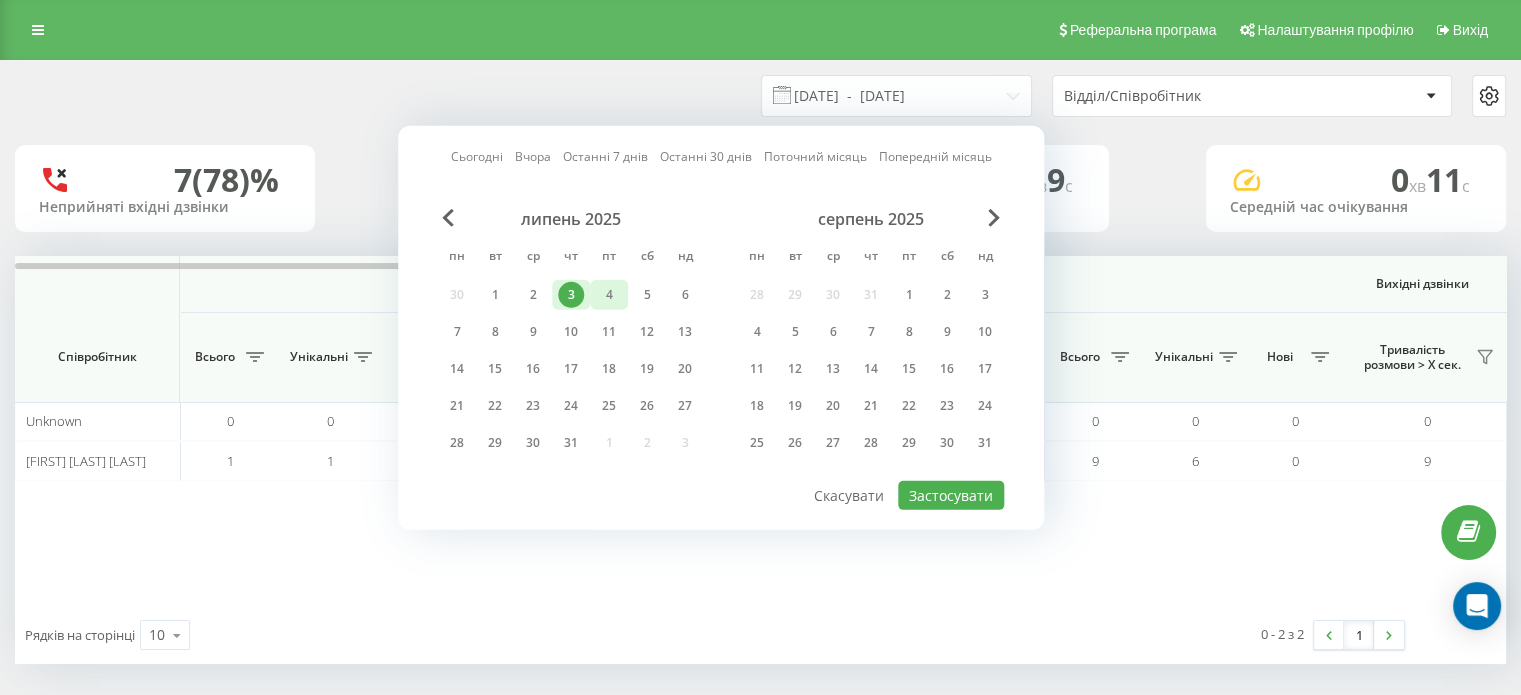 click on "4" at bounding box center [609, 295] 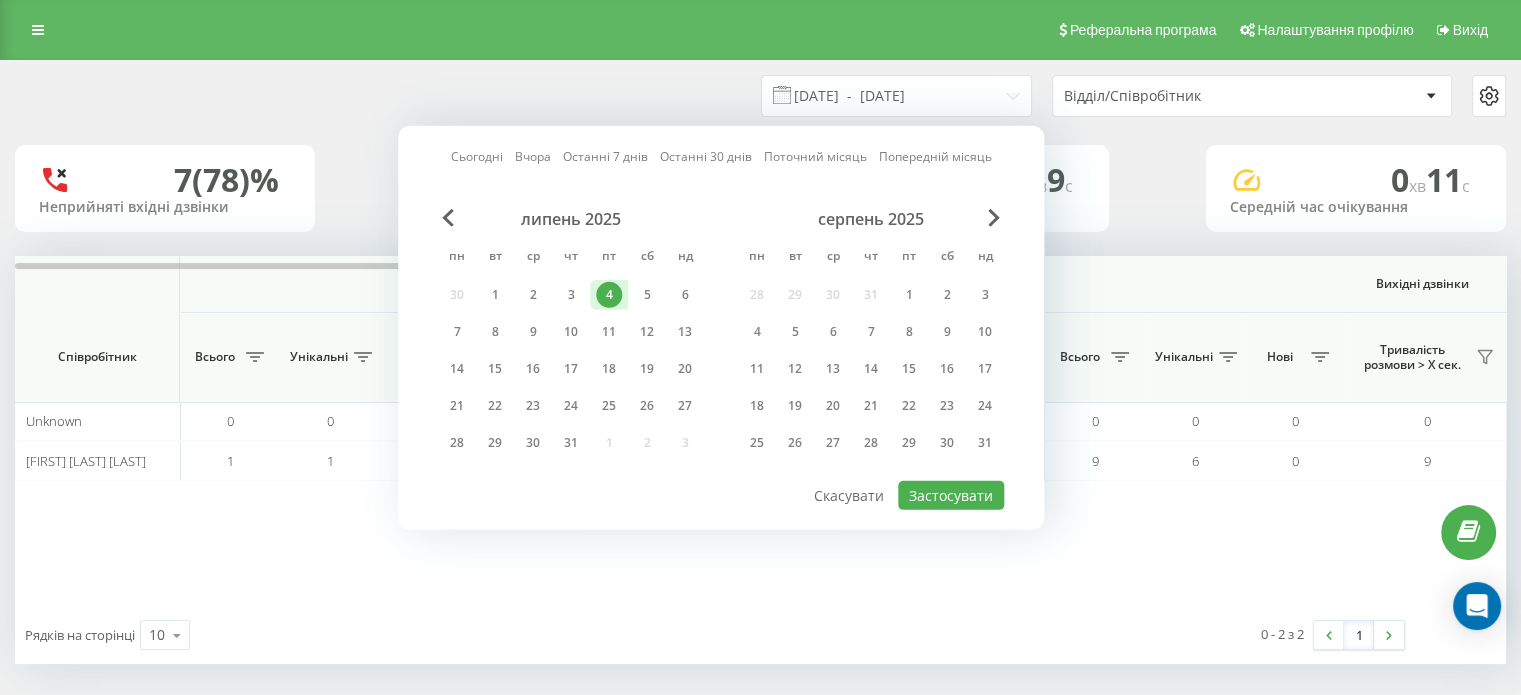 click on "4" at bounding box center [609, 295] 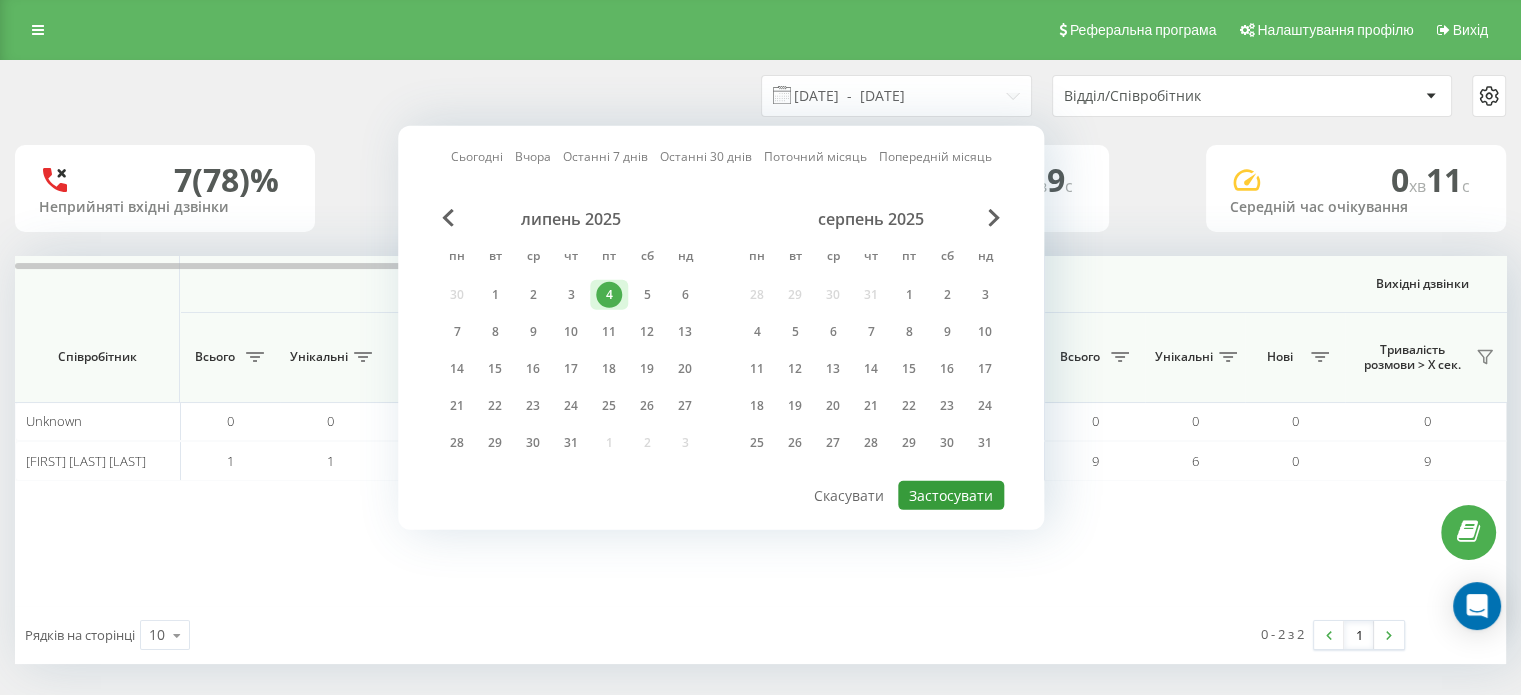 click on "Застосувати" at bounding box center [951, 495] 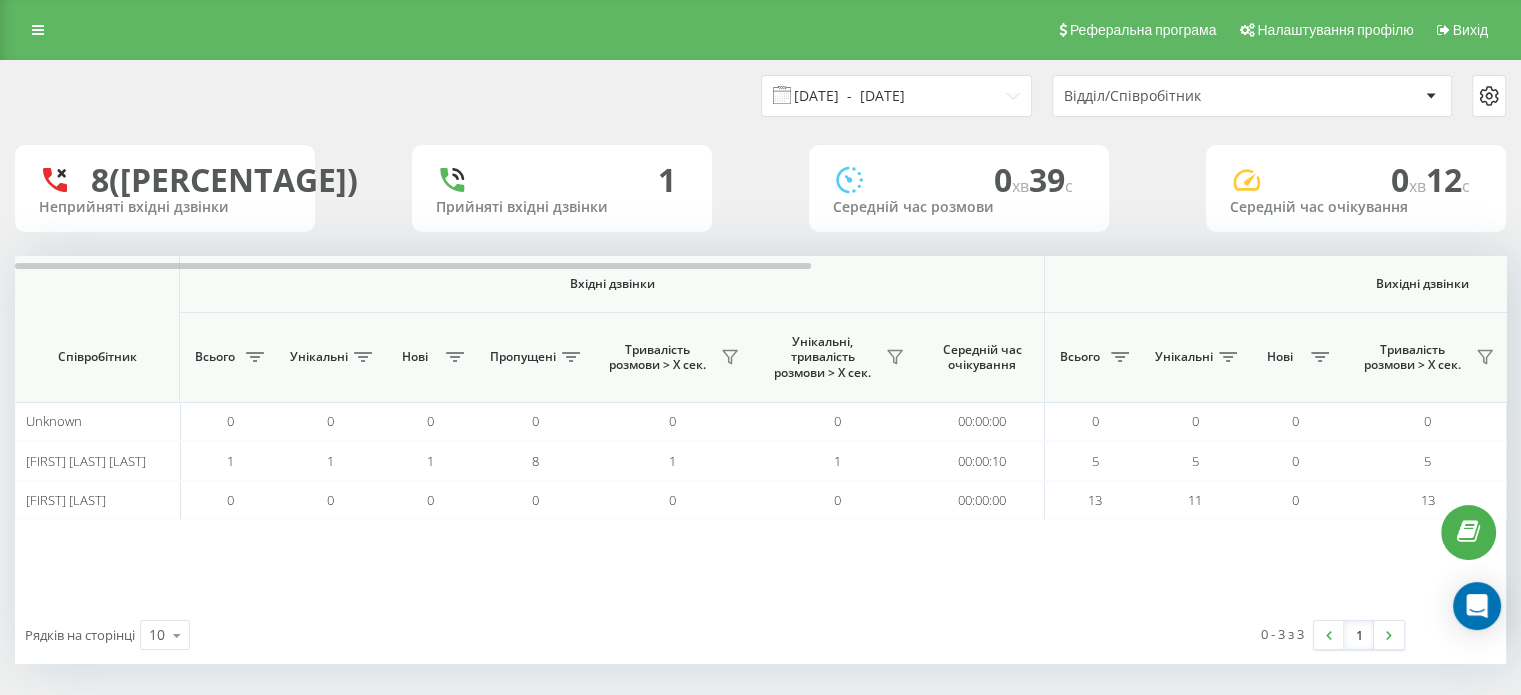 click on "[DATE]  -  [DATE]" at bounding box center (896, 96) 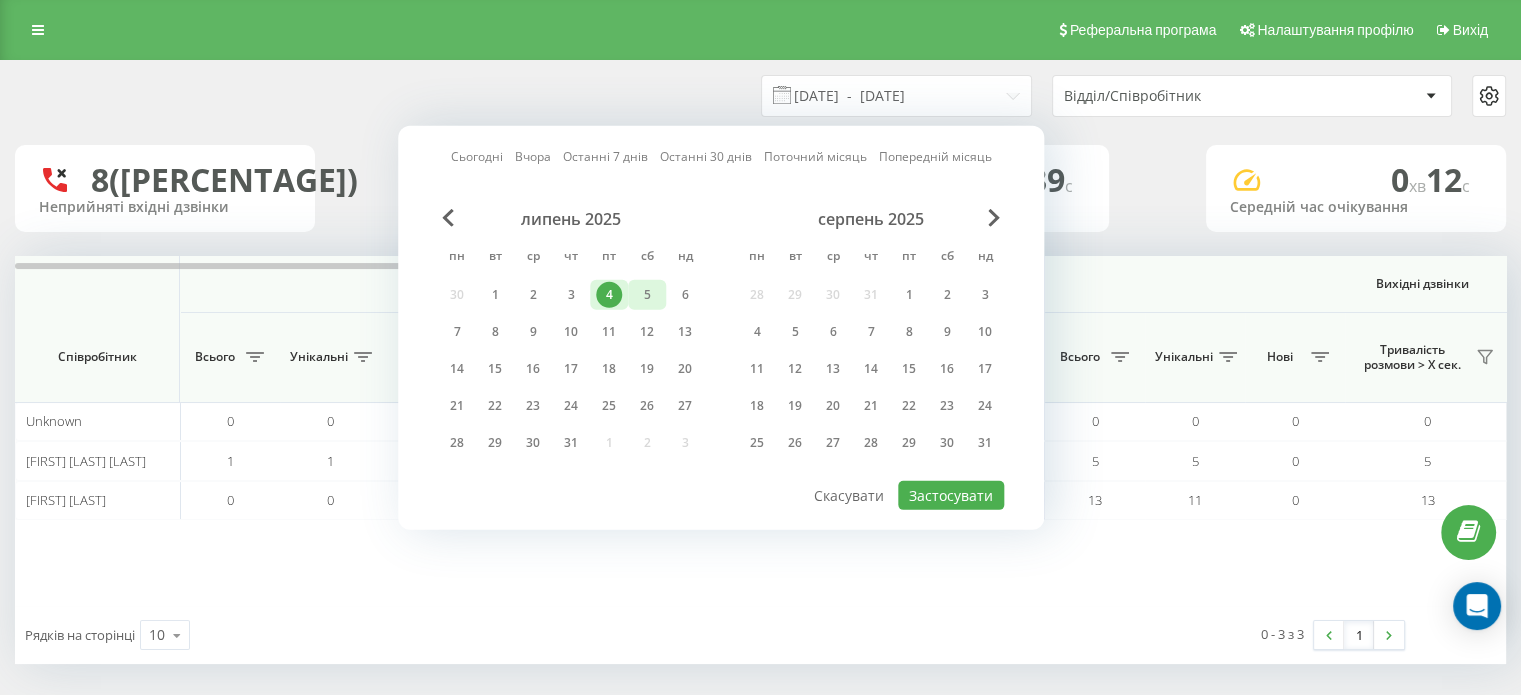 click on "5" at bounding box center (647, 295) 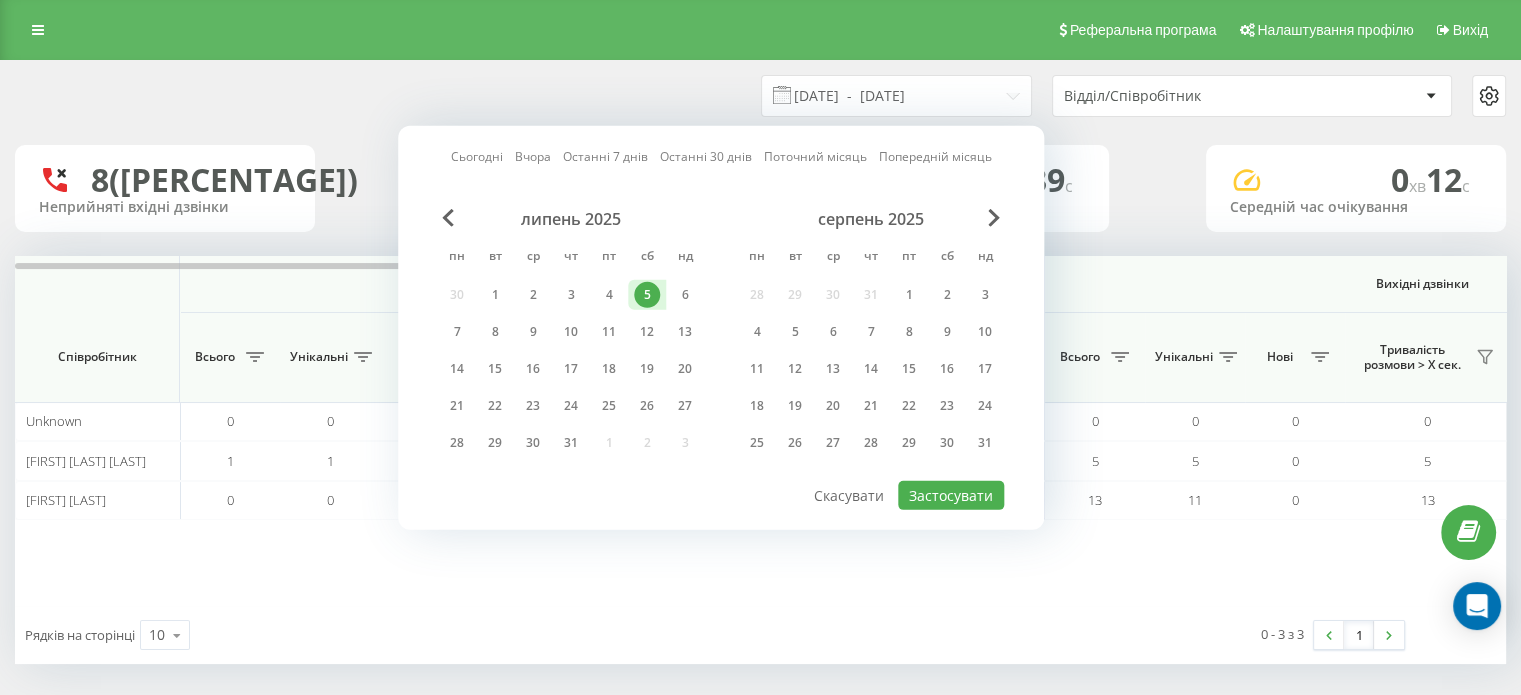 click on "5" at bounding box center [647, 295] 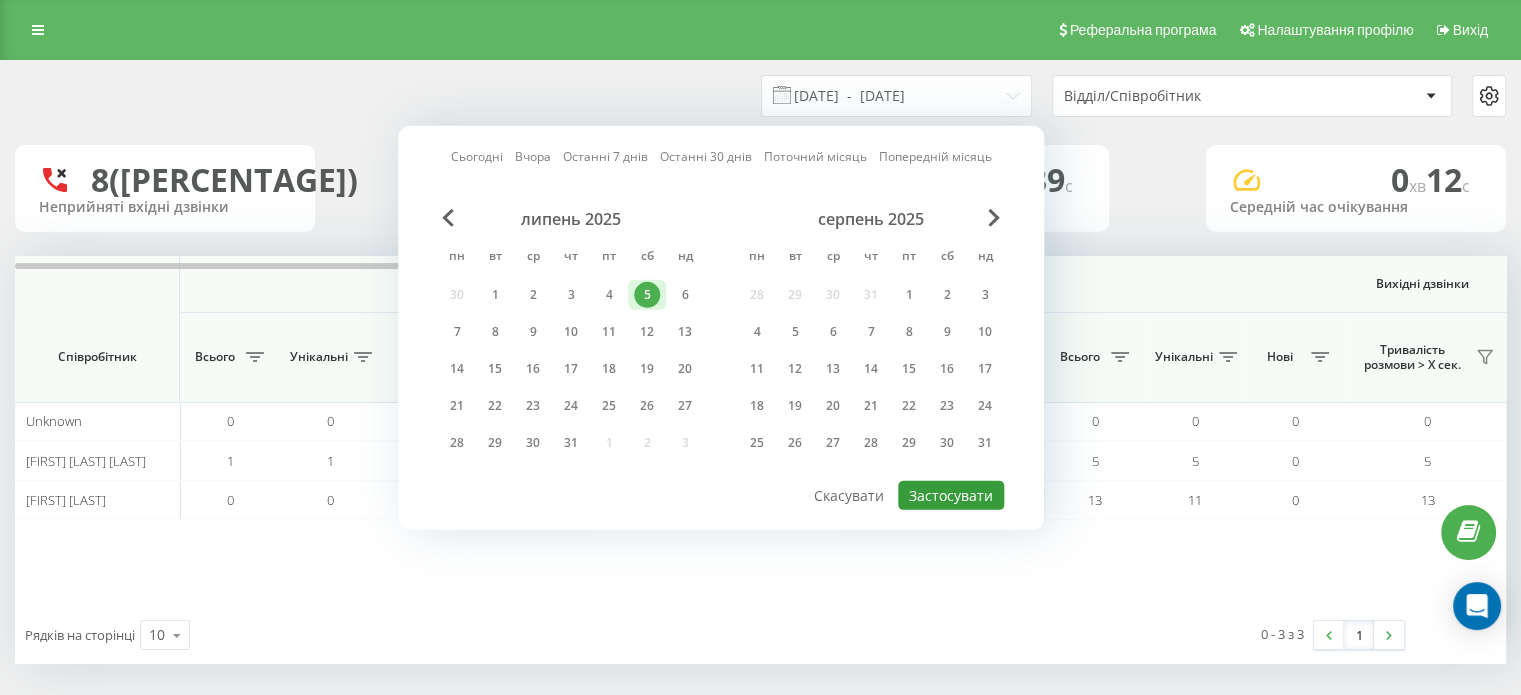 click on "Застосувати" at bounding box center (951, 495) 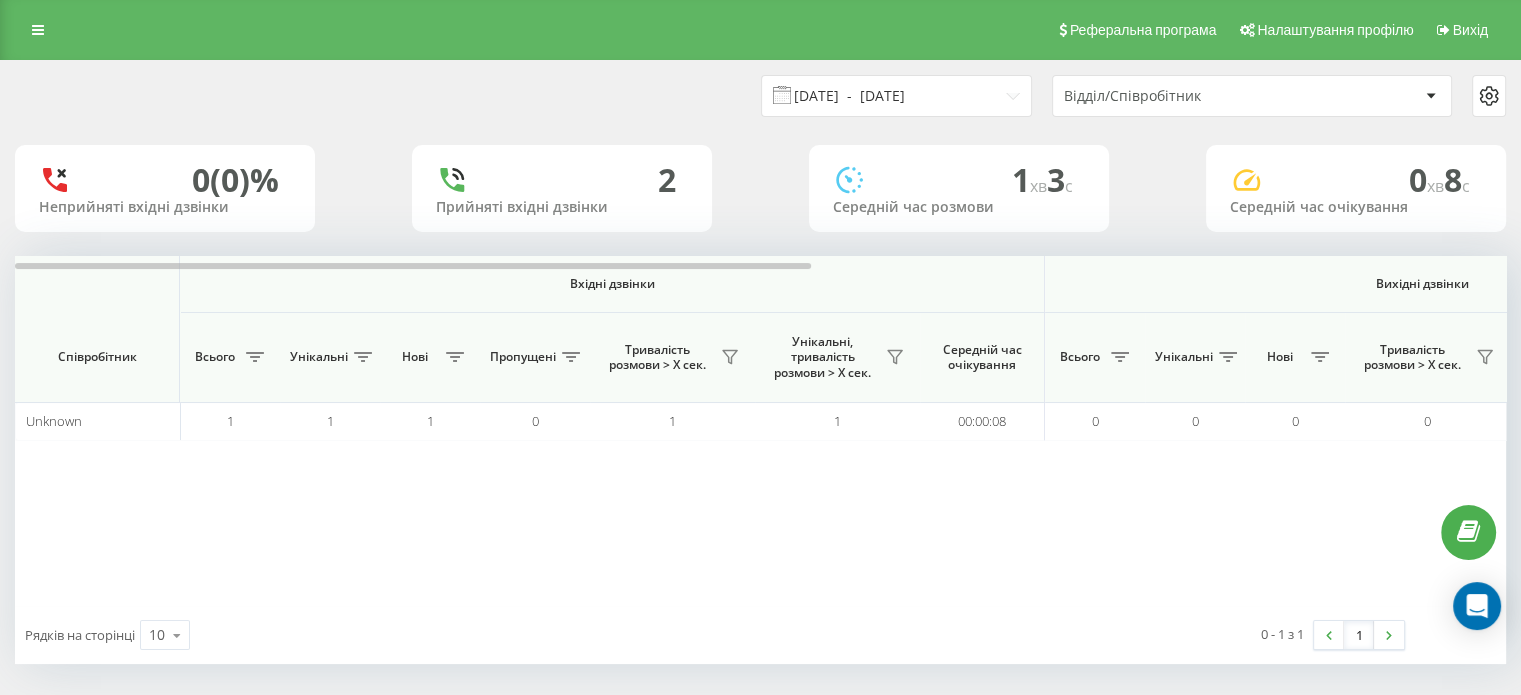 click on "[DATE]  -  [DATE]" at bounding box center (896, 96) 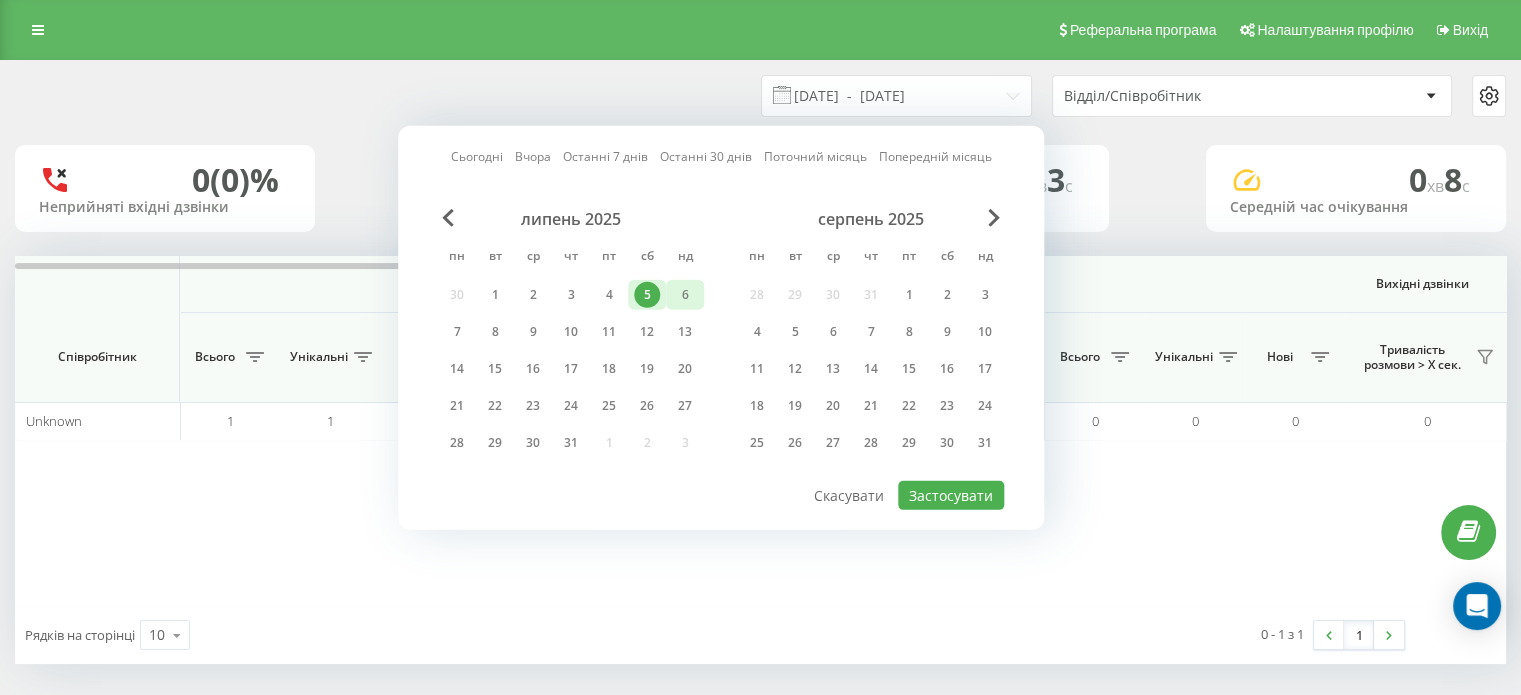 click on "6" at bounding box center [685, 295] 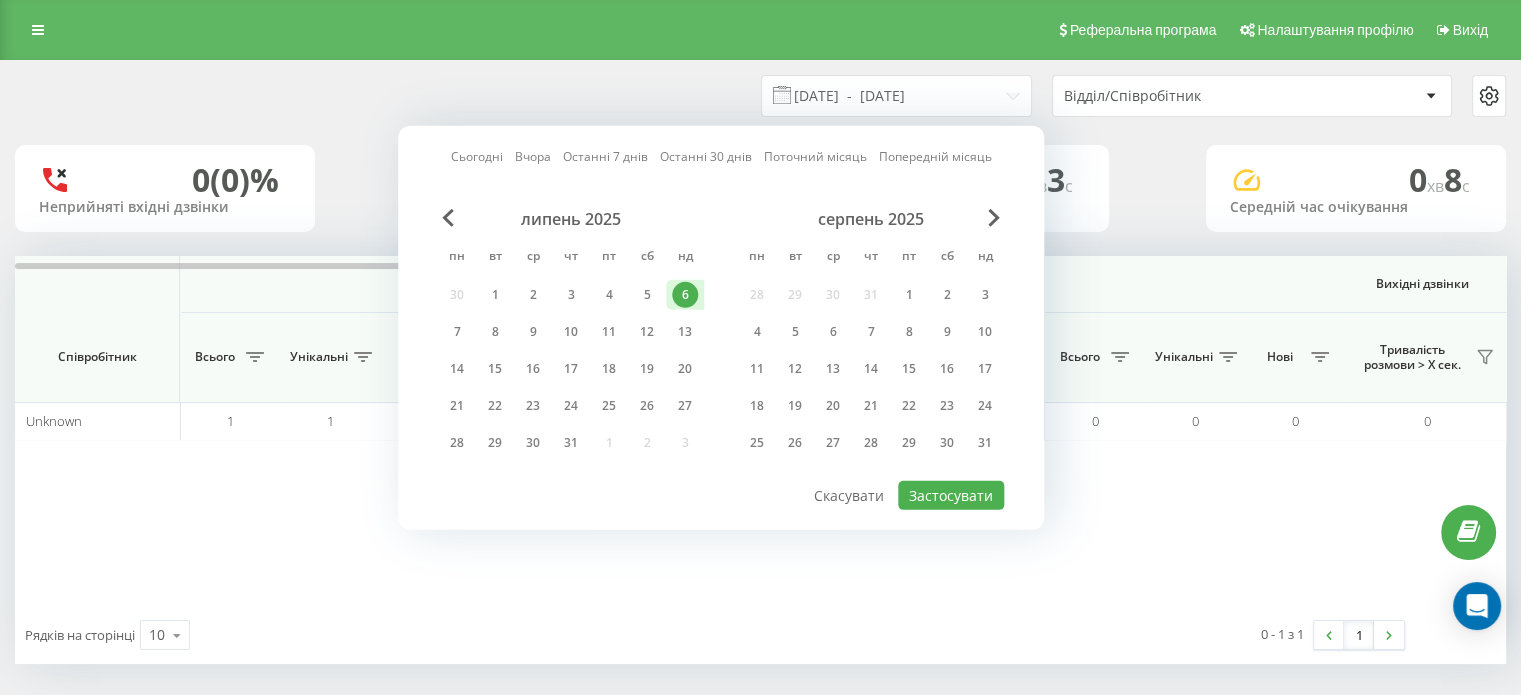 click on "6" at bounding box center (685, 295) 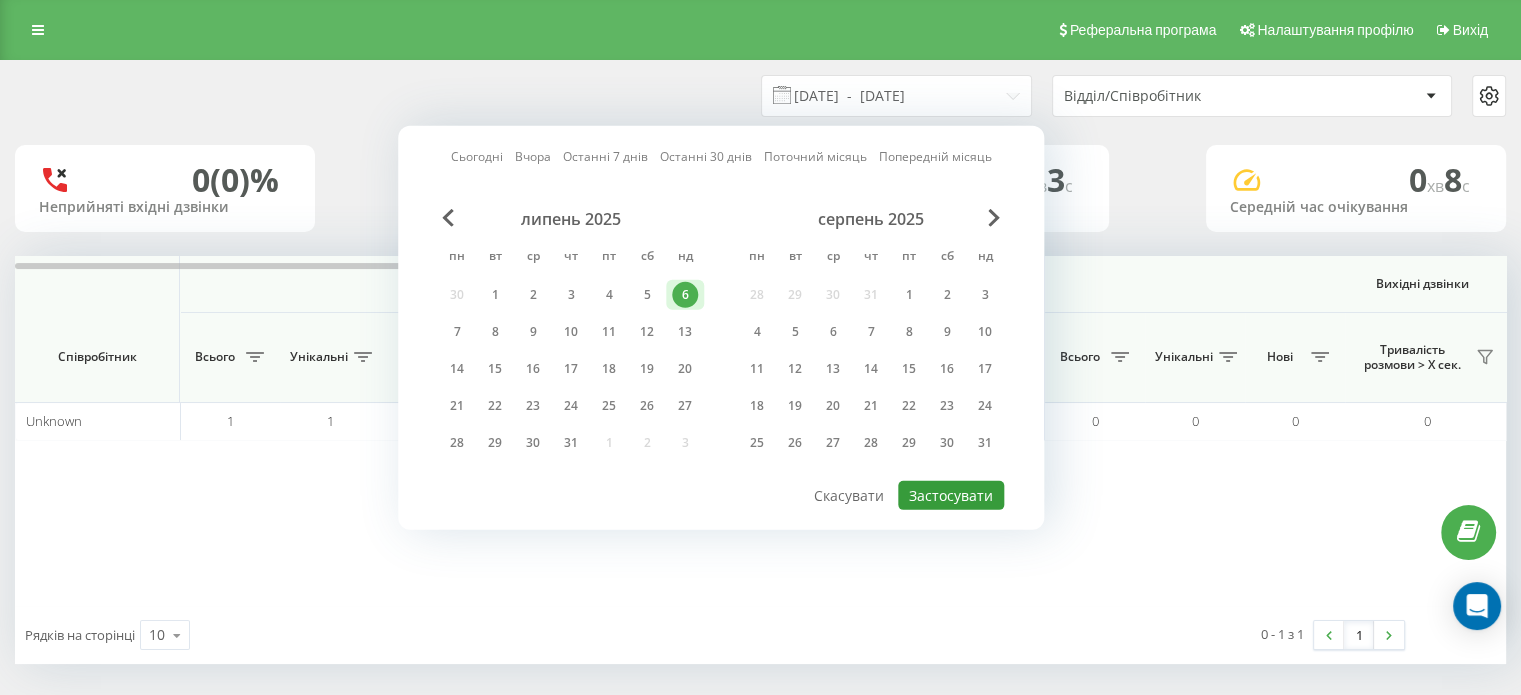 click on "Застосувати" at bounding box center [951, 495] 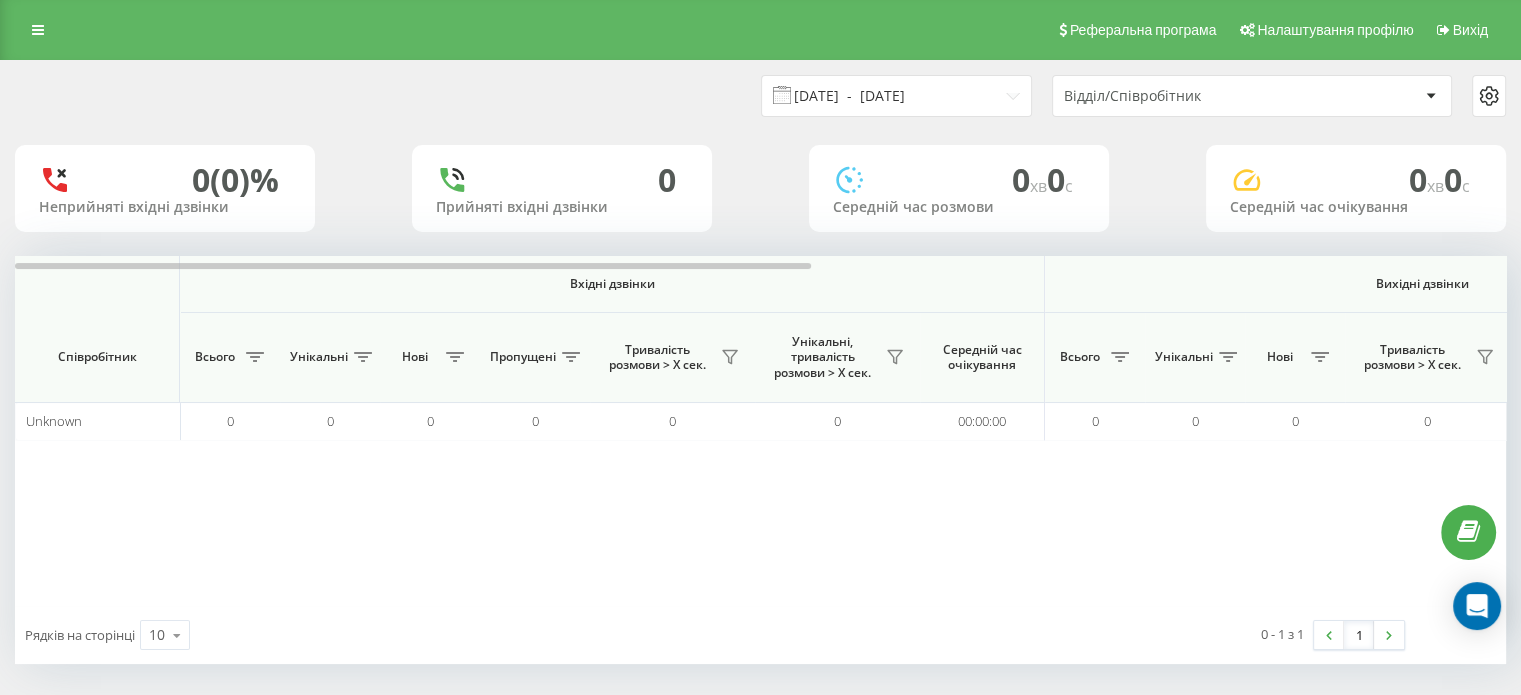 click on "[DATE]  -  [DATE]" at bounding box center (896, 96) 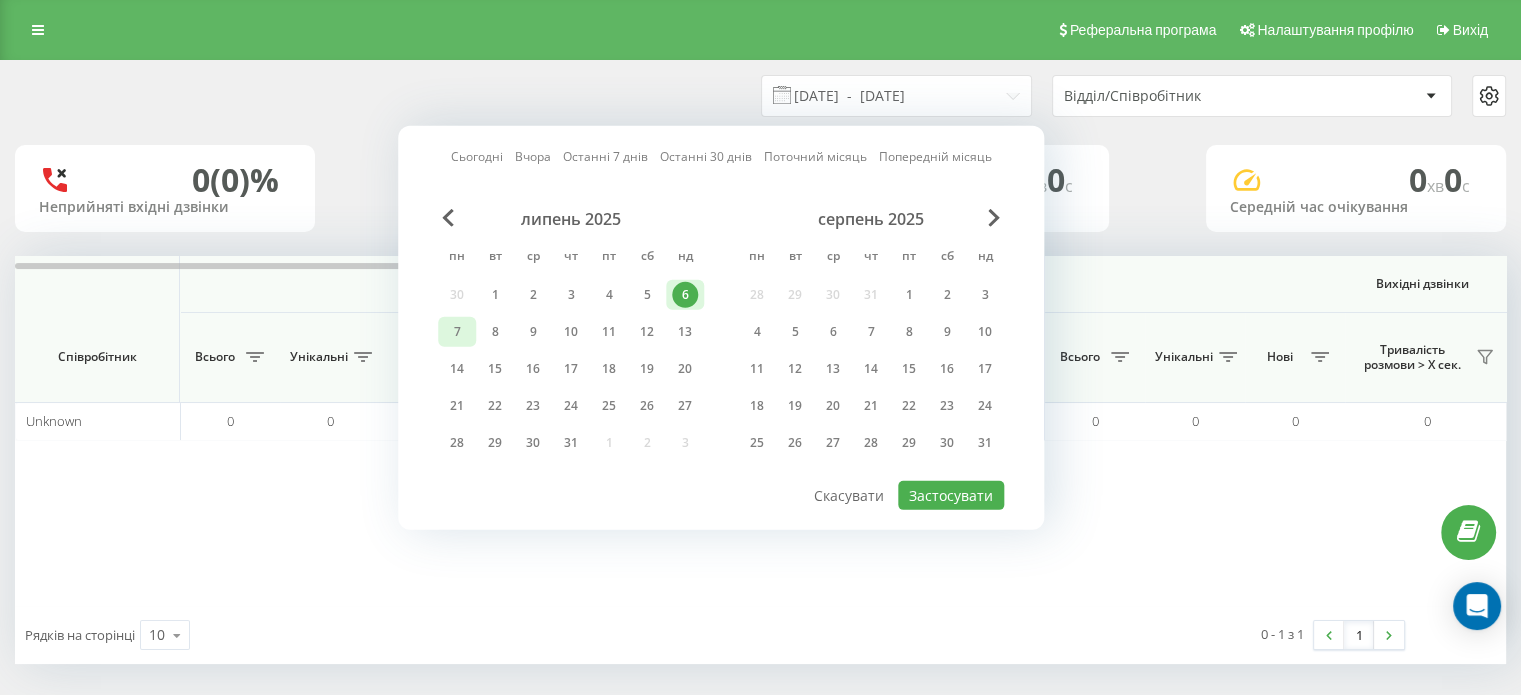 click on "7" at bounding box center (457, 332) 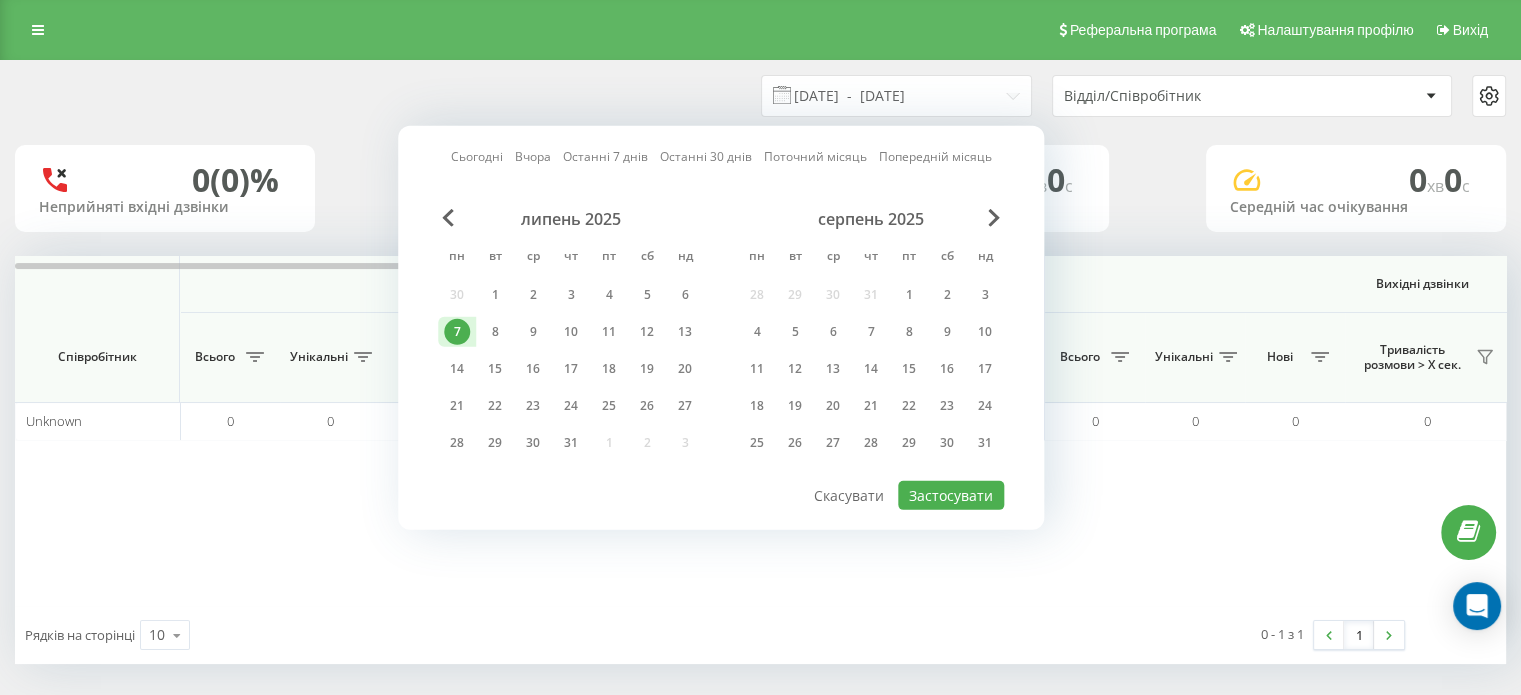 click on "7" at bounding box center [457, 332] 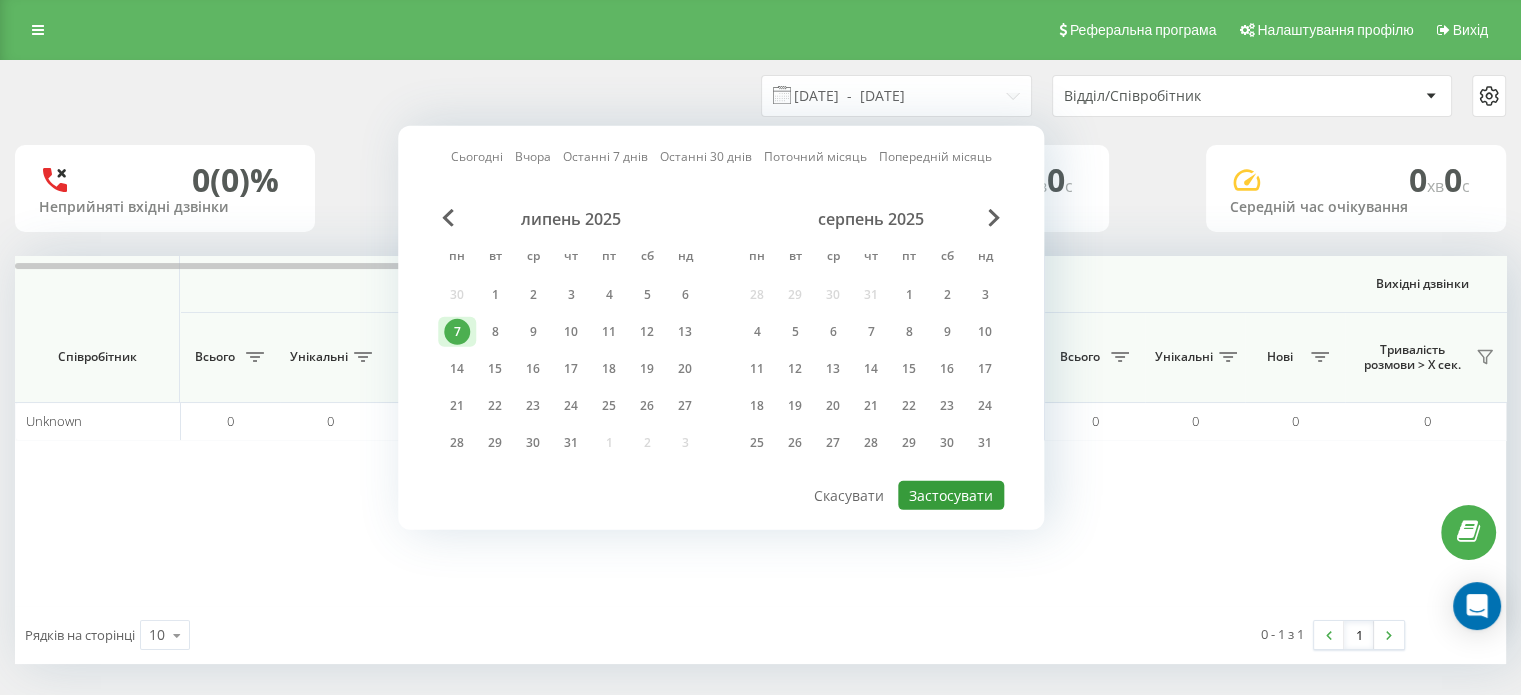 click on "Застосувати" at bounding box center [951, 495] 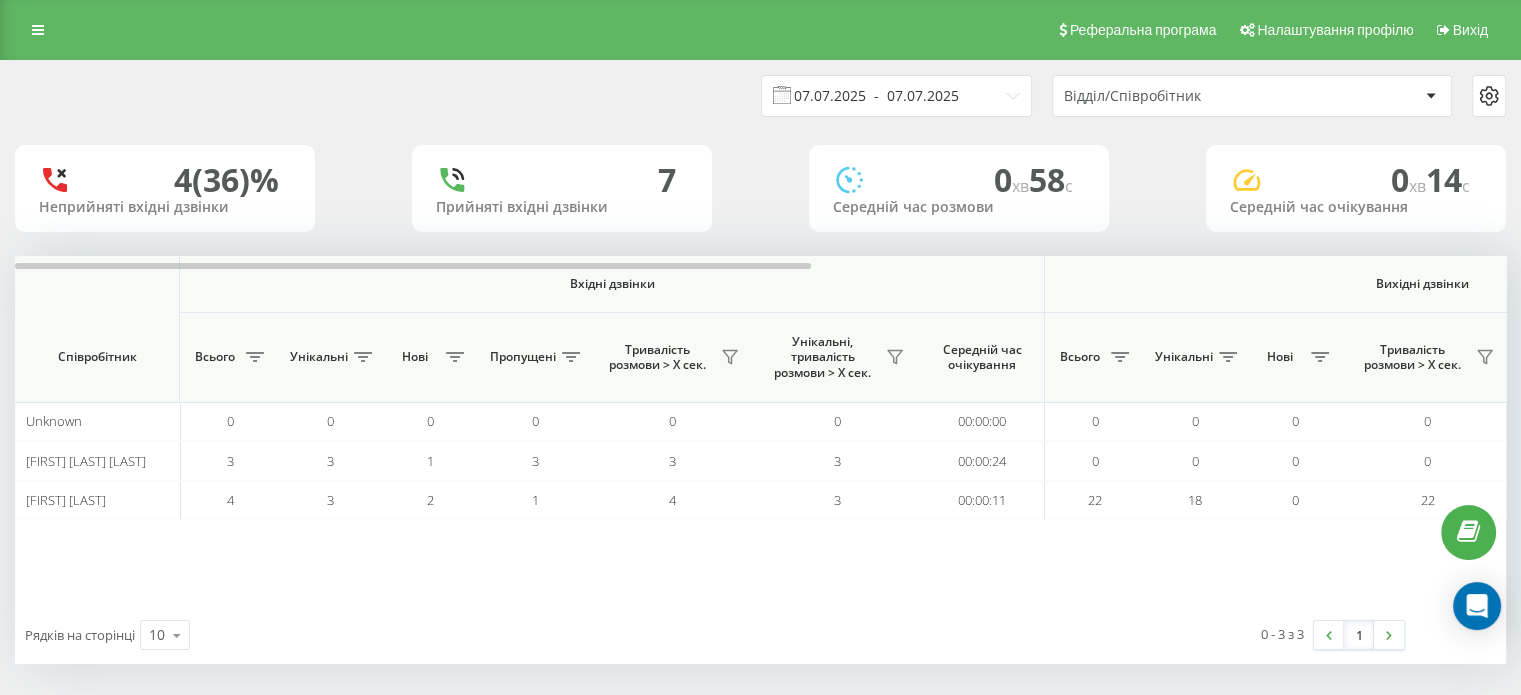 click on "07.07.2025  -  07.07.2025" at bounding box center [896, 96] 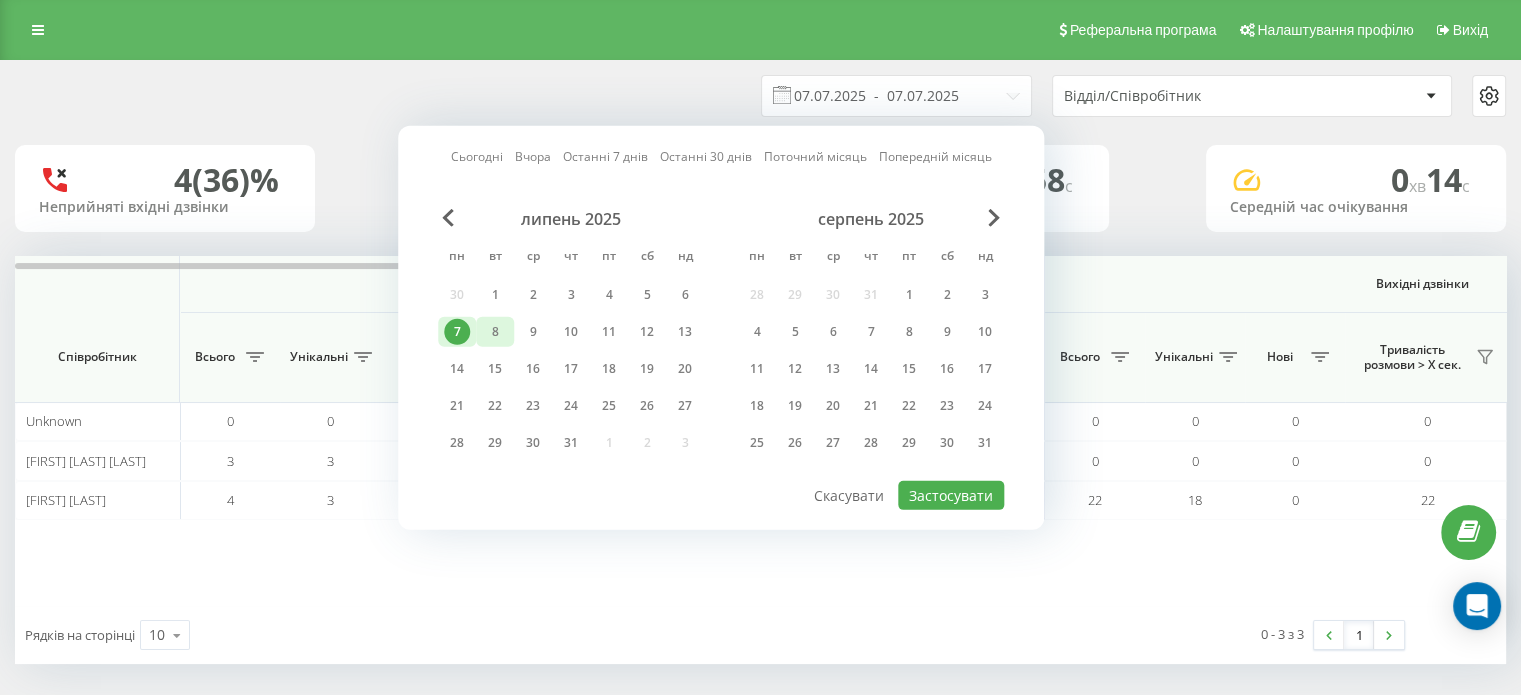 click on "8" at bounding box center [495, 332] 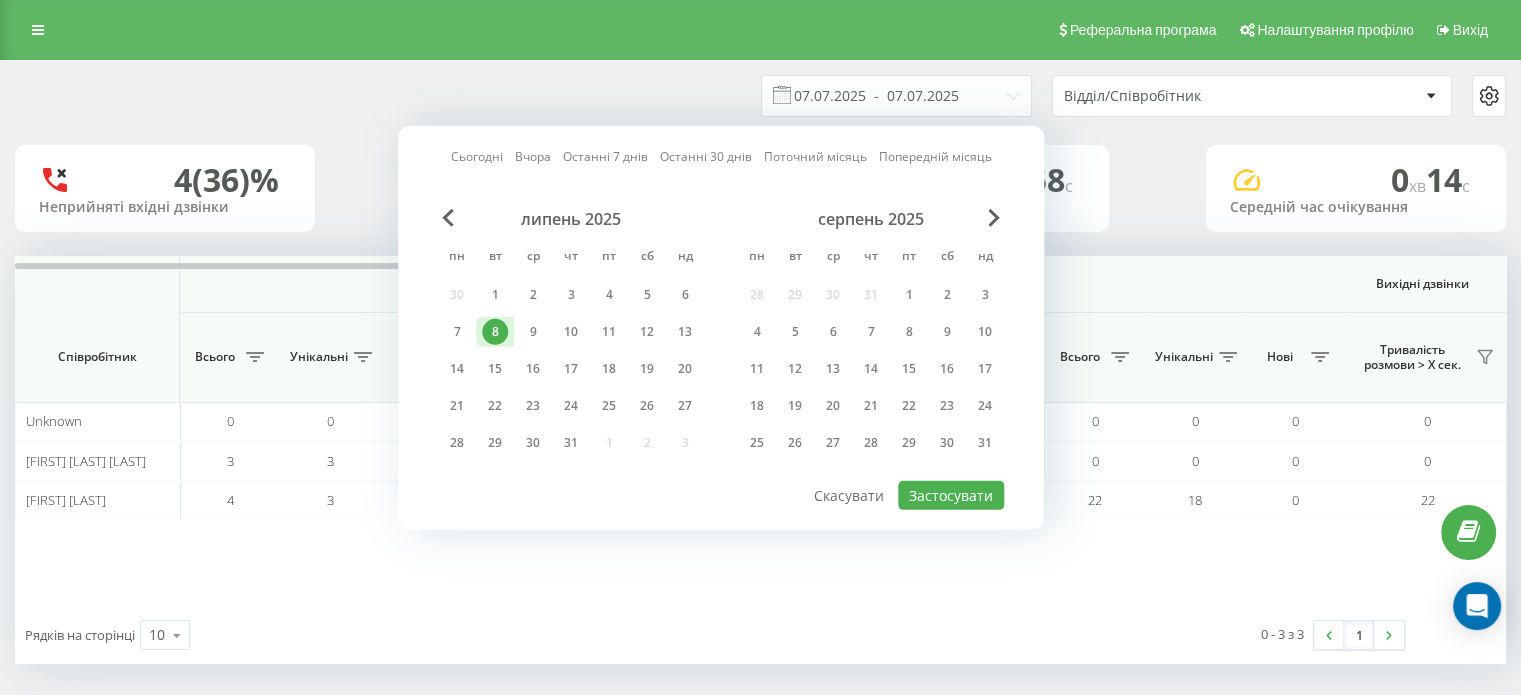click on "8" at bounding box center (495, 332) 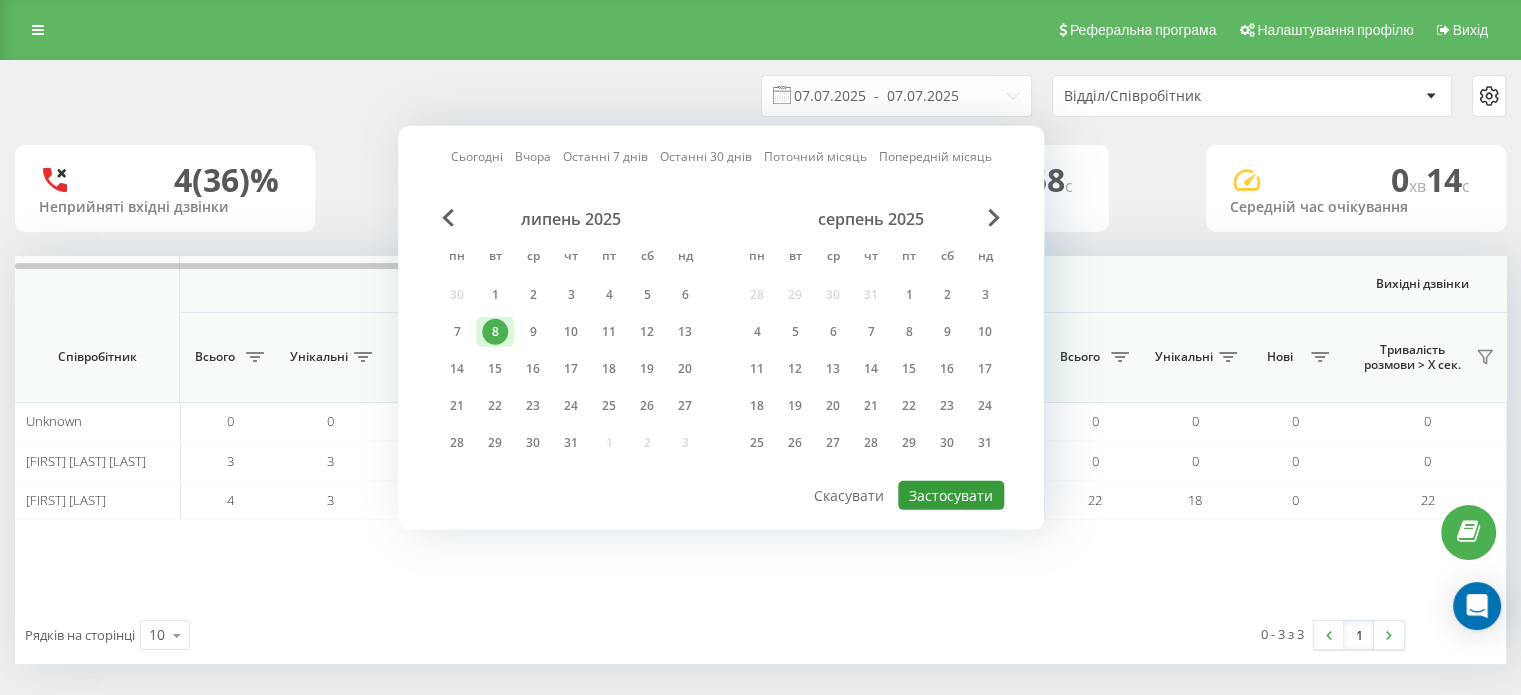 click on "Застосувати" at bounding box center [951, 495] 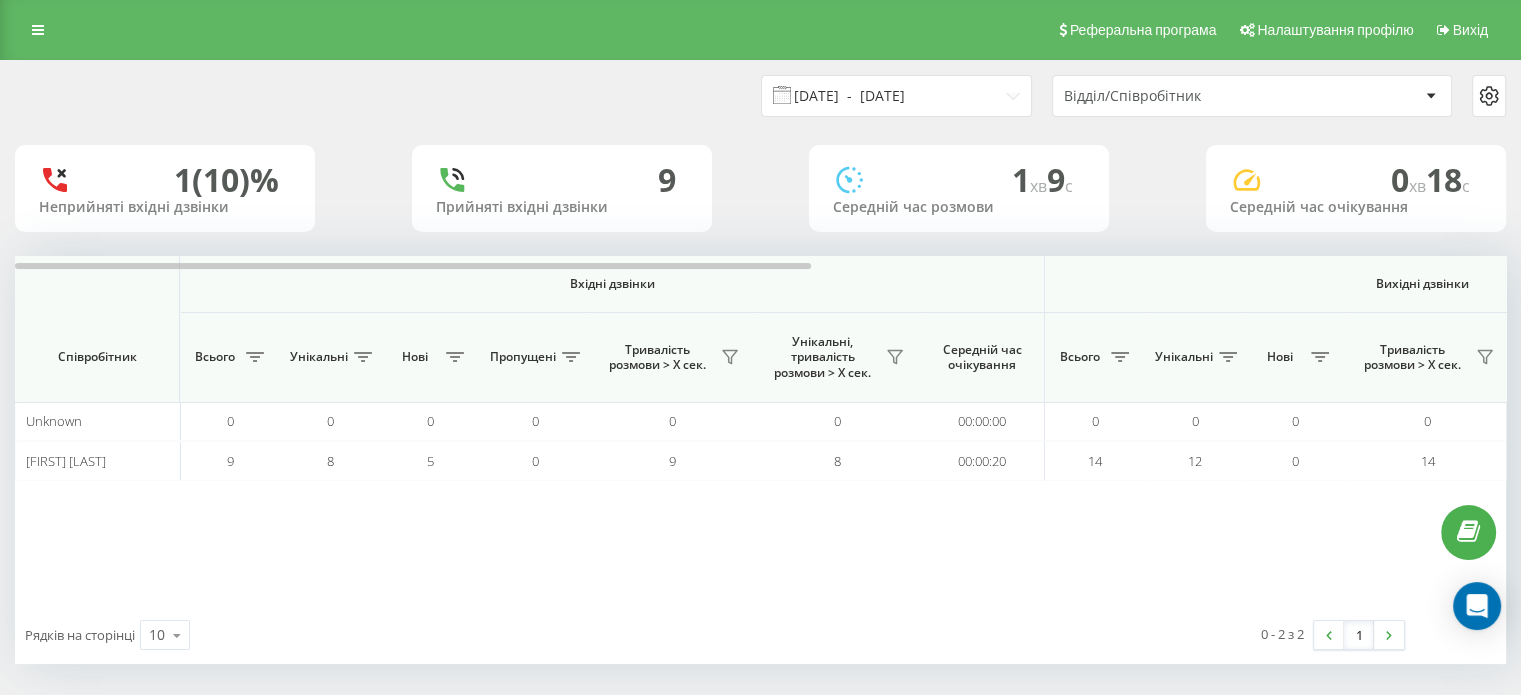 click on "[DATE]  -  [DATE]" at bounding box center [896, 96] 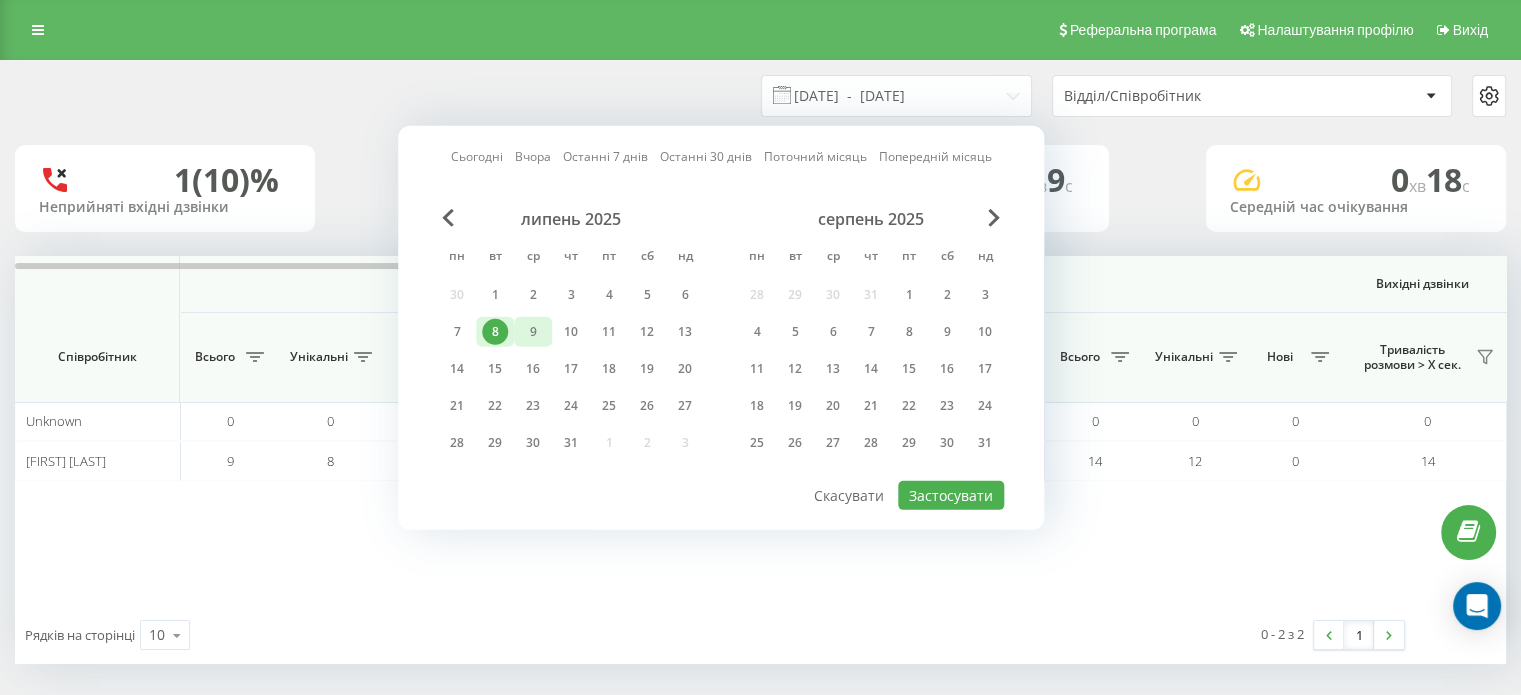 click on "9" at bounding box center [533, 332] 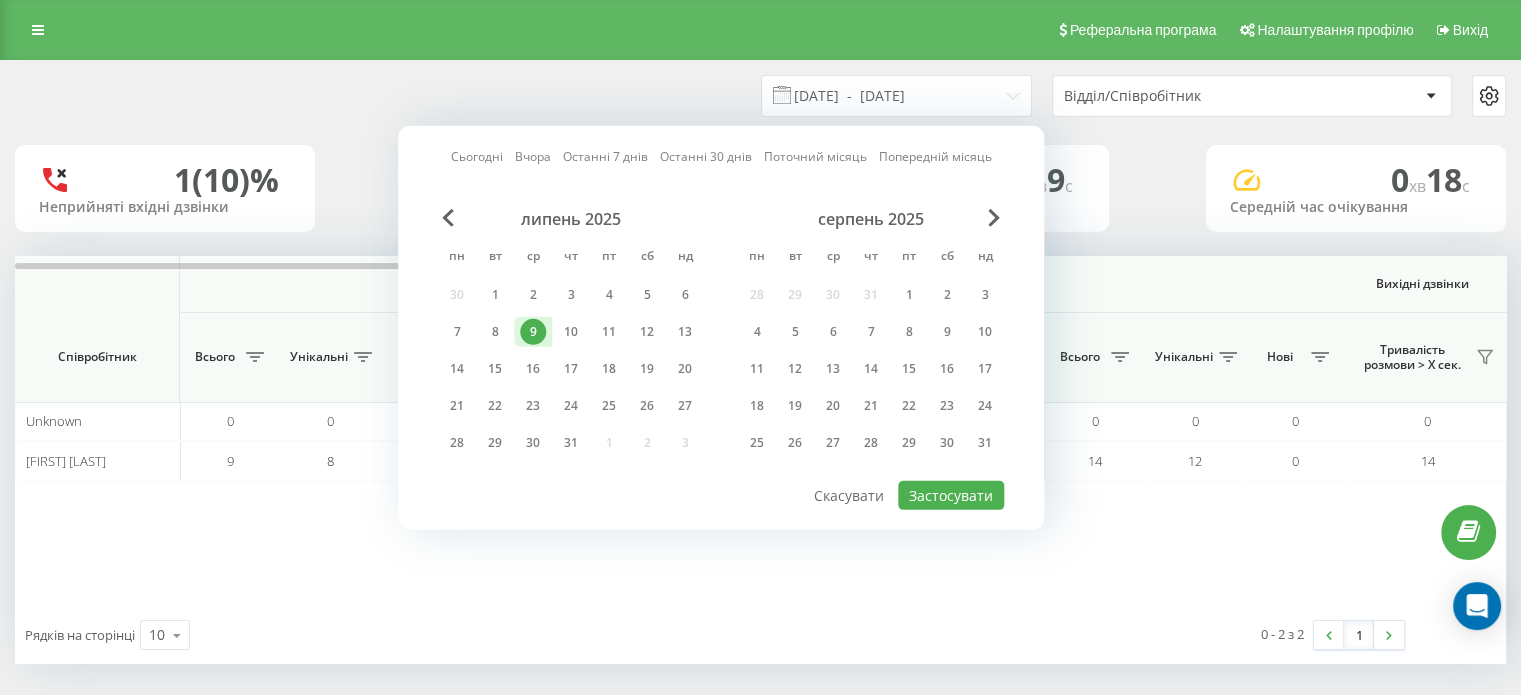 click on "9" at bounding box center (533, 332) 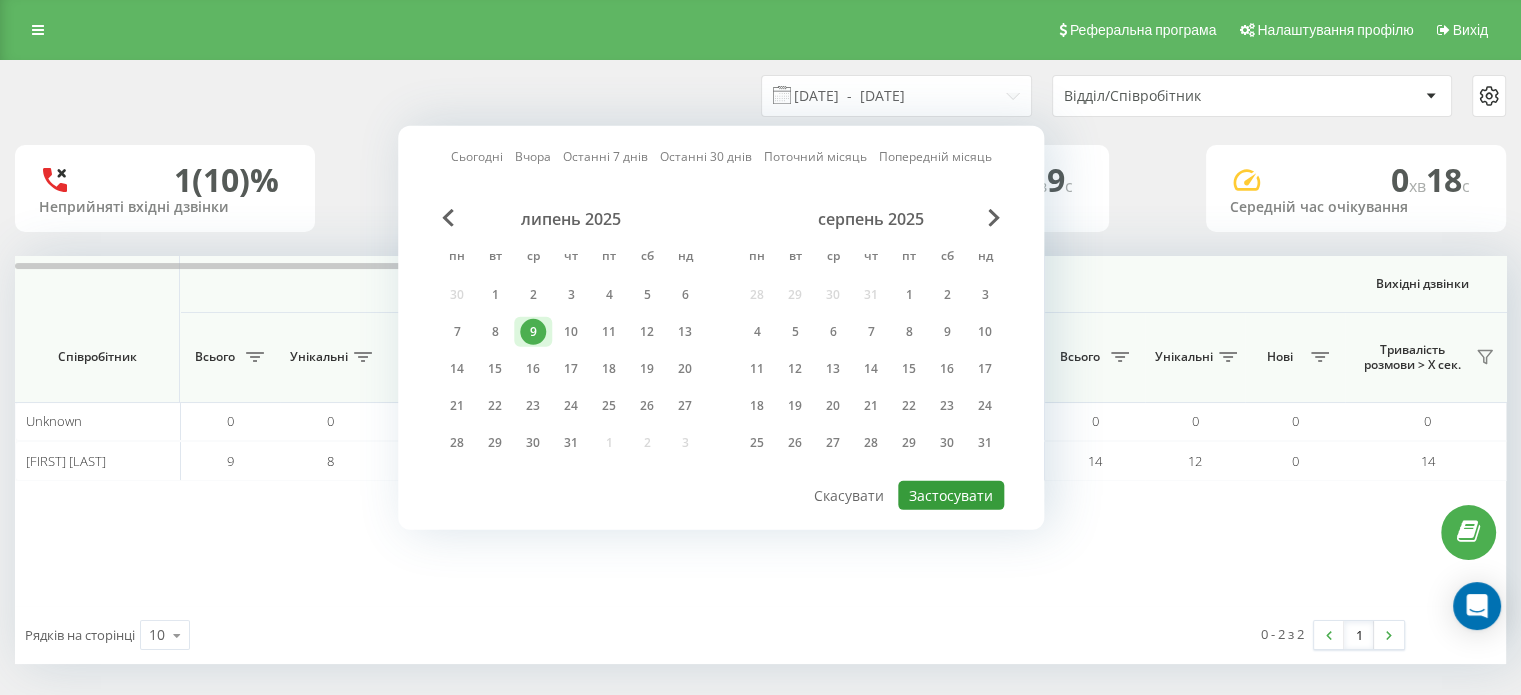 click on "Застосувати" at bounding box center [951, 495] 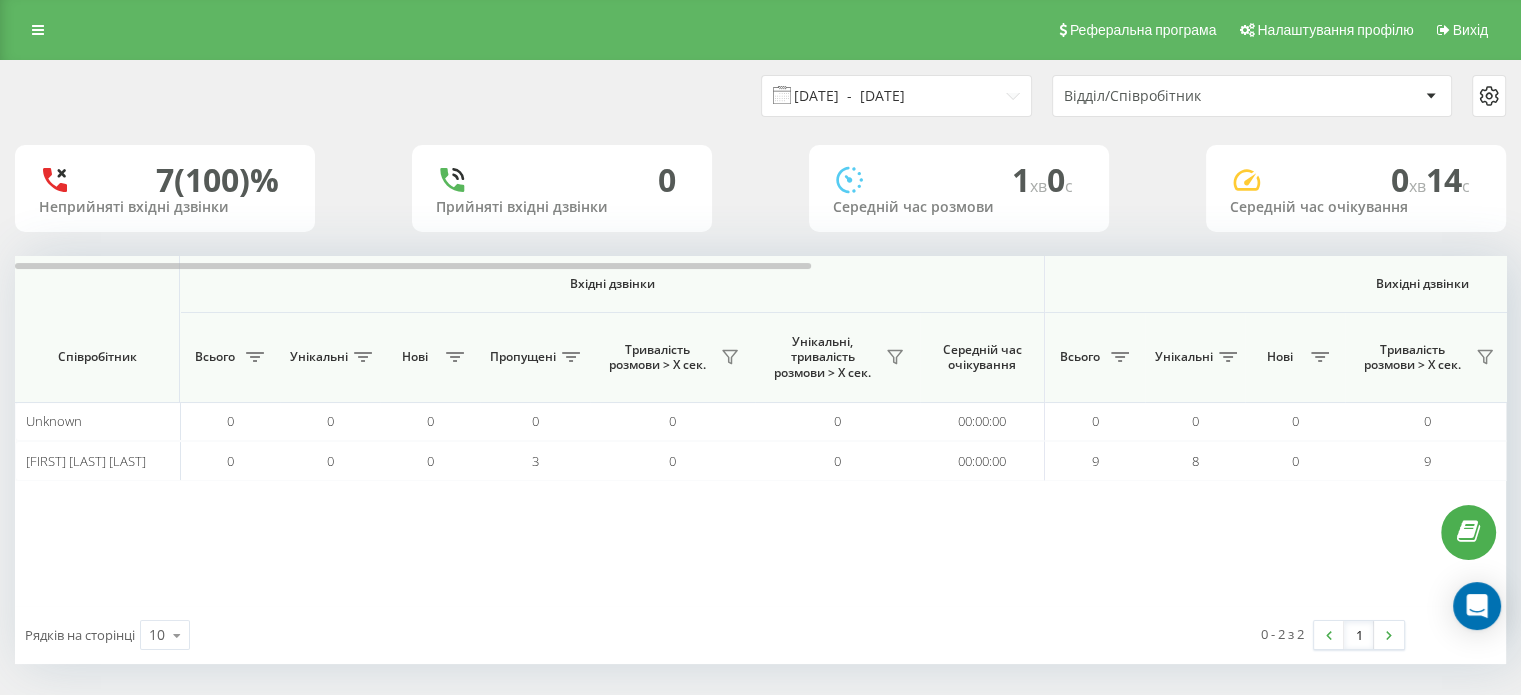 click on "[DATE]  -  [DATE]" at bounding box center (896, 96) 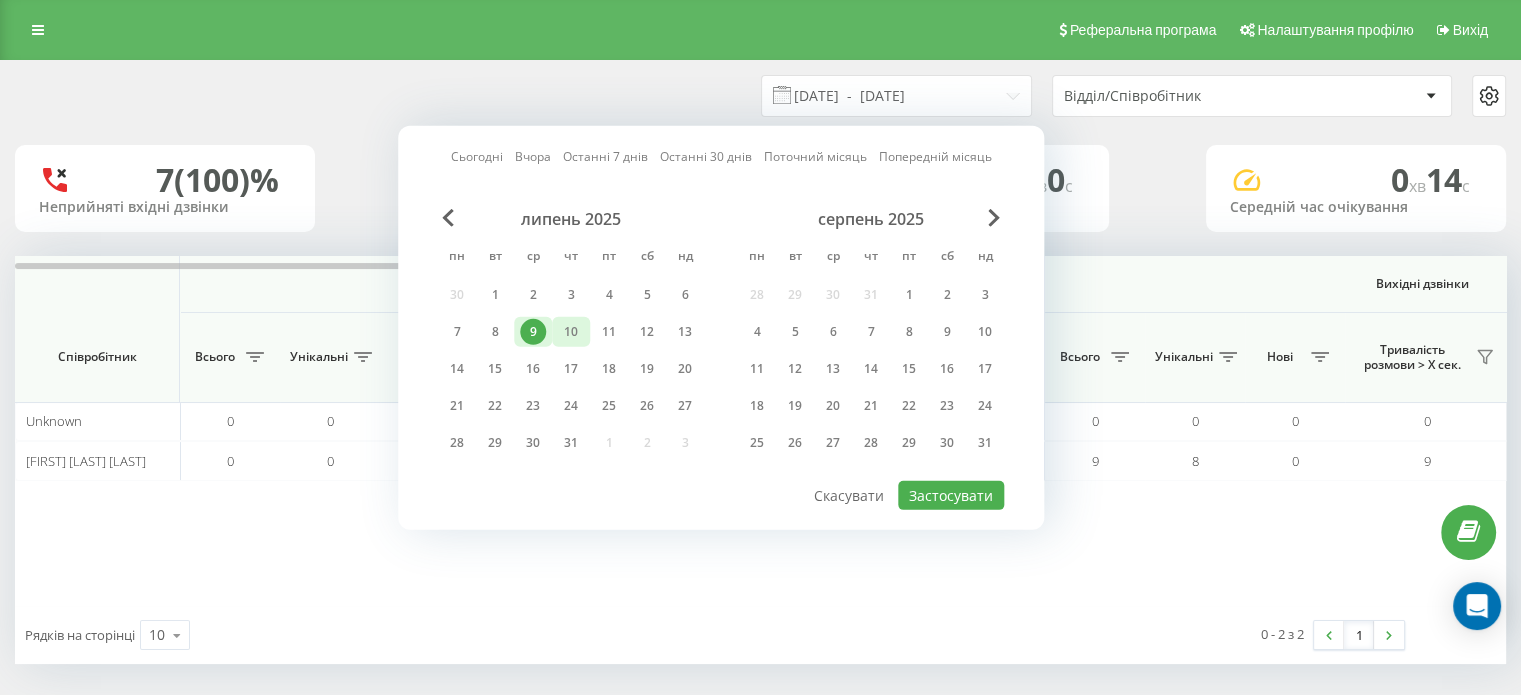click on "10" at bounding box center [571, 332] 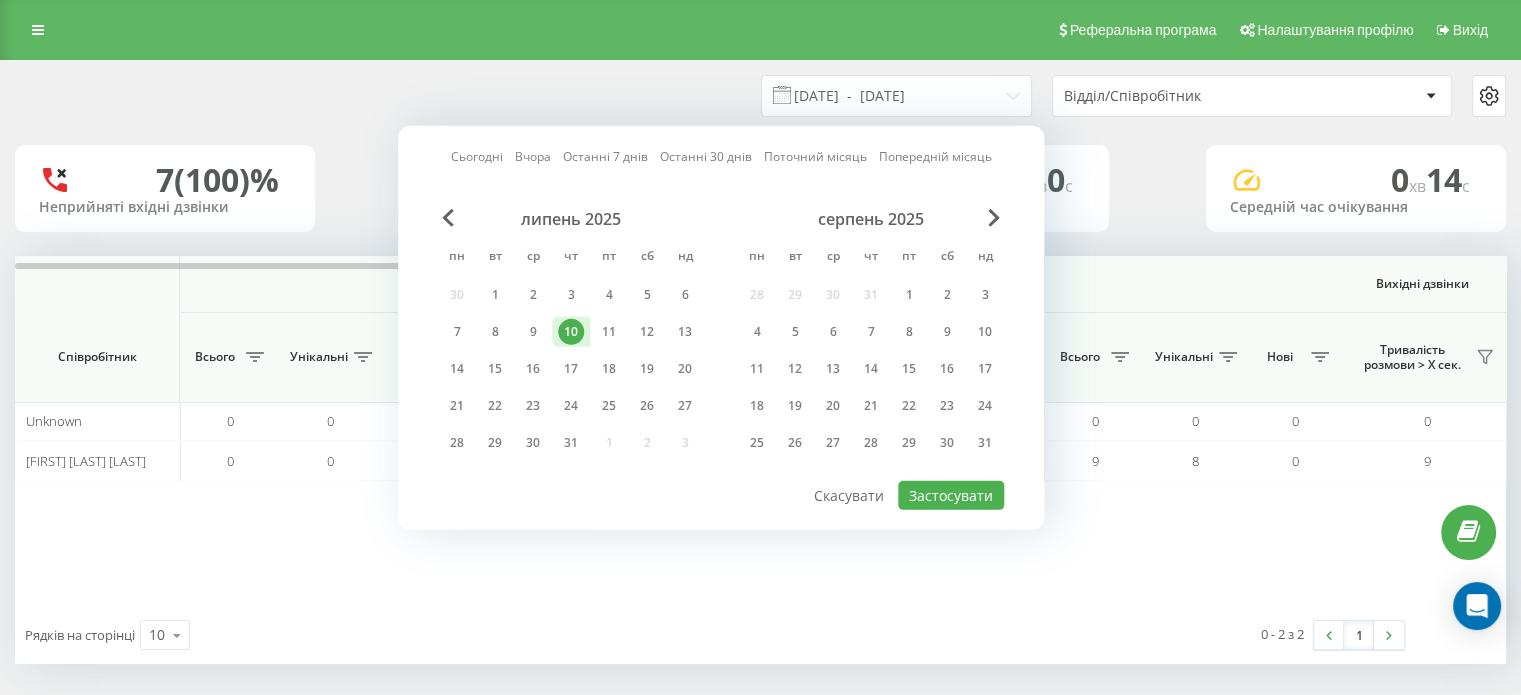 click on "10" at bounding box center [571, 332] 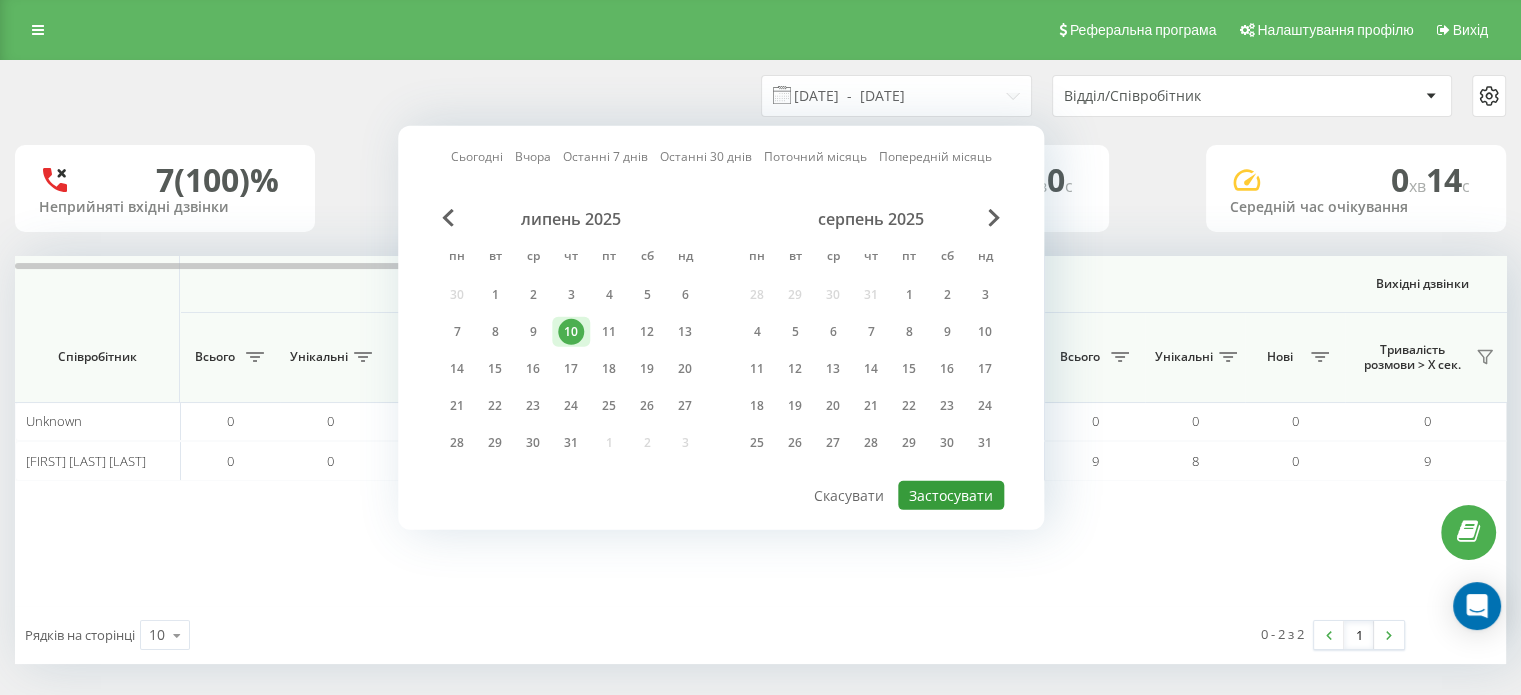 click on "Застосувати" at bounding box center [951, 495] 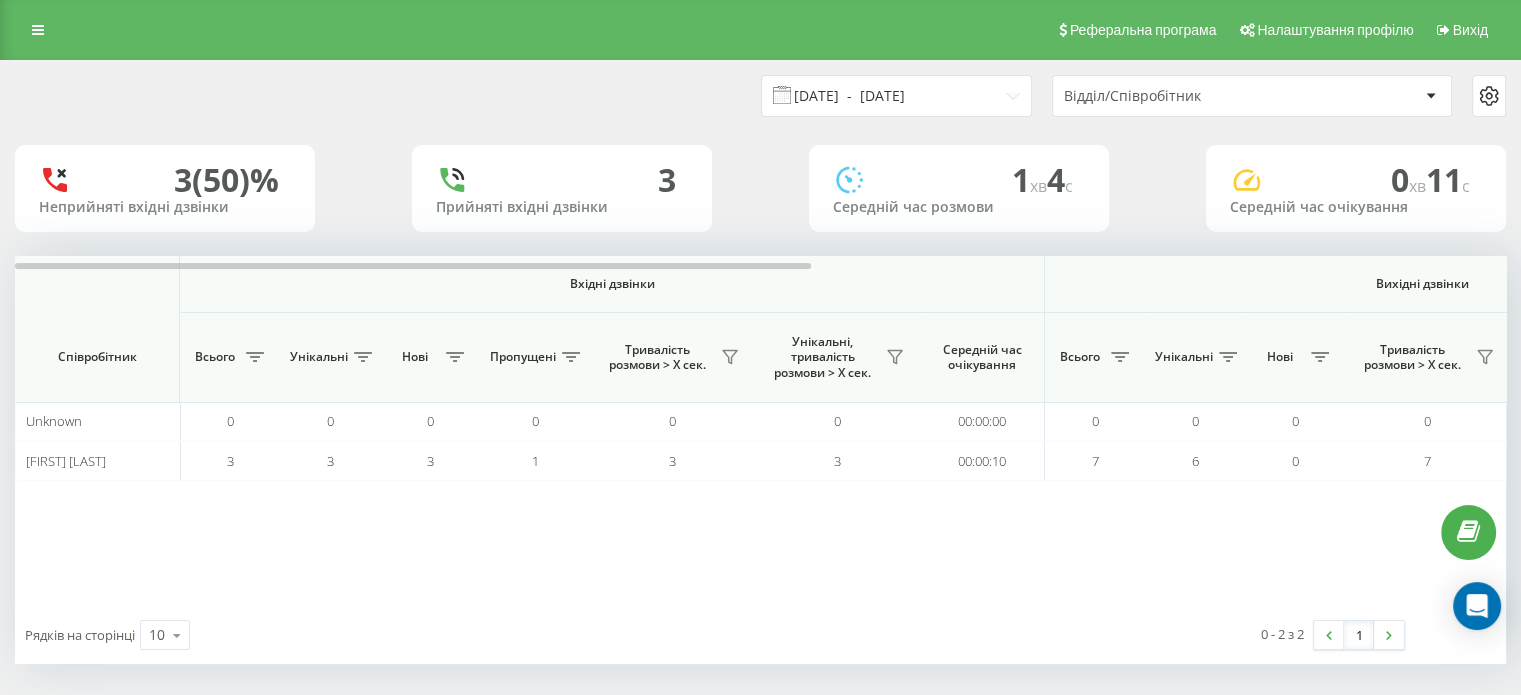 click on "[DATE]  -  [DATE]" at bounding box center (896, 96) 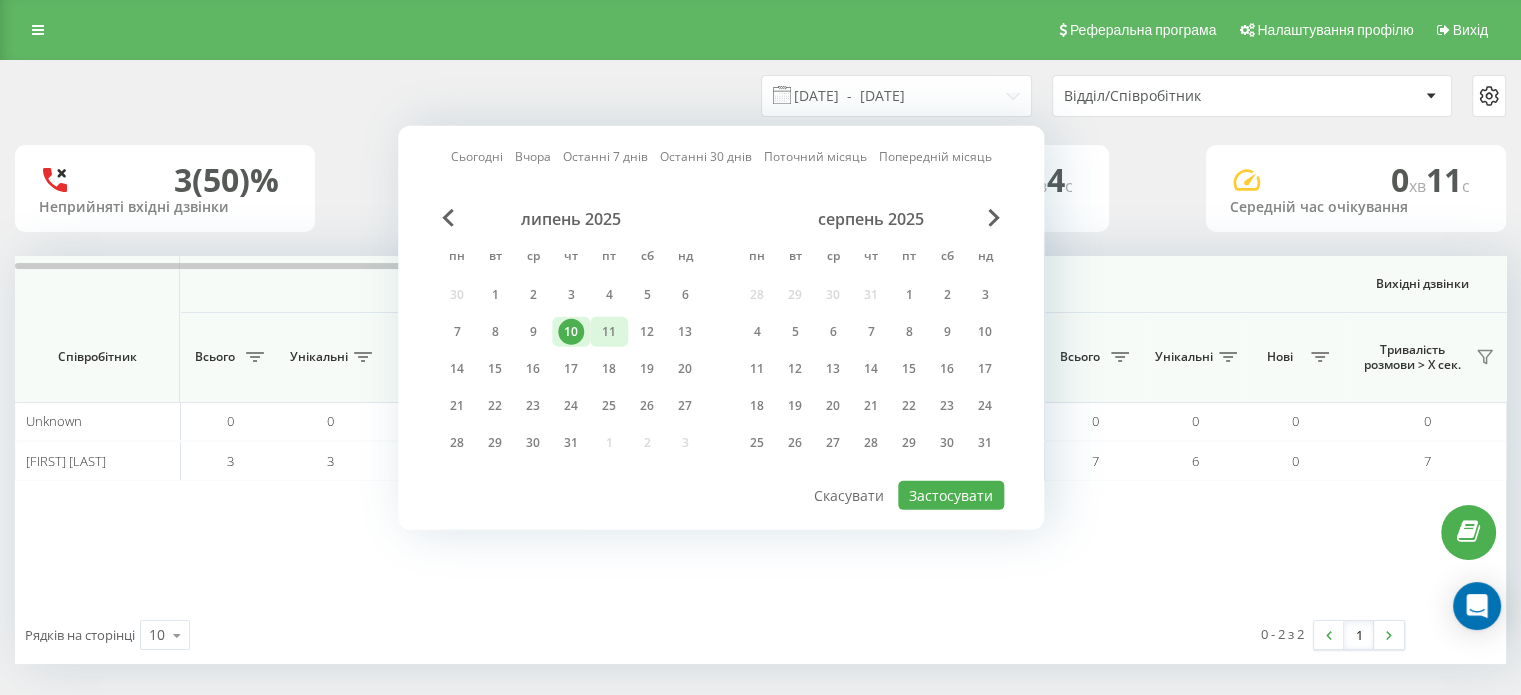 click on "11" at bounding box center [609, 332] 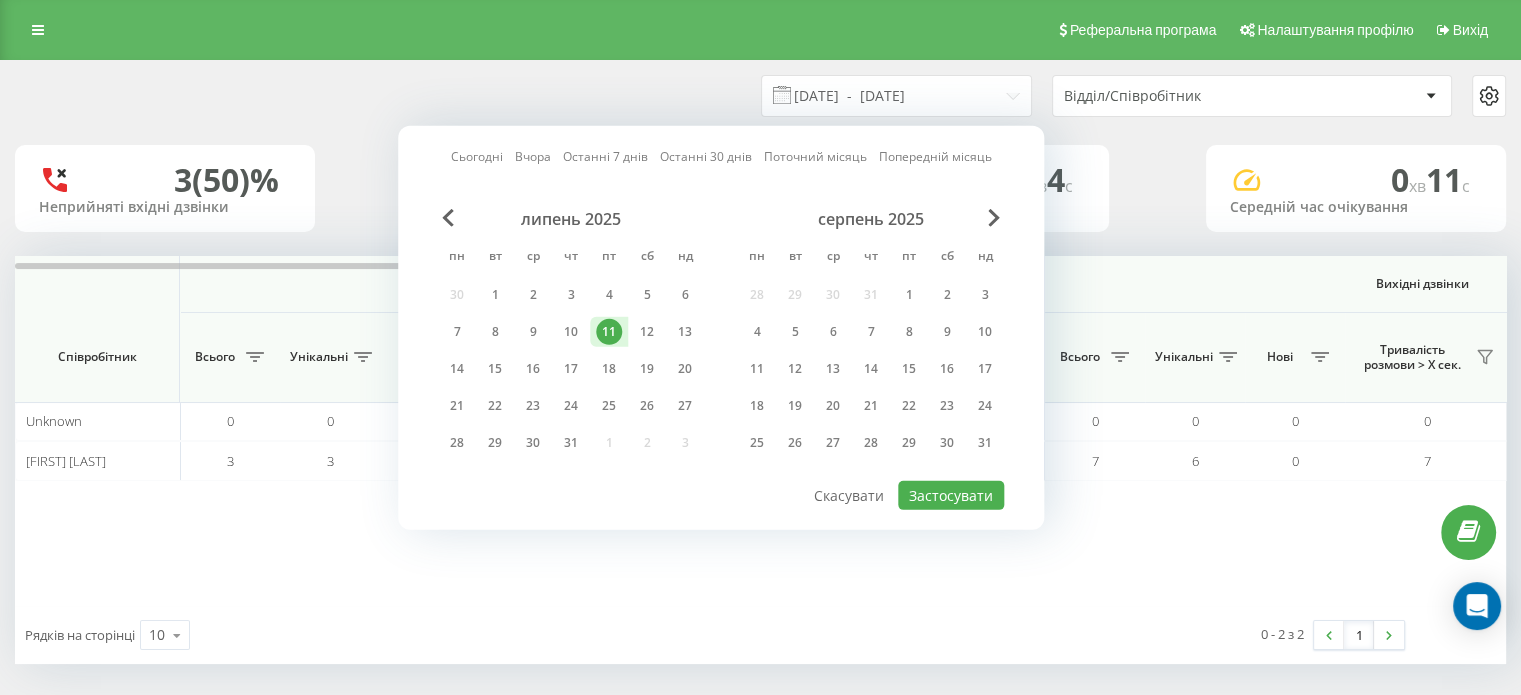 click on "11" at bounding box center [609, 332] 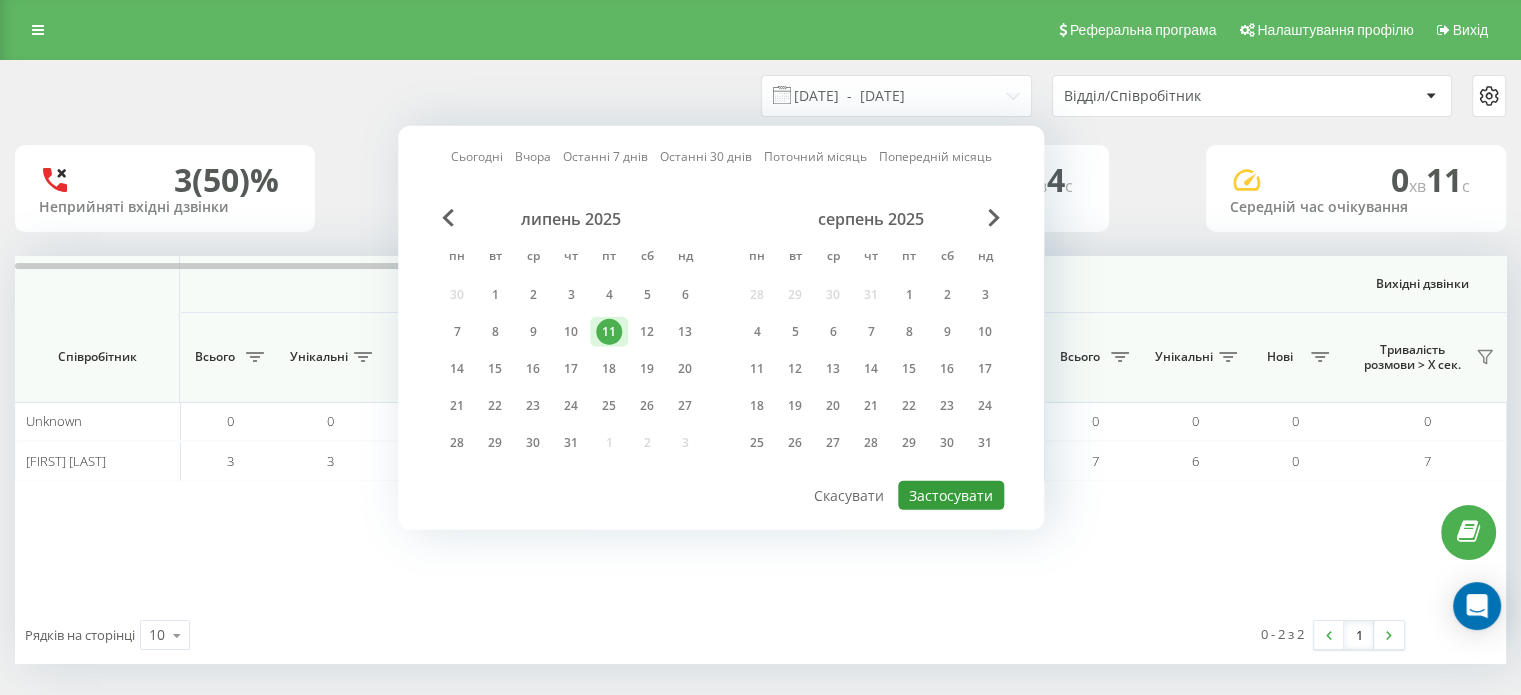 click on "Застосувати" at bounding box center (951, 495) 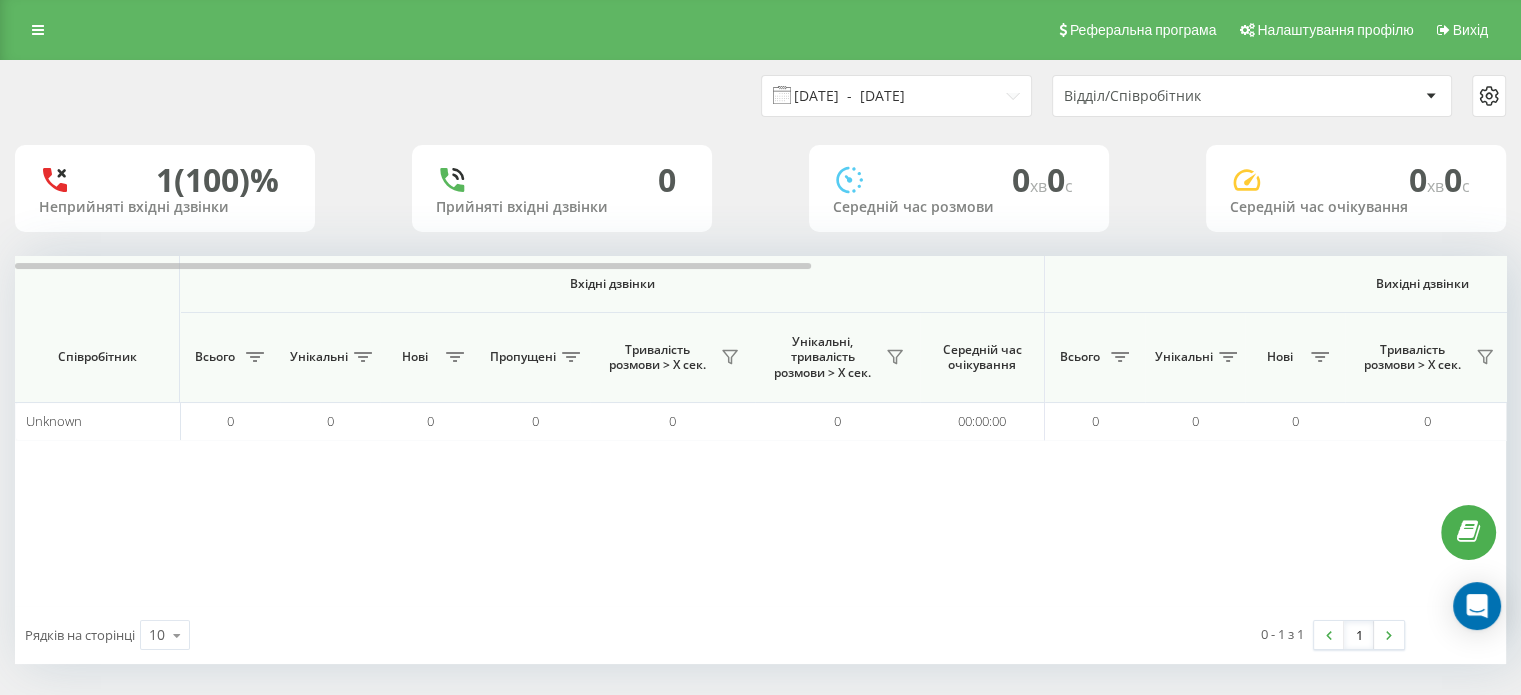 click on "[DATE]  -  [DATE]" at bounding box center (896, 96) 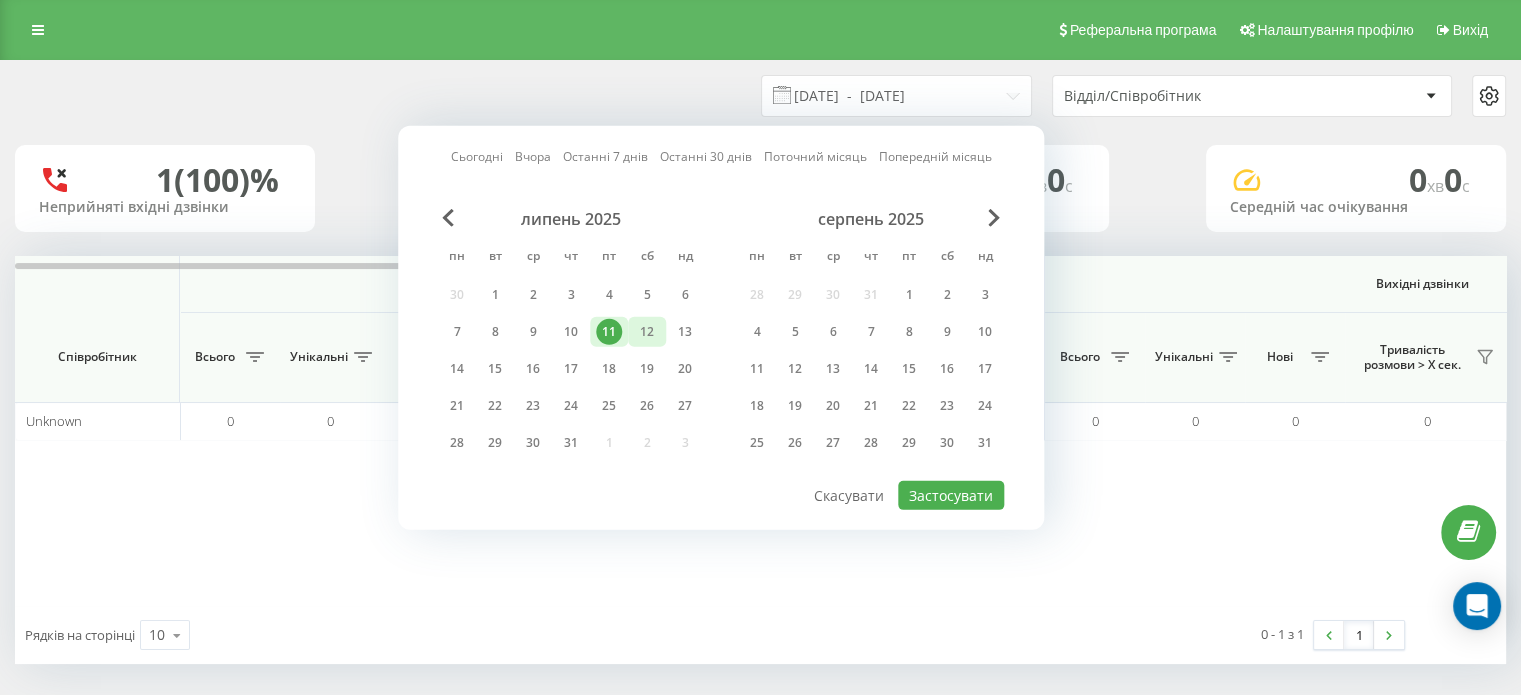 click on "12" at bounding box center [647, 332] 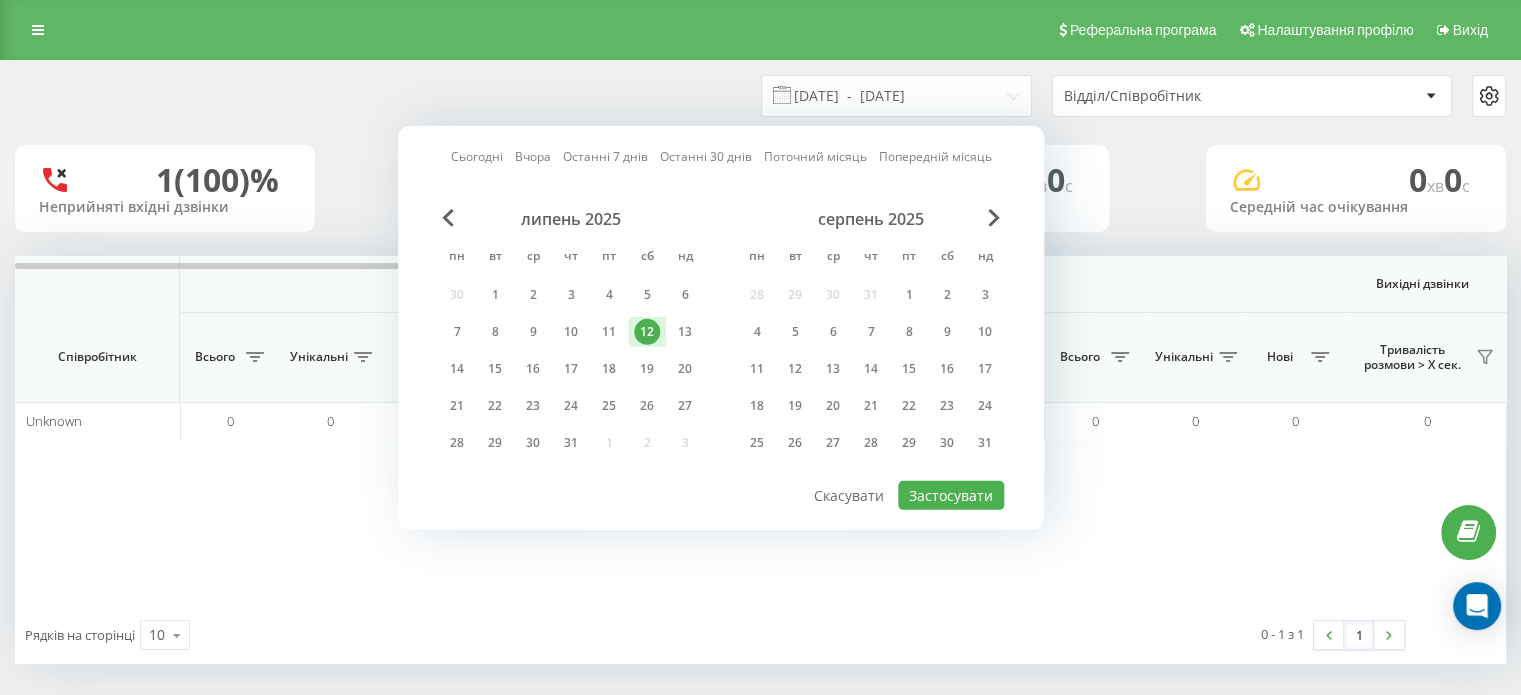 click on "12" at bounding box center (647, 332) 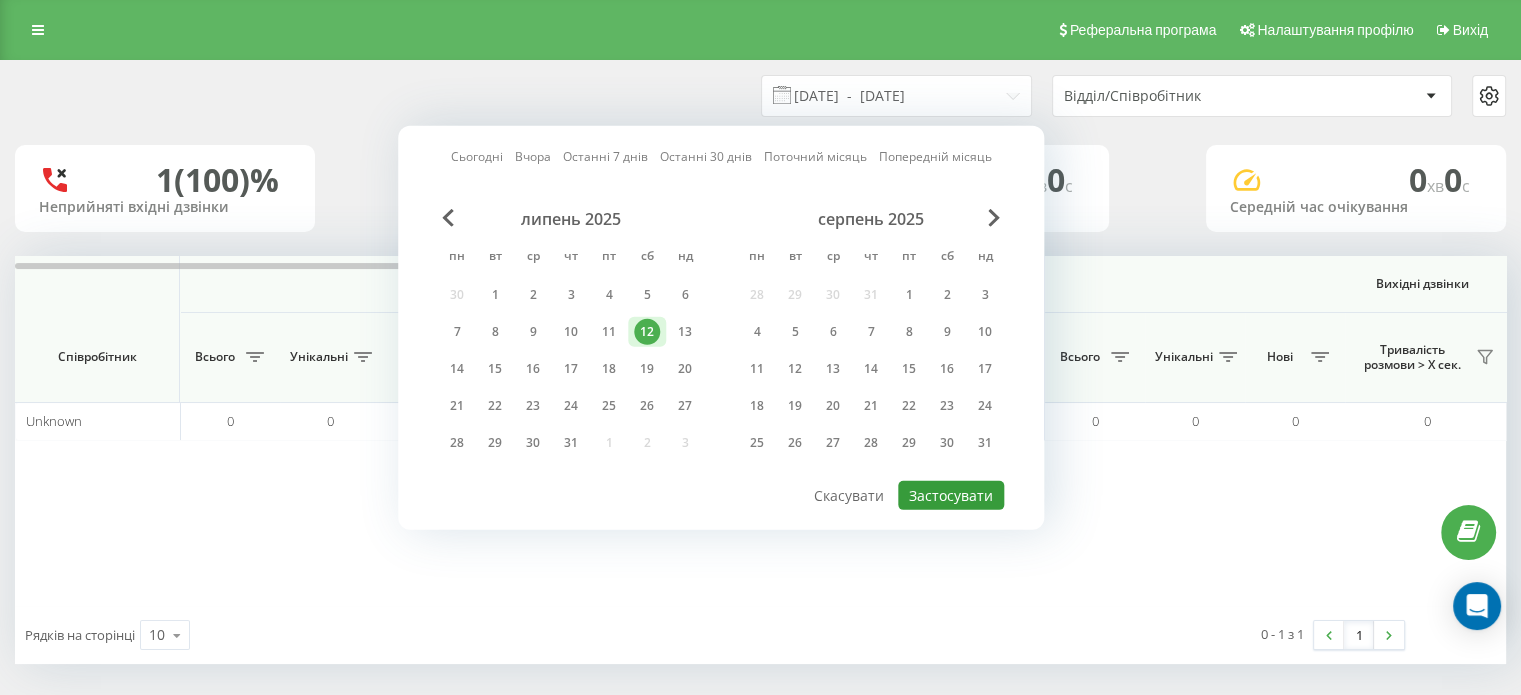 click on "Застосувати" at bounding box center (951, 495) 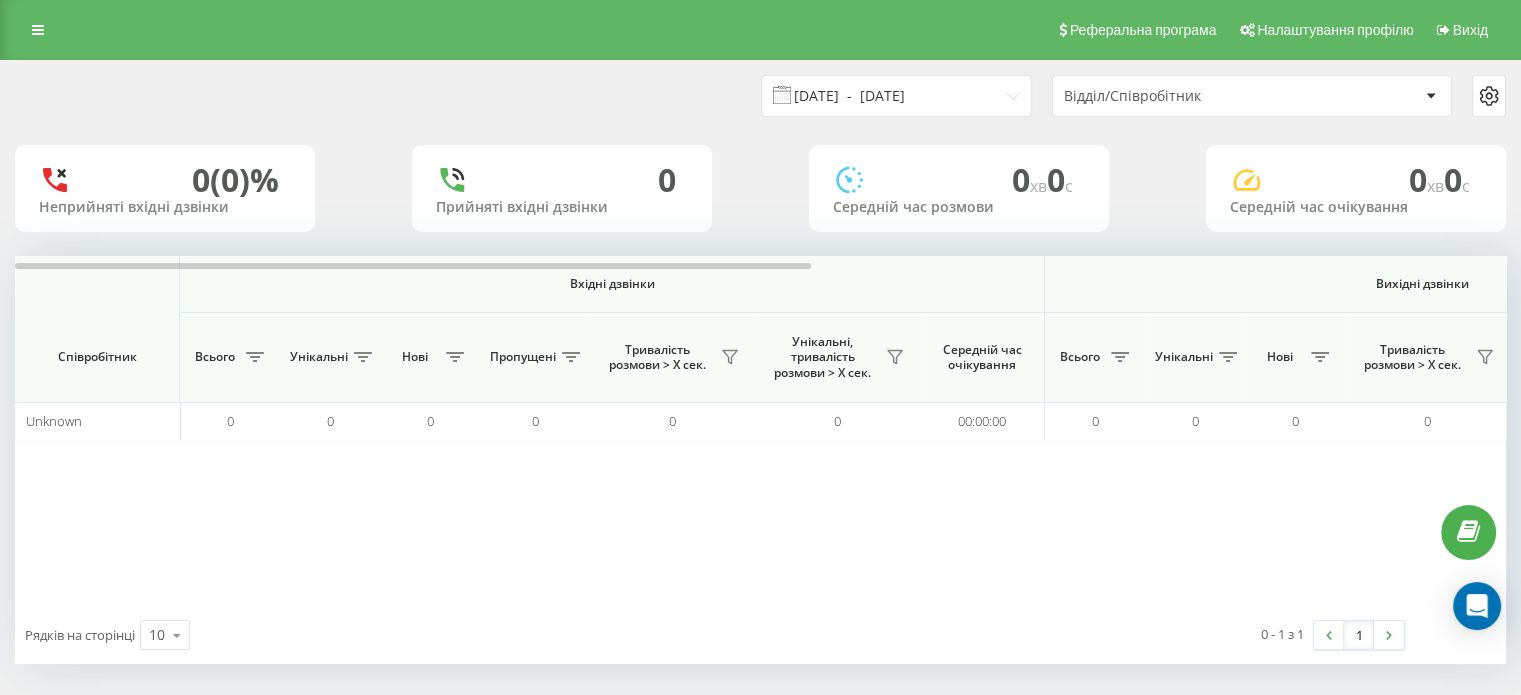 click on "[DATE]  -  [DATE]" at bounding box center [896, 96] 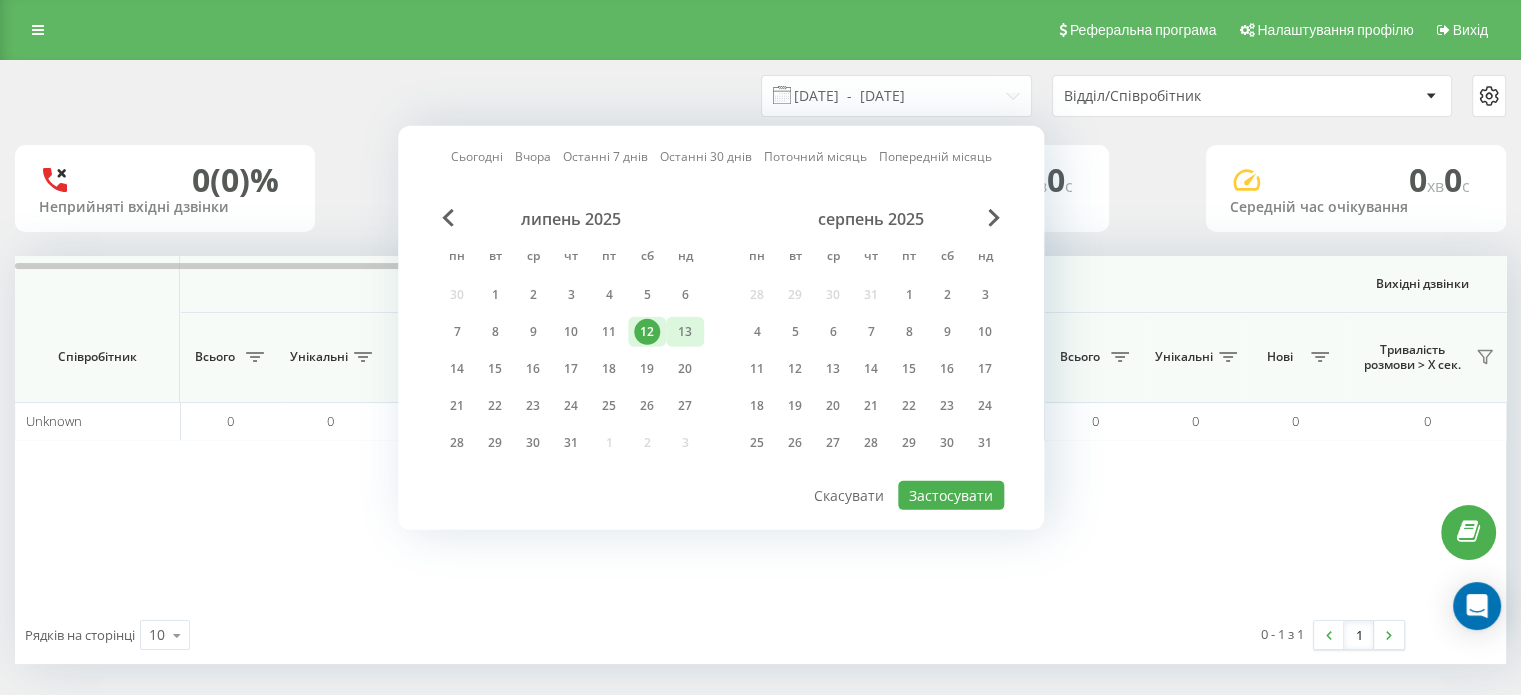 click on "13" at bounding box center [685, 332] 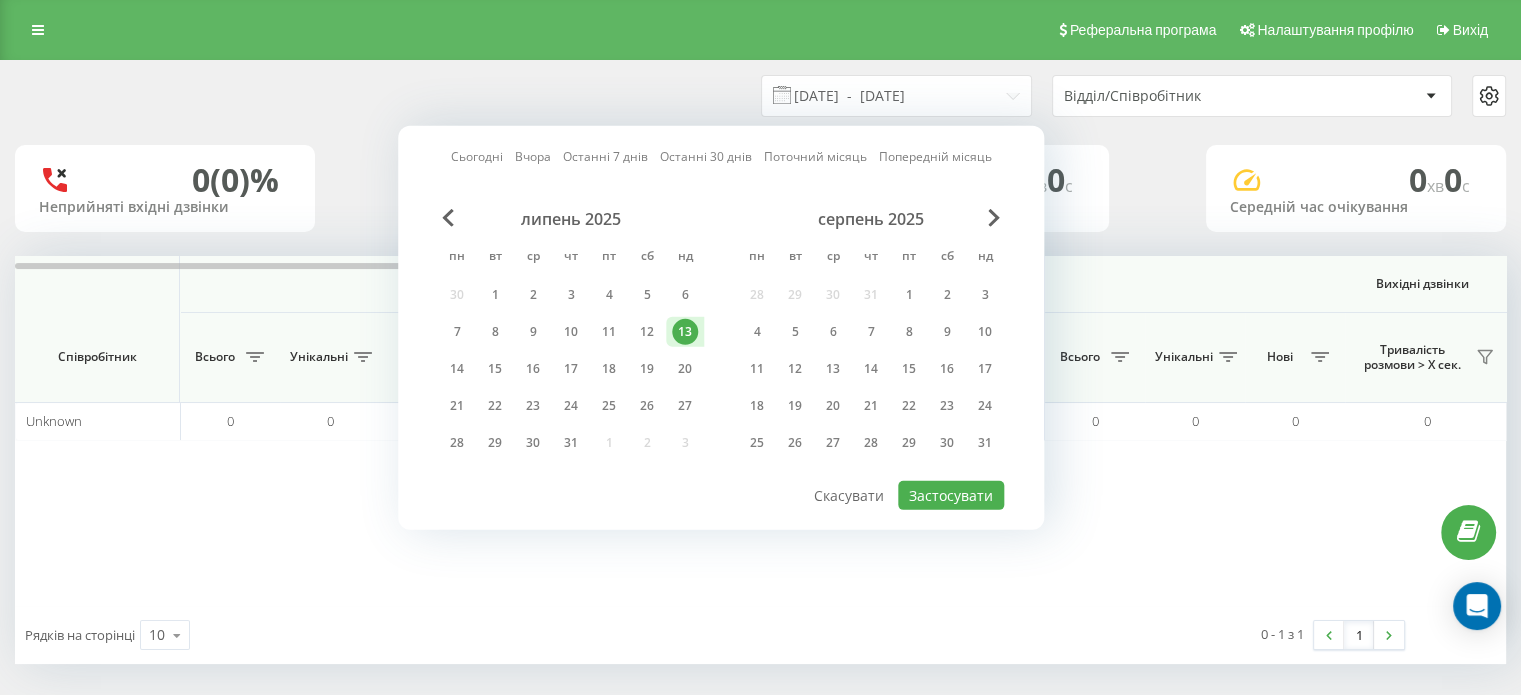 click on "13" at bounding box center [685, 332] 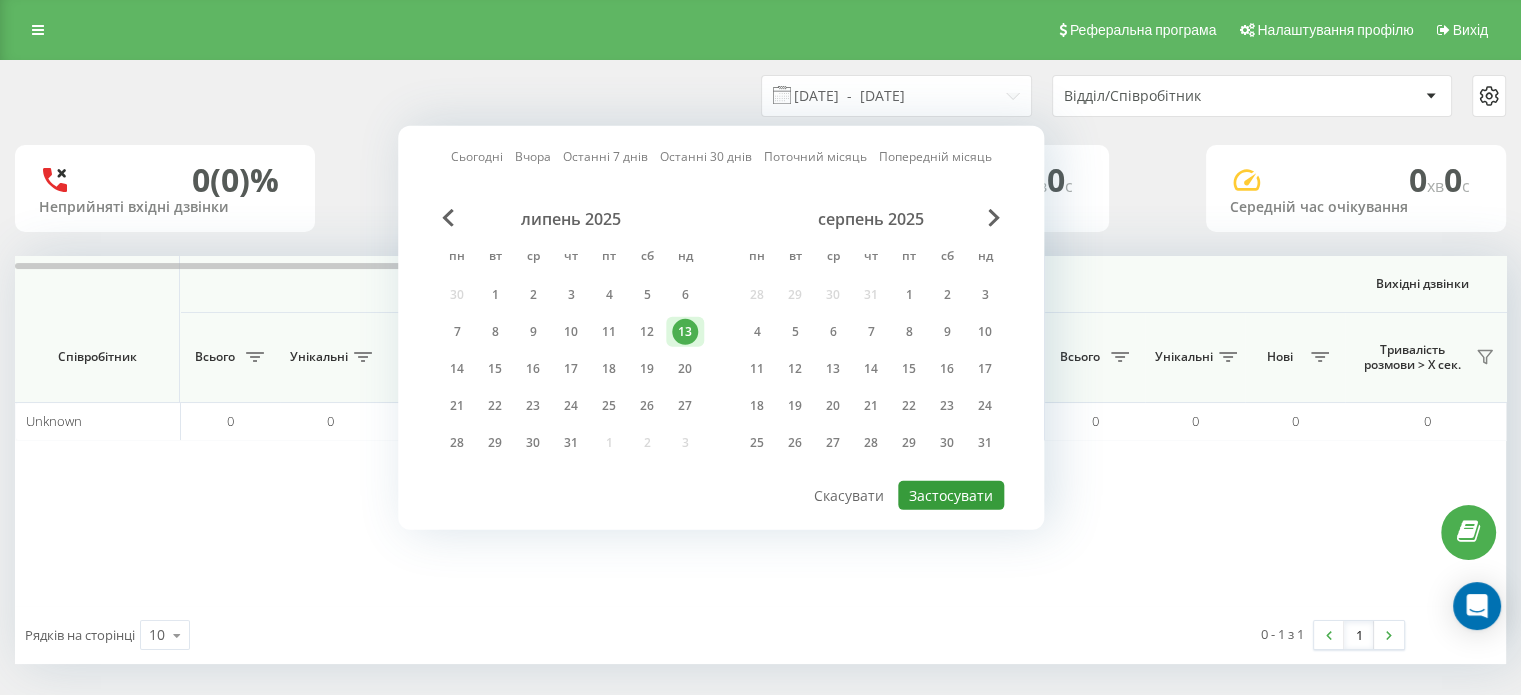 click on "Застосувати" at bounding box center [951, 495] 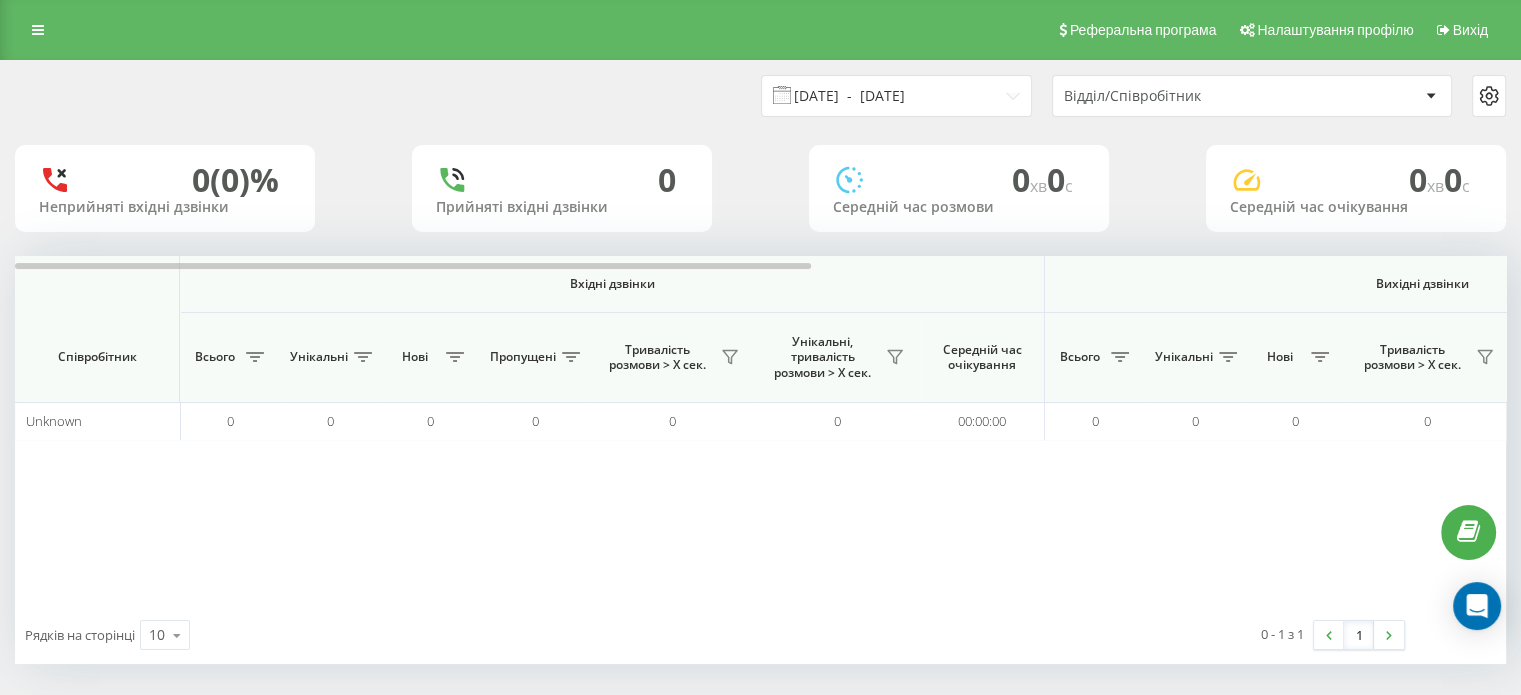 click on "[DATE]  -  [DATE]" at bounding box center [896, 96] 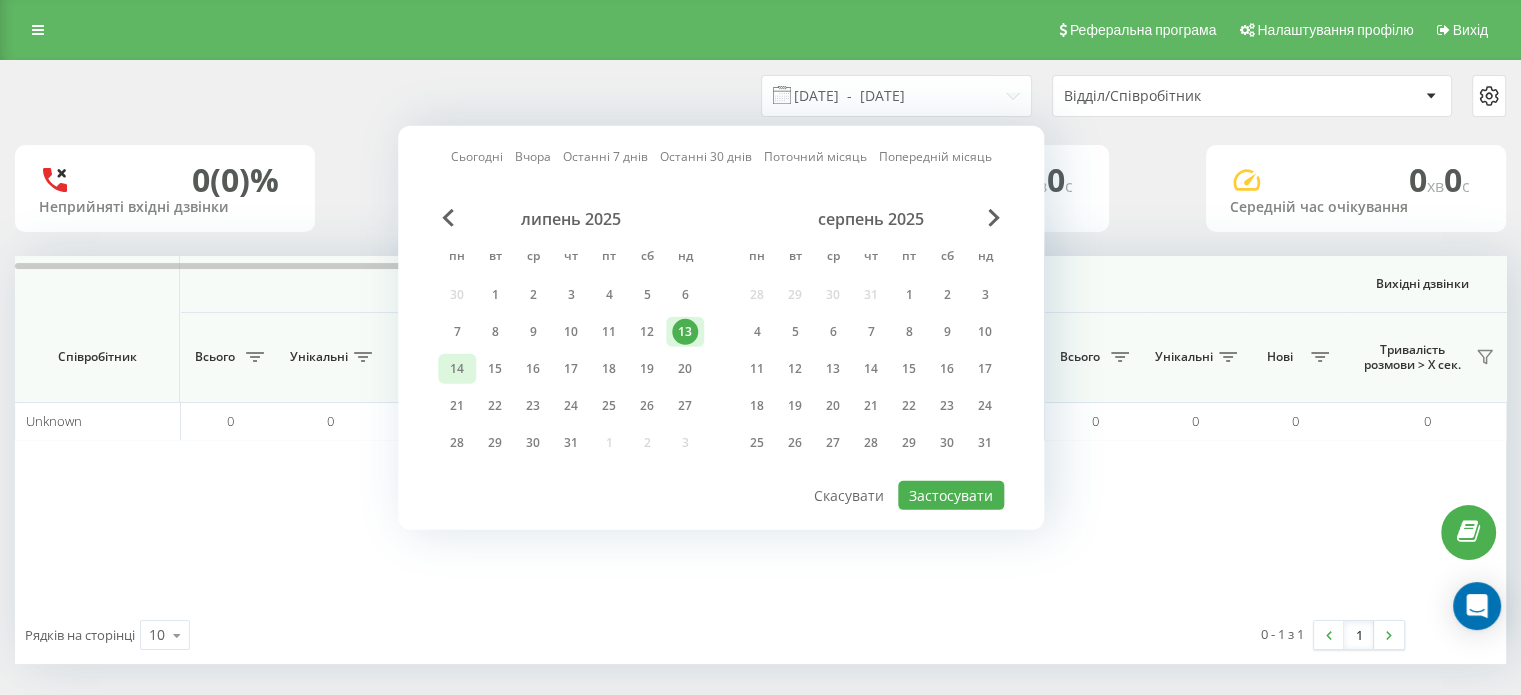 click on "14" at bounding box center (457, 369) 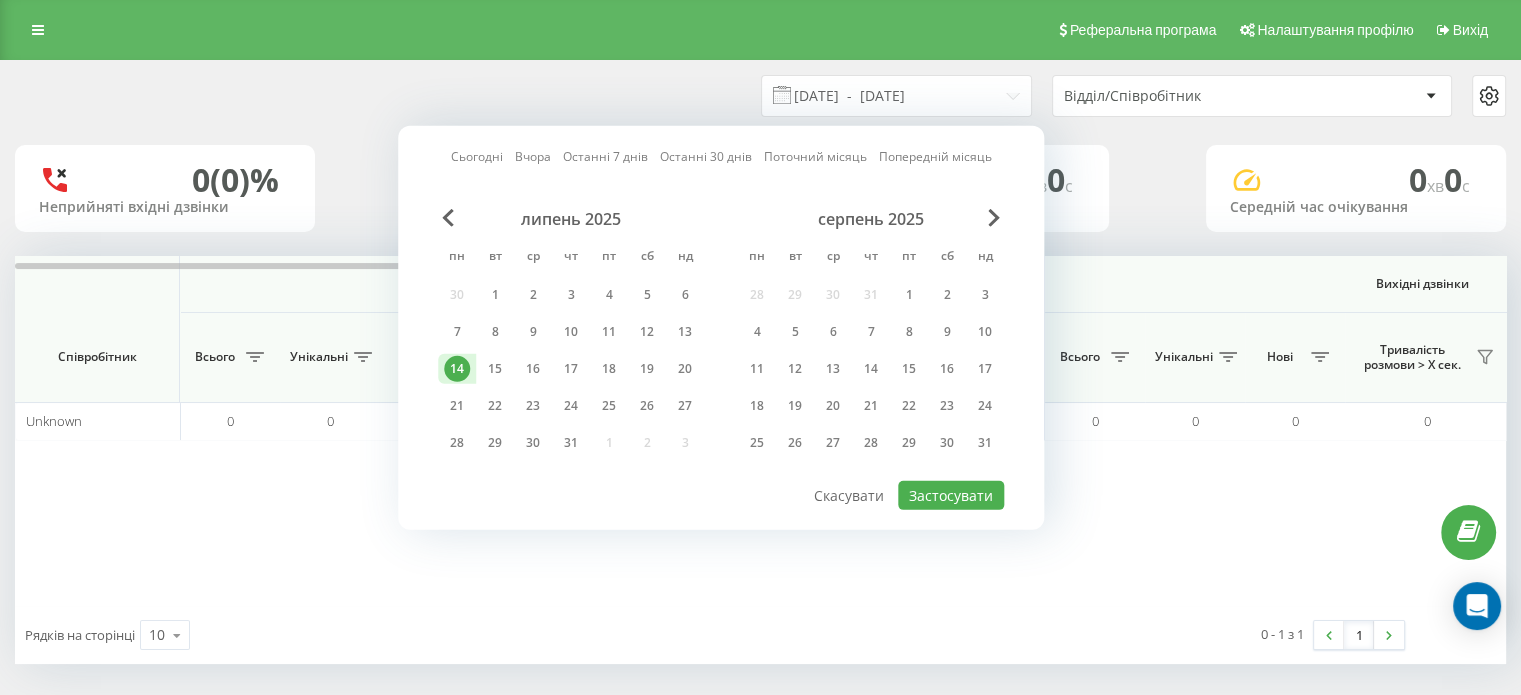 click on "14" at bounding box center [457, 369] 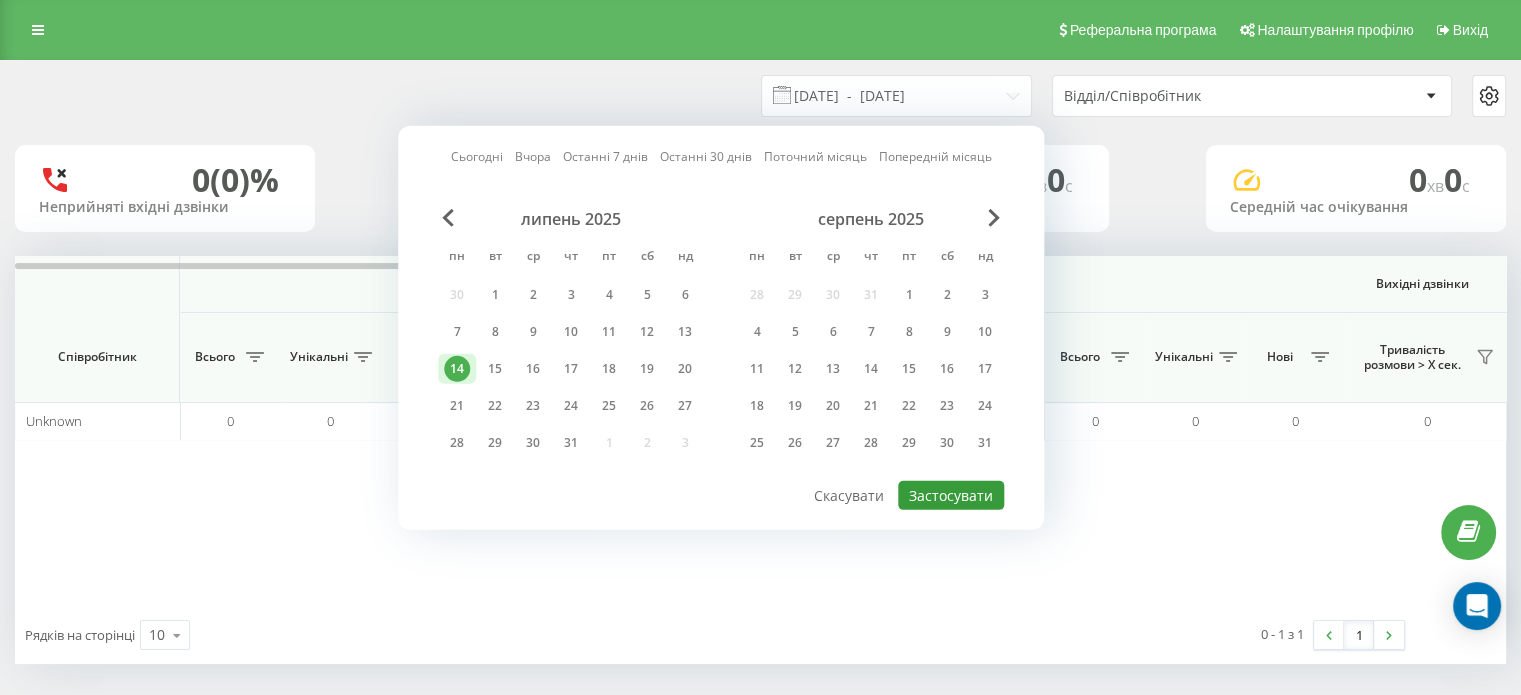 click on "Застосувати" at bounding box center (951, 495) 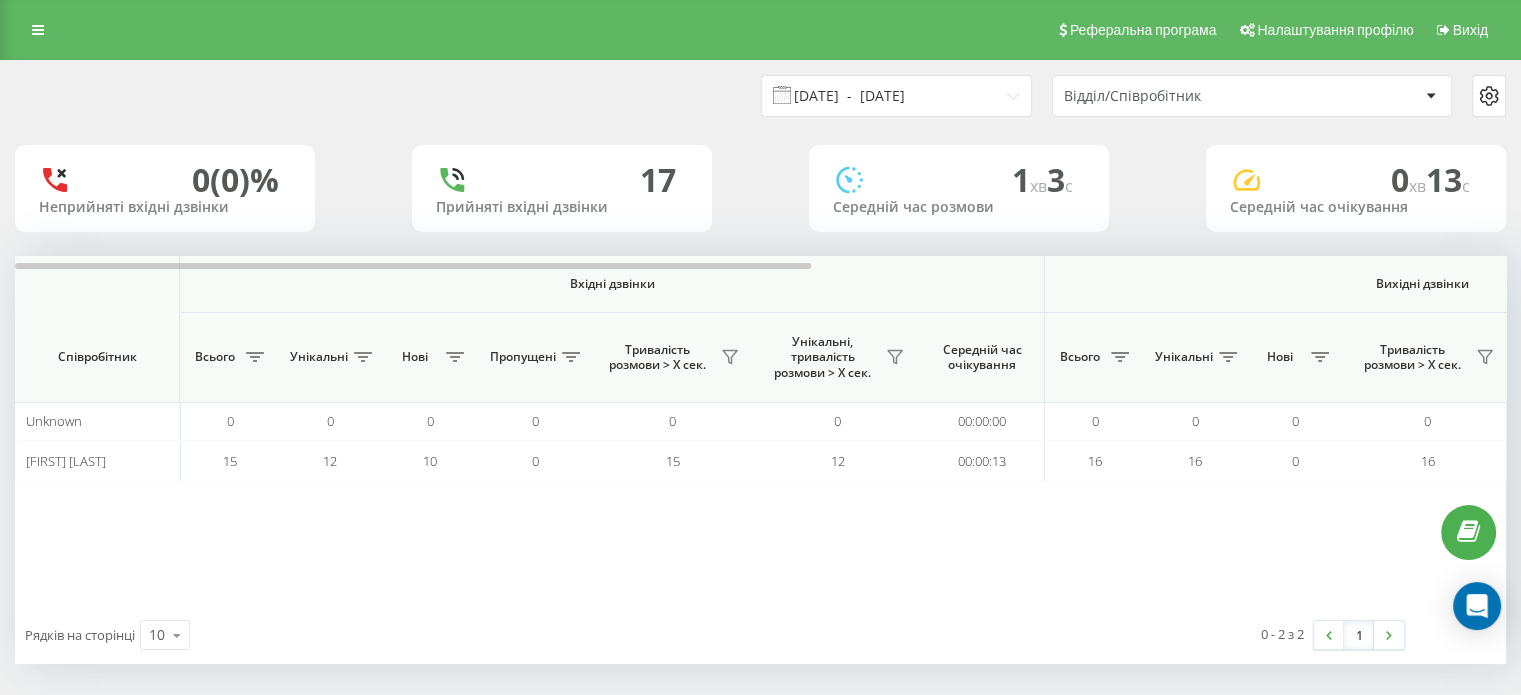 click on "[DATE]  -  [DATE]" at bounding box center [896, 96] 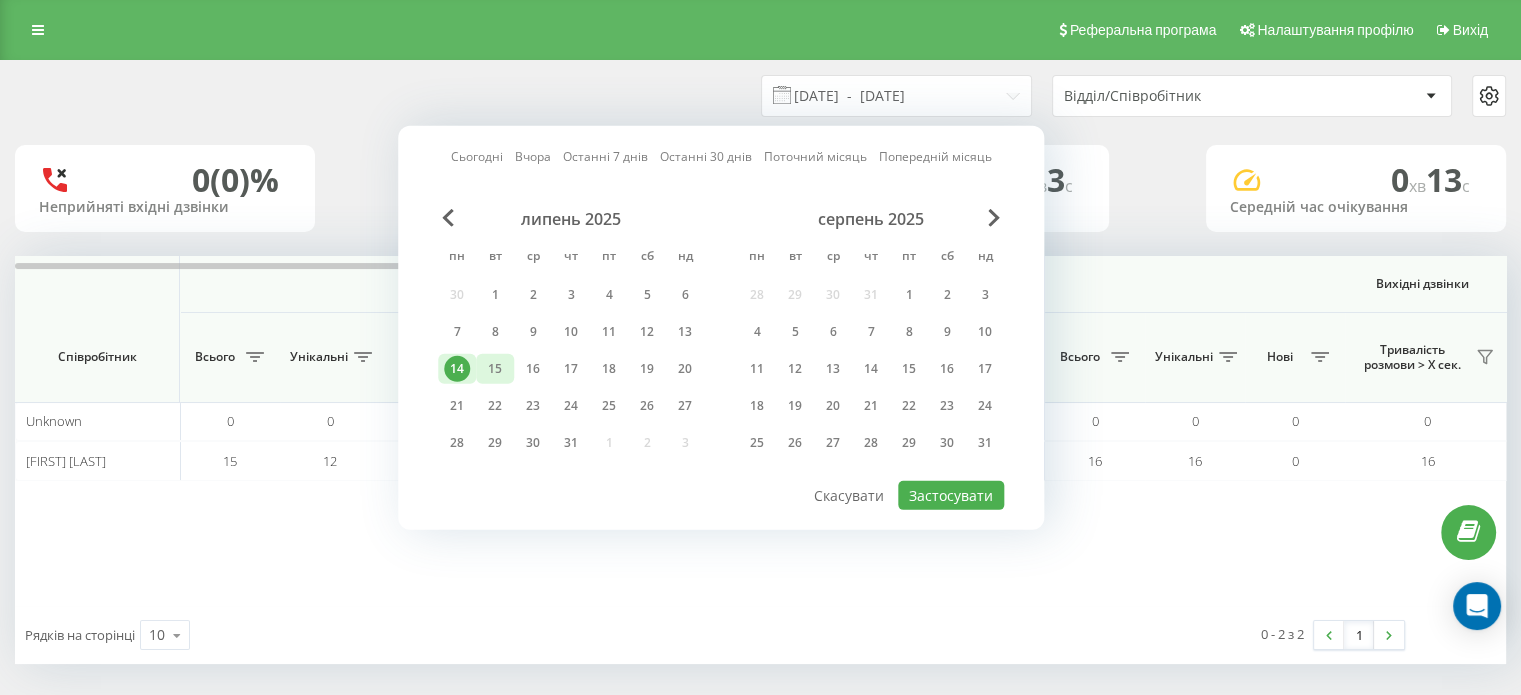 click on "15" at bounding box center [495, 369] 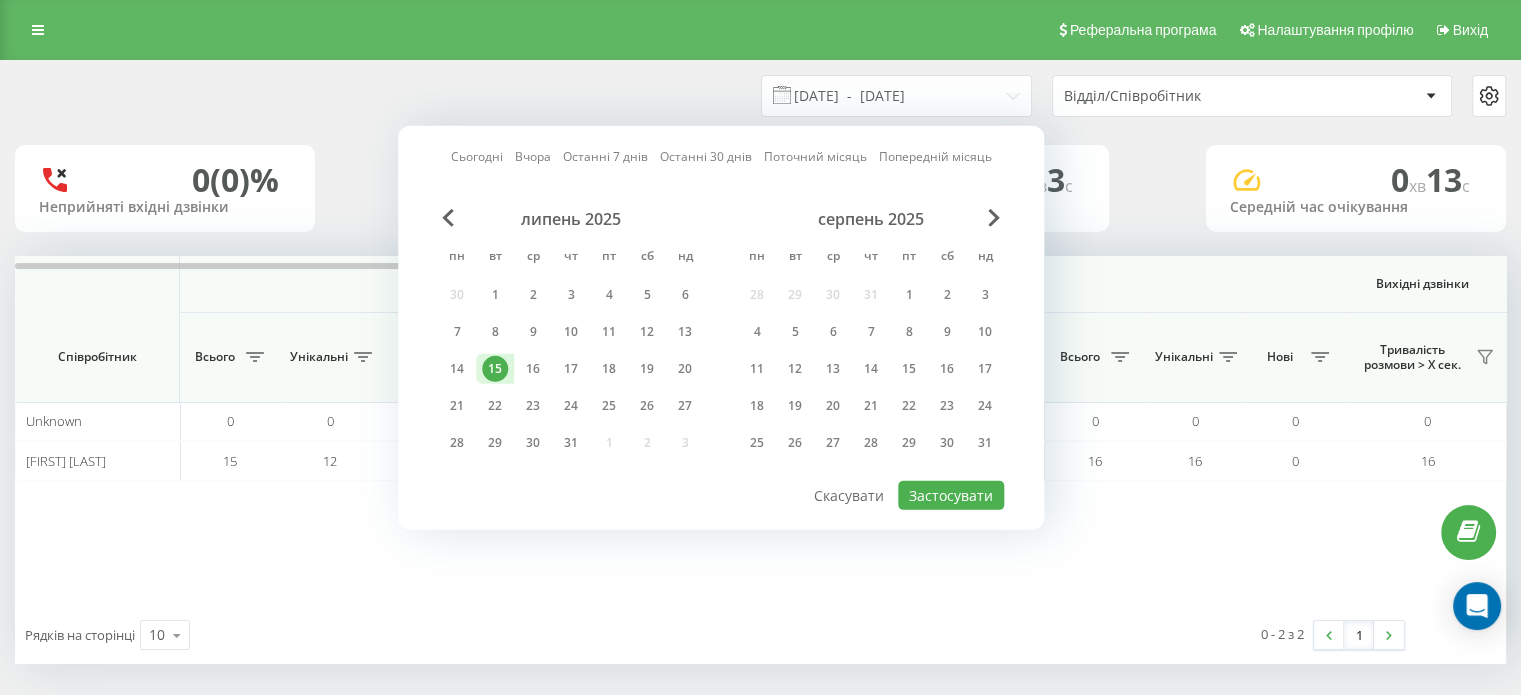 click on "15" at bounding box center (495, 369) 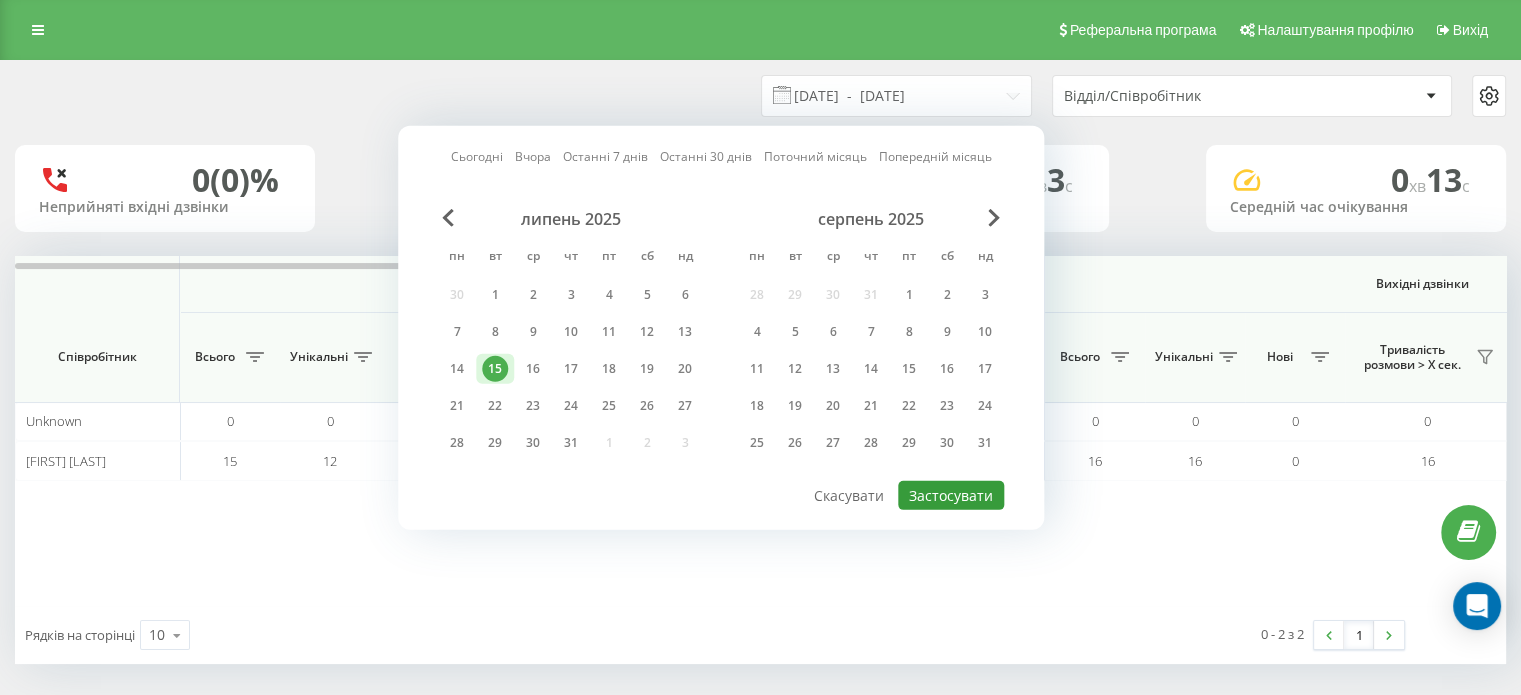 click on "Застосувати" at bounding box center [951, 495] 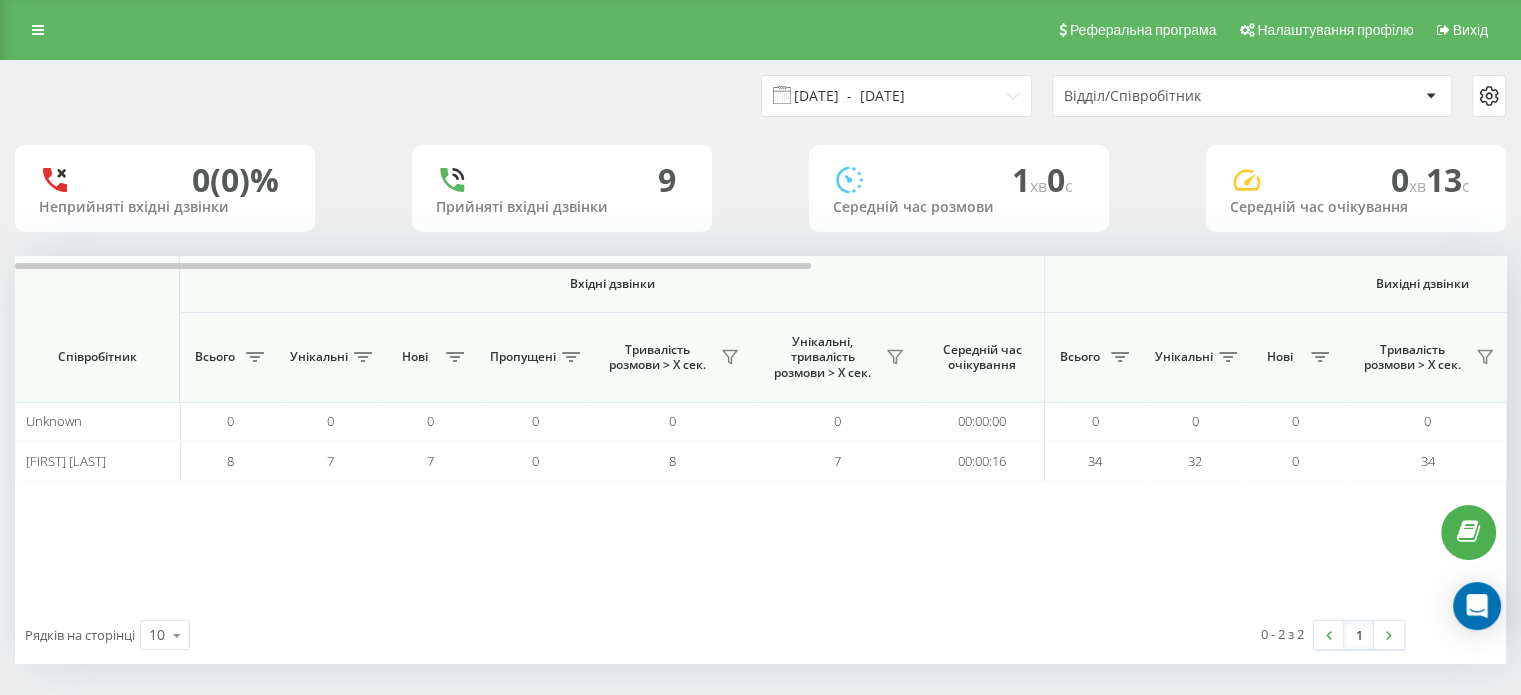 click on "[DATE]  -  [DATE]" at bounding box center [896, 96] 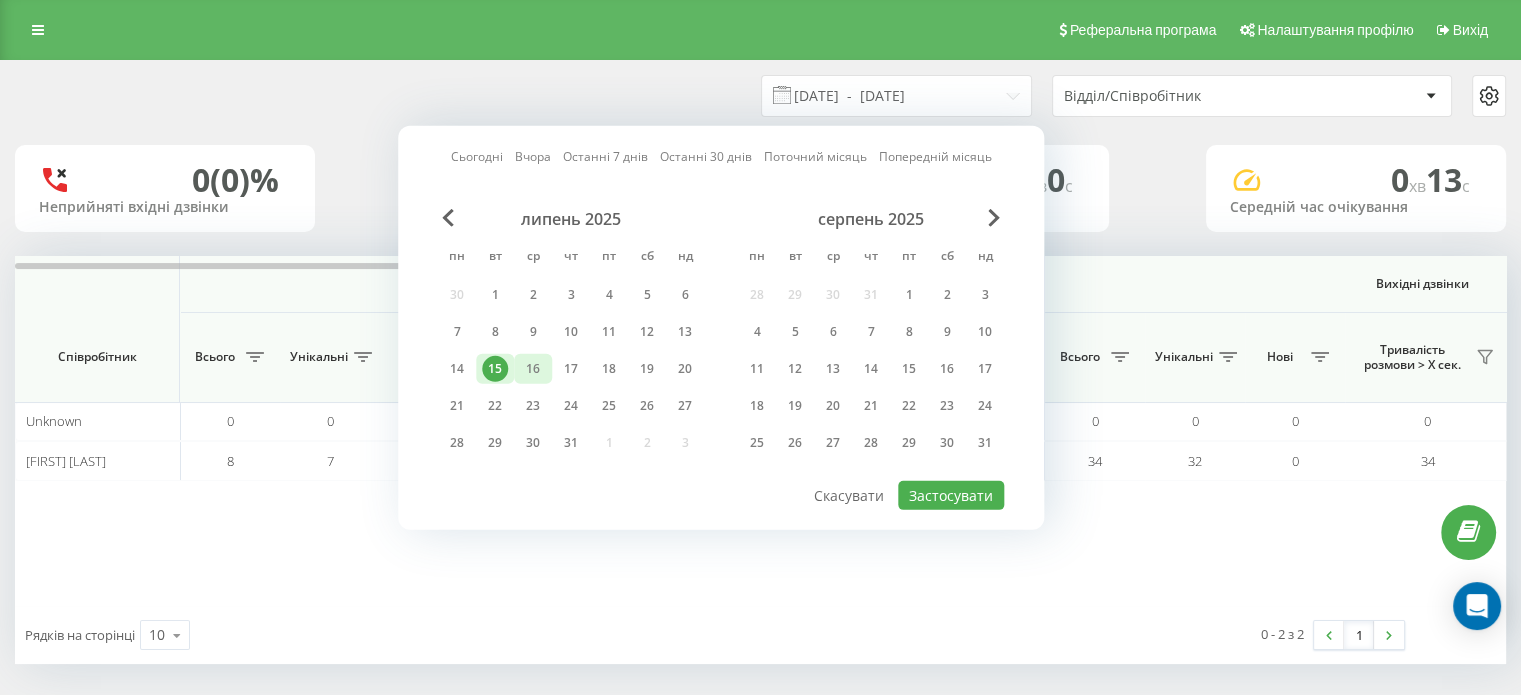 click on "16" at bounding box center (533, 369) 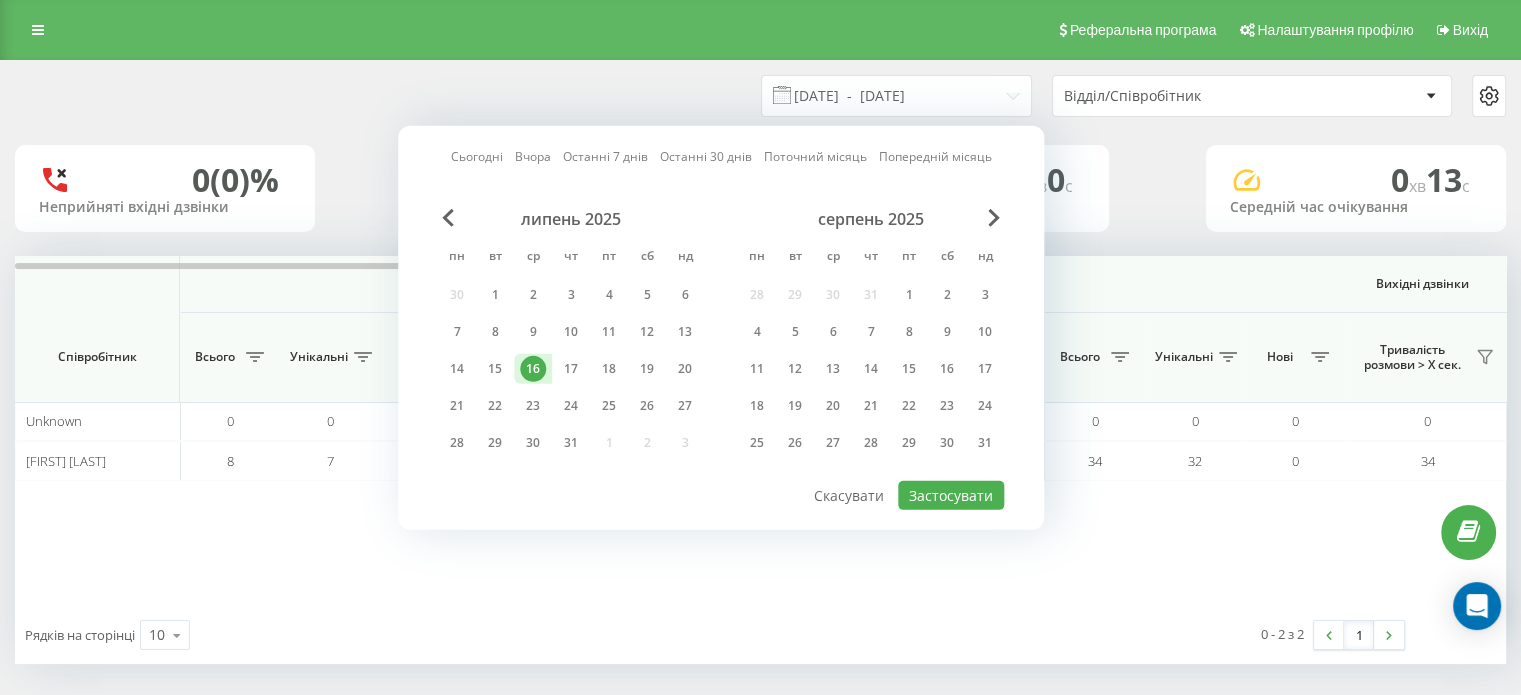 click on "16" at bounding box center [533, 369] 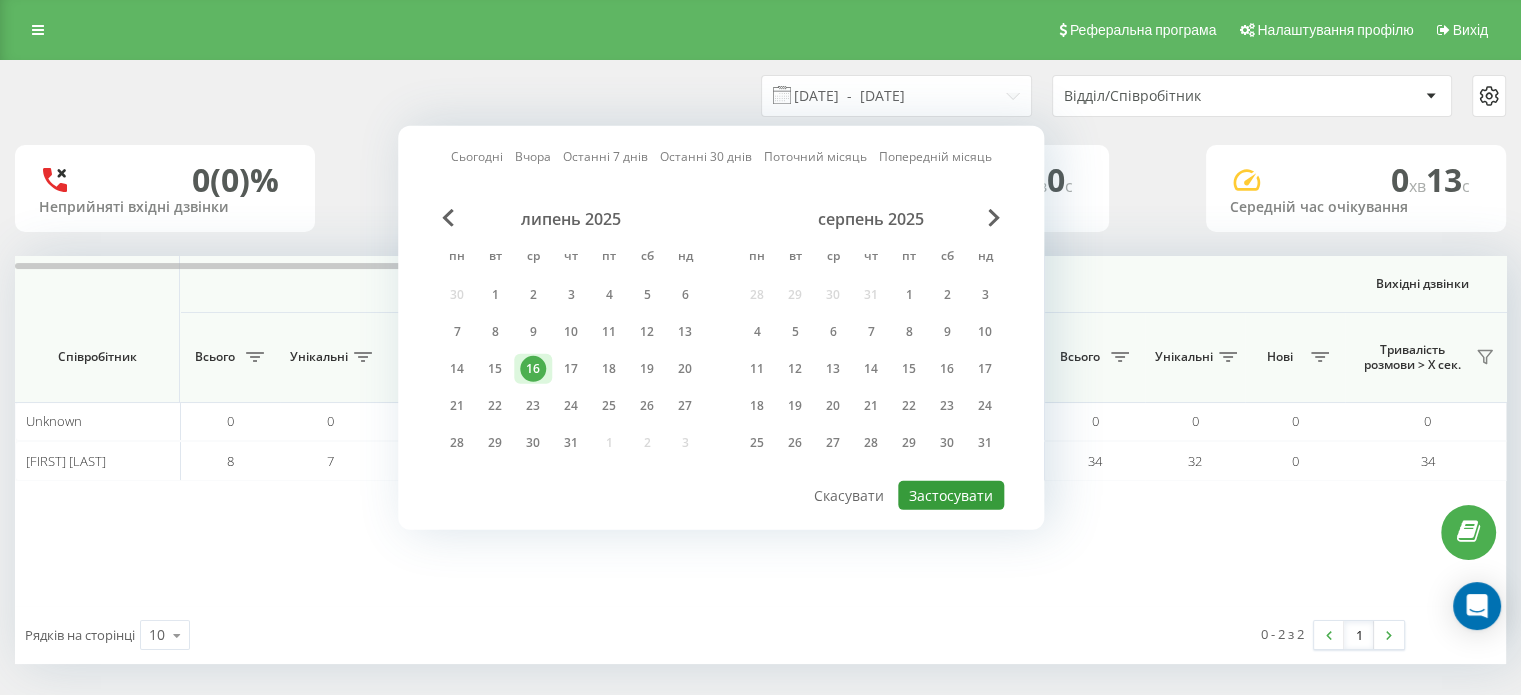 click on "Застосувати" at bounding box center [951, 495] 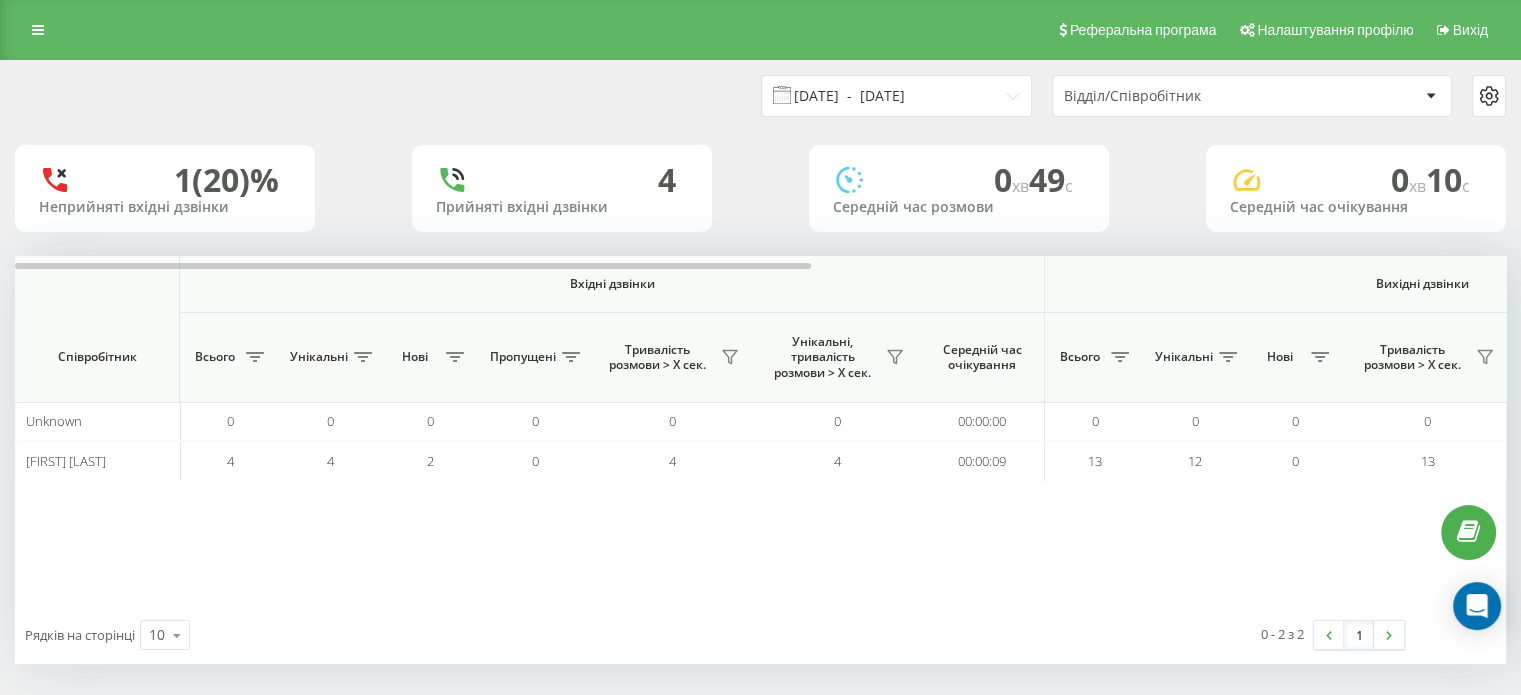 click on "[DATE]  -  [DATE]" at bounding box center (896, 96) 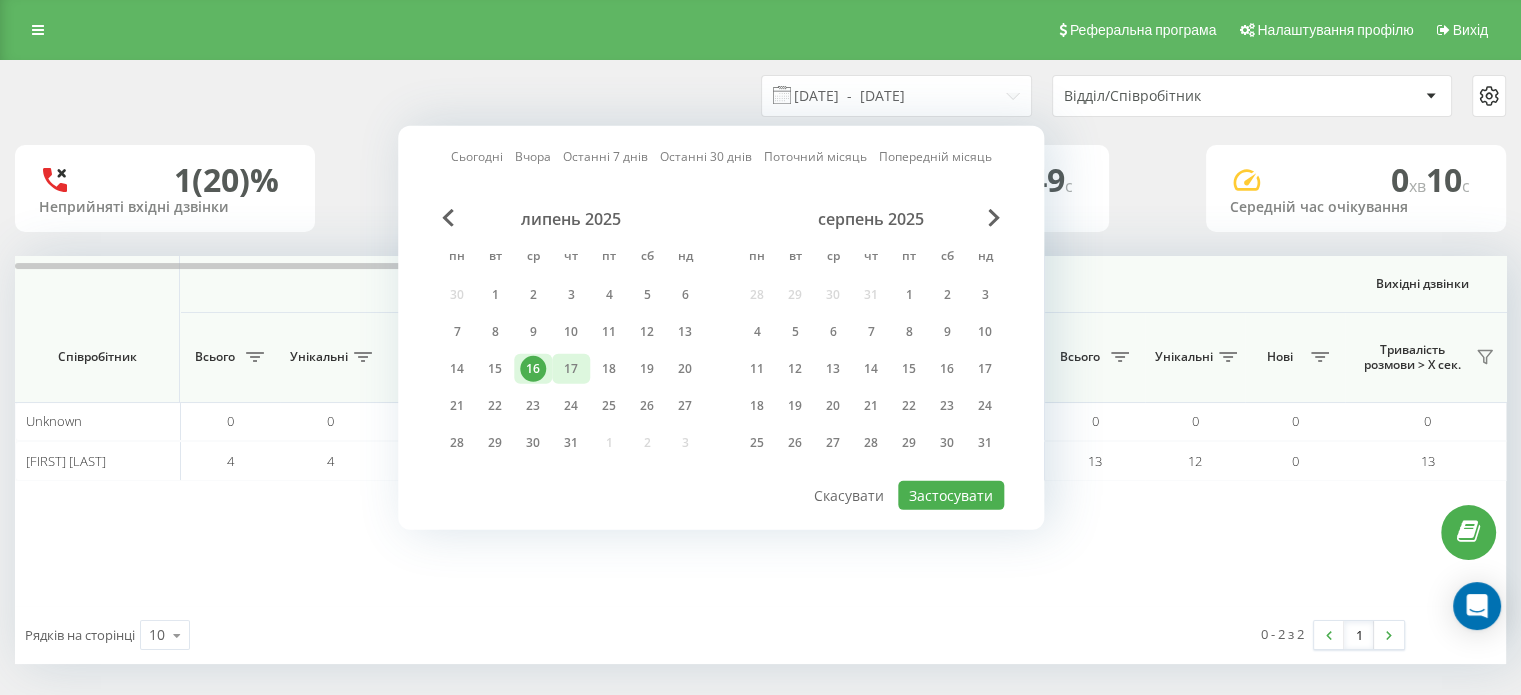 click on "17" at bounding box center [571, 369] 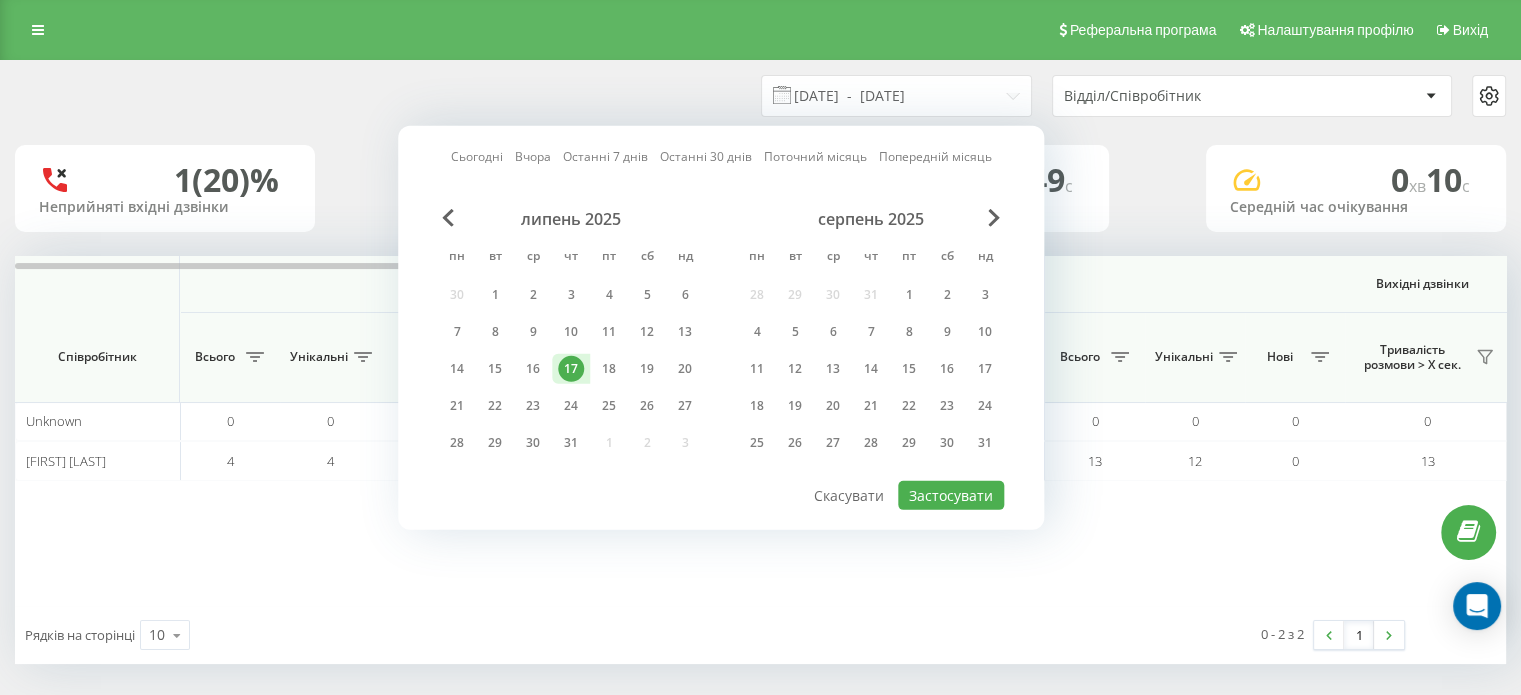 click on "17" at bounding box center (571, 369) 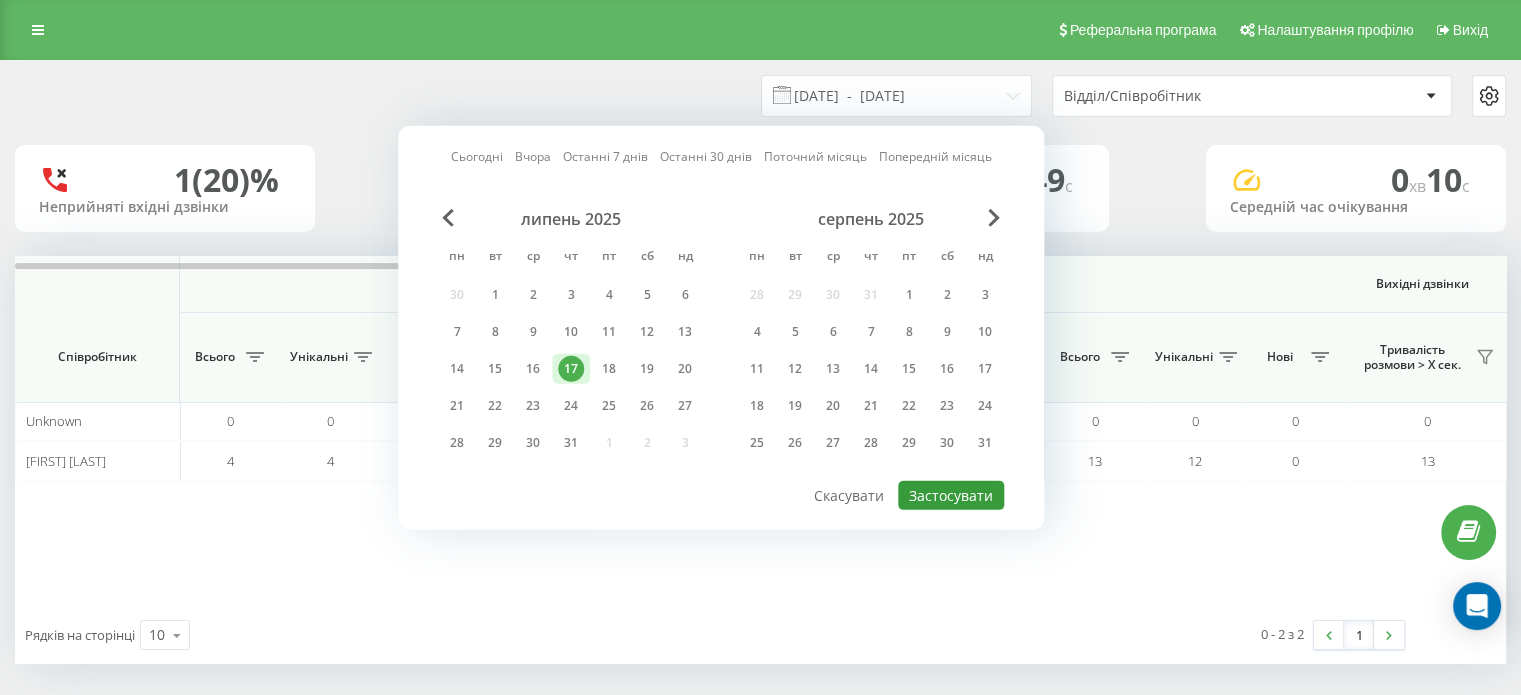 click on "Застосувати" at bounding box center (951, 495) 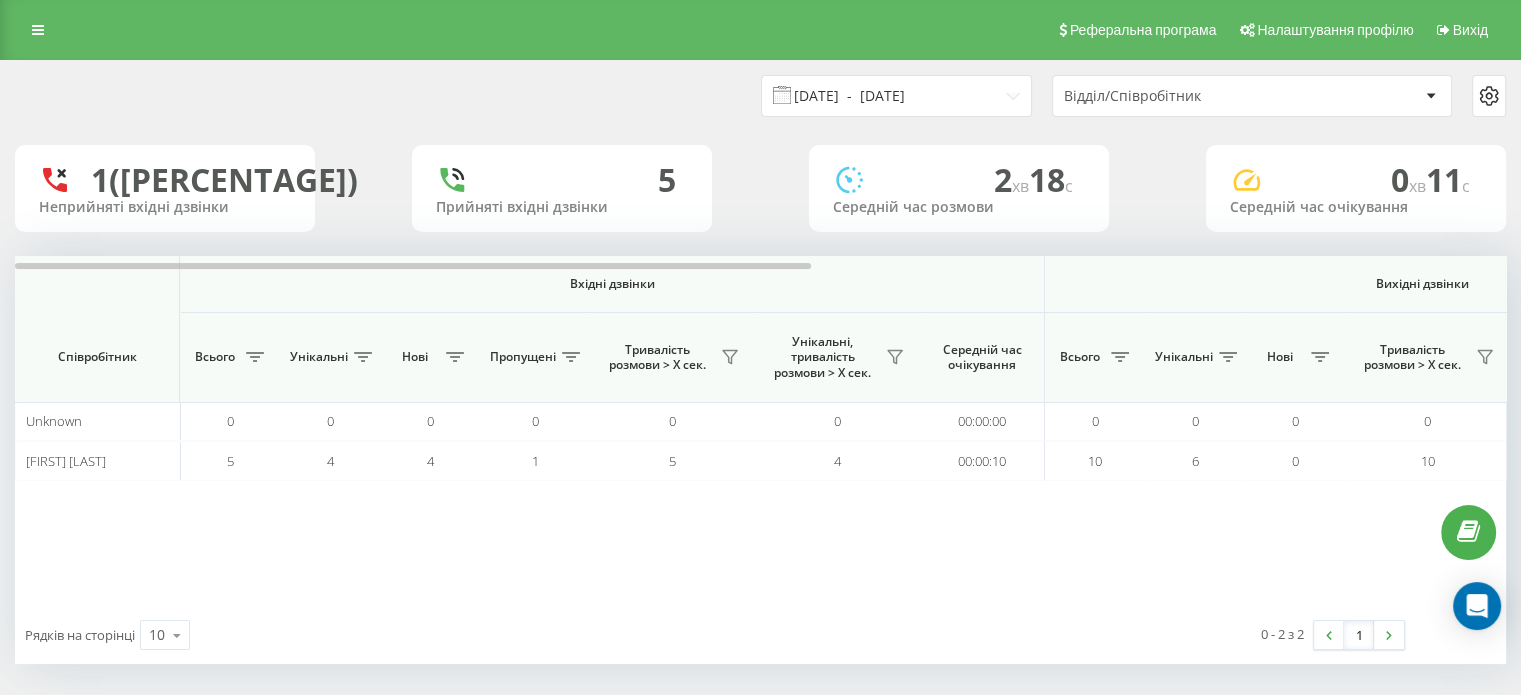 click on "[DATE]  -  [DATE]" at bounding box center [896, 96] 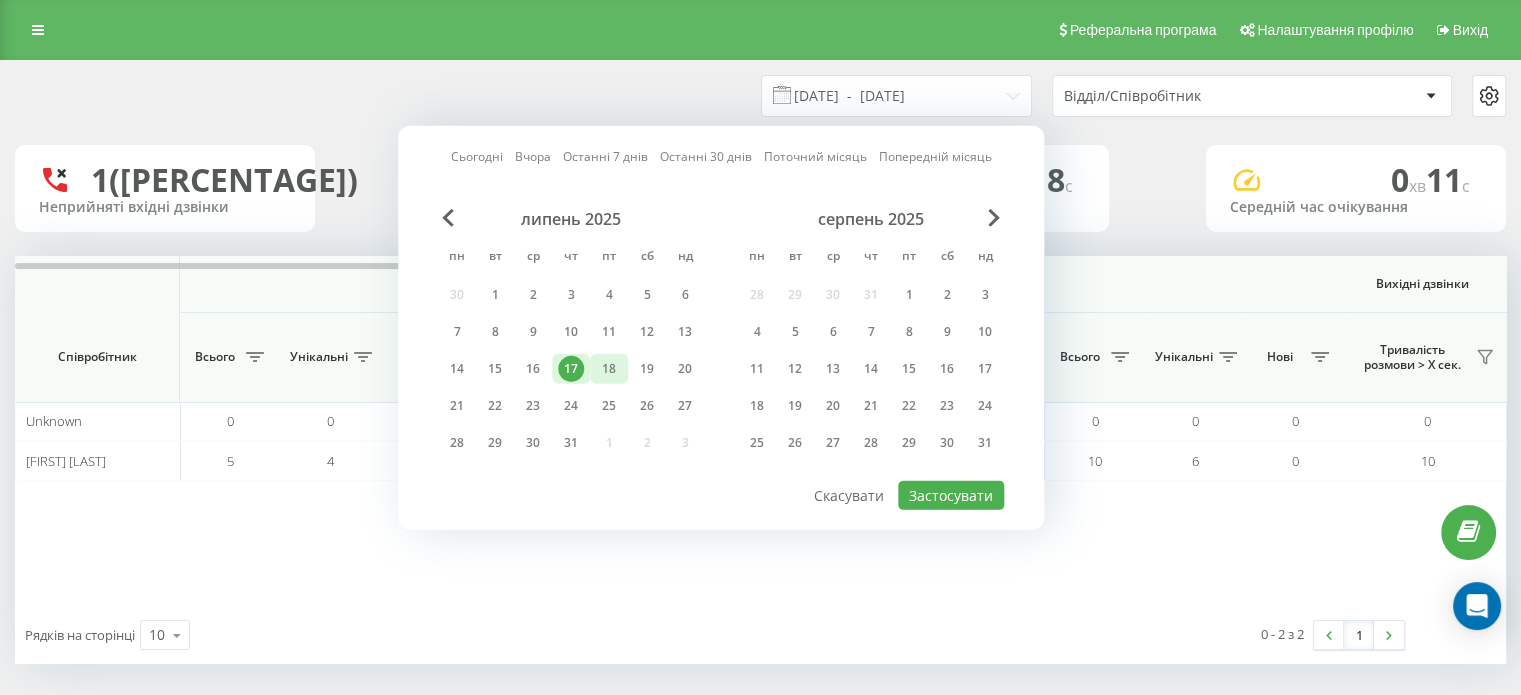 click on "18" at bounding box center [609, 369] 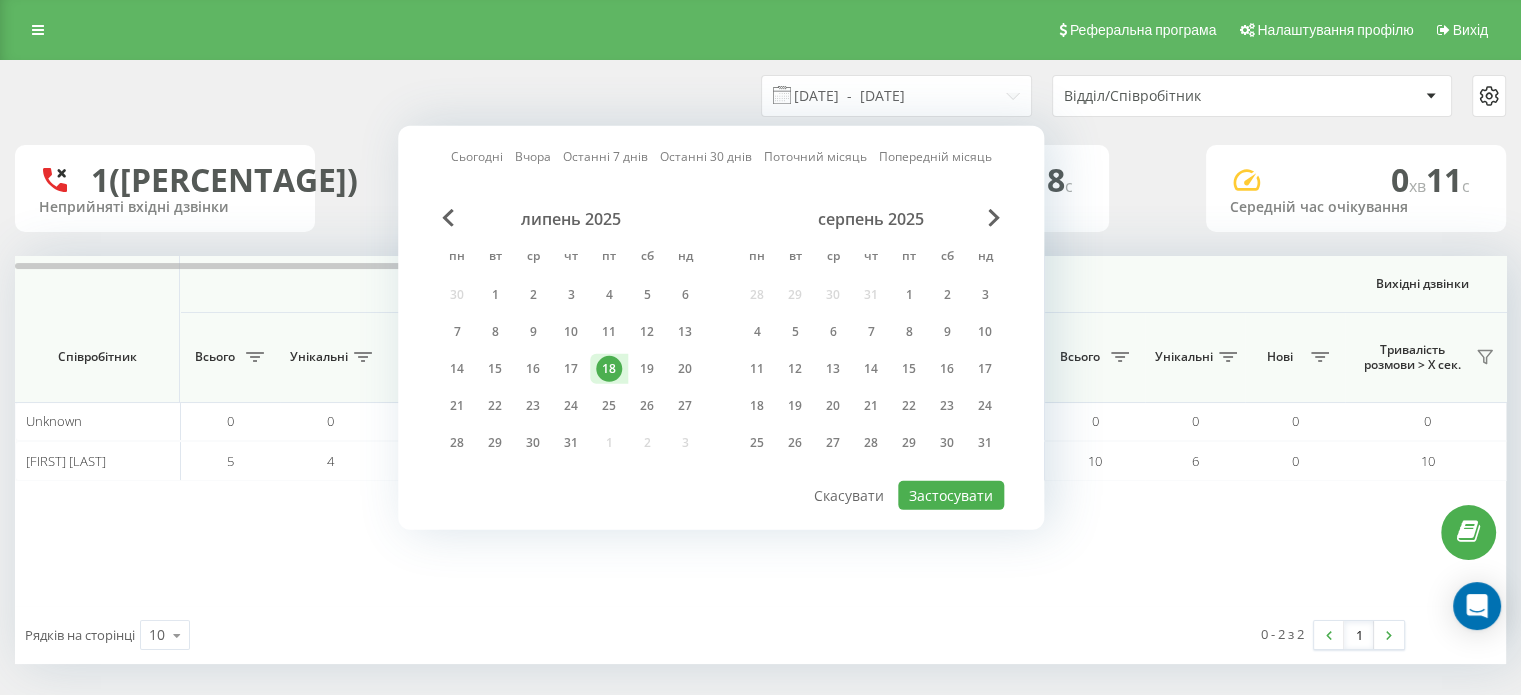 click on "18" at bounding box center (609, 369) 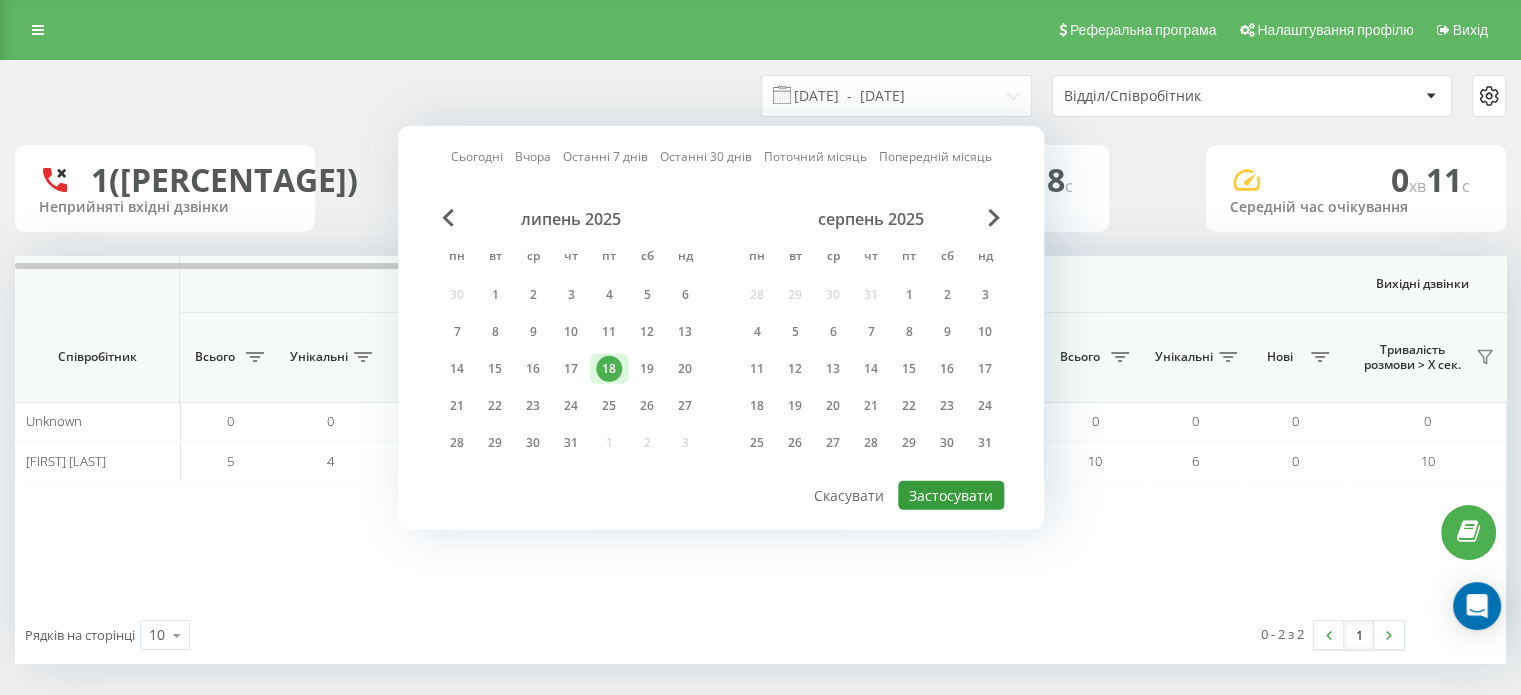 click on "Застосувати" at bounding box center (951, 495) 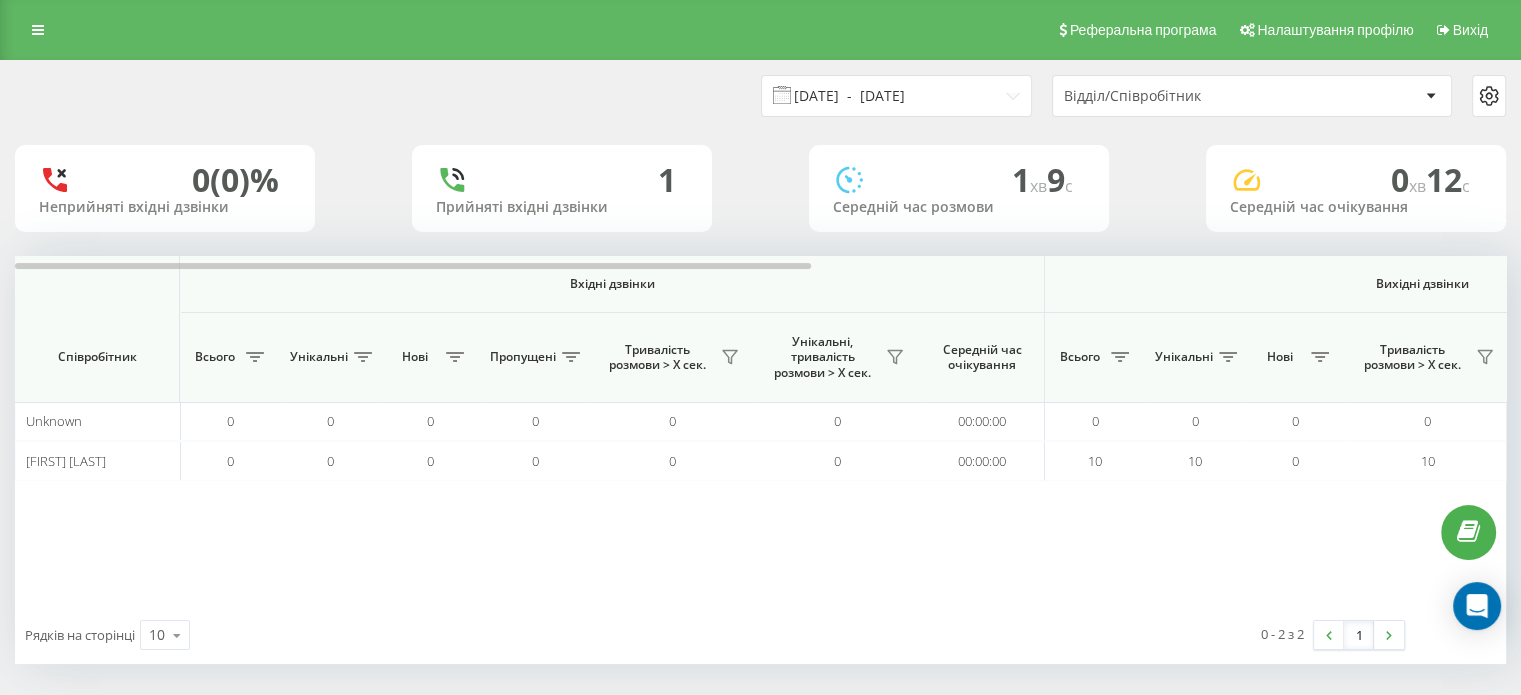 click on "[DATE]  -  [DATE]" at bounding box center (896, 96) 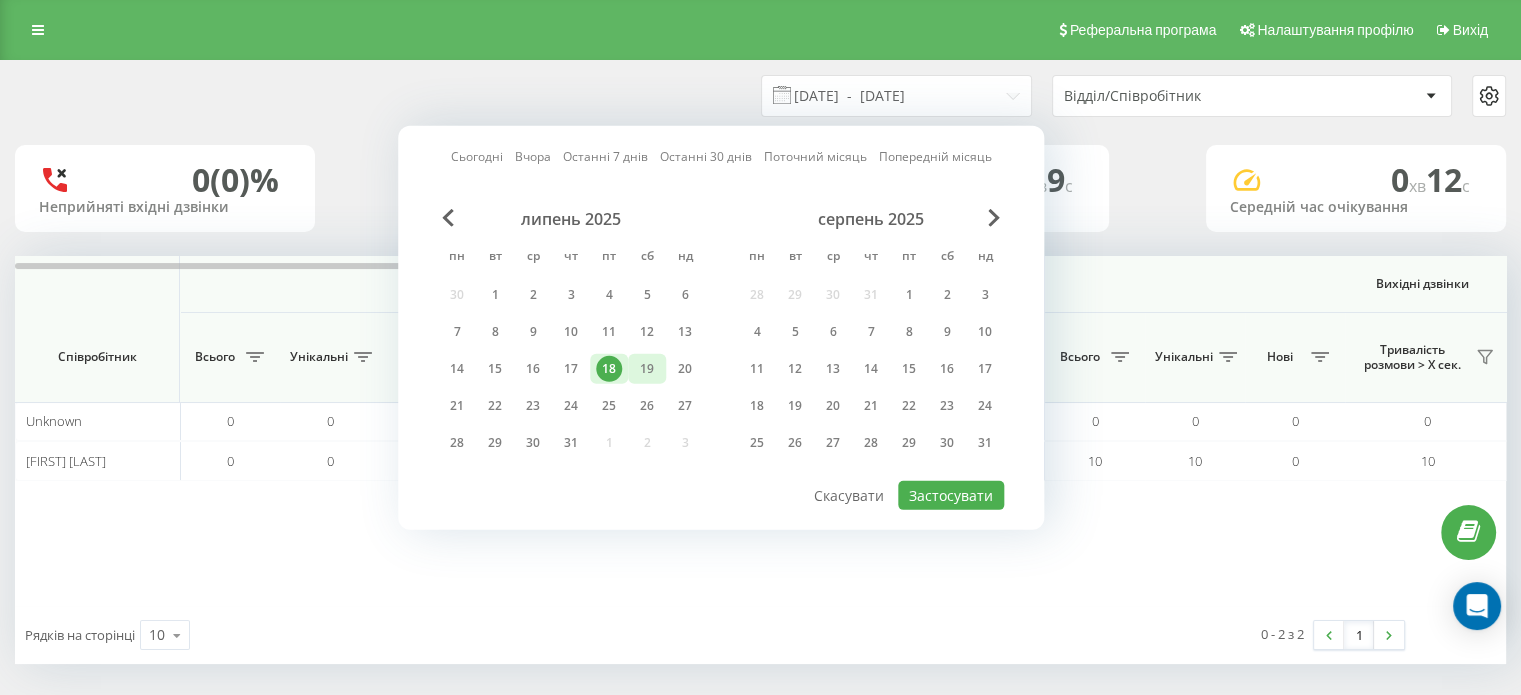 click on "19" at bounding box center (647, 369) 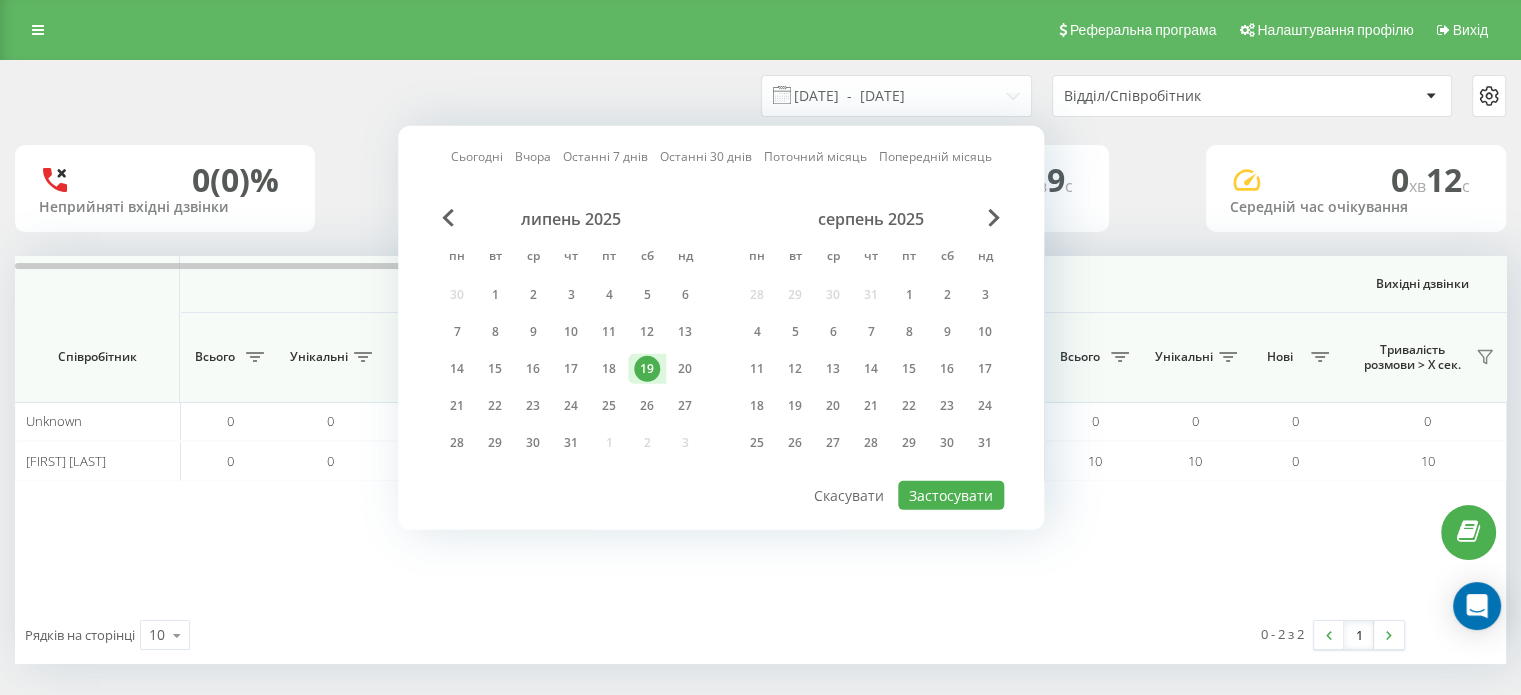 click on "19" at bounding box center (647, 369) 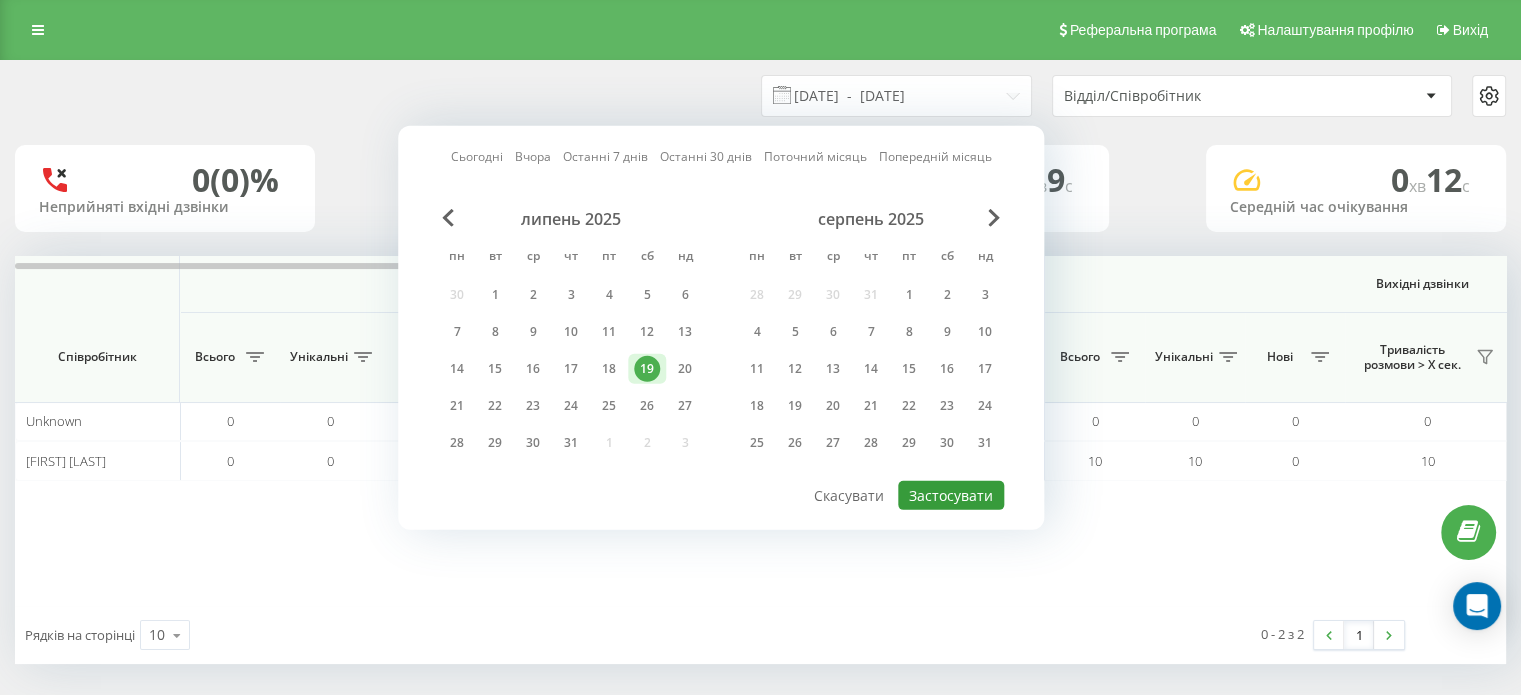 click on "Застосувати" at bounding box center (951, 495) 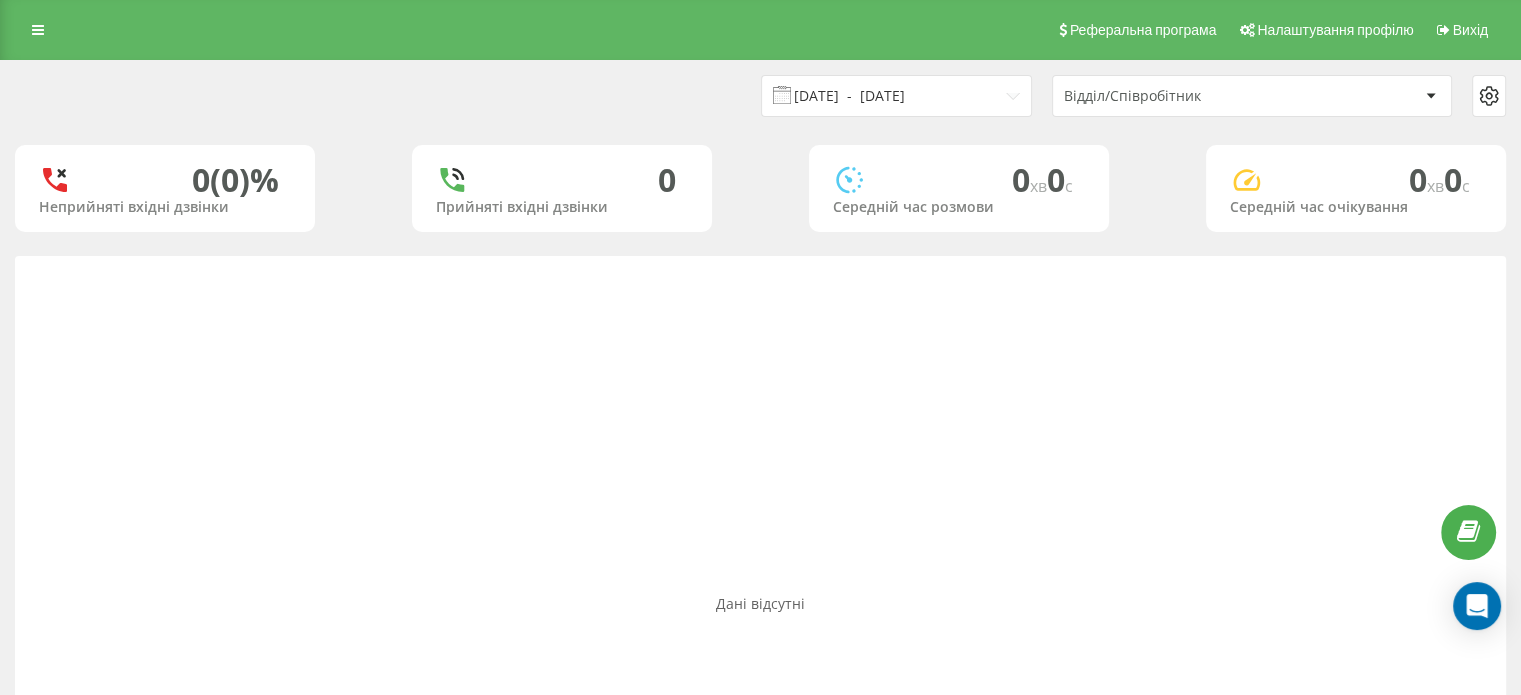 click on "[DATE]  -  [DATE]" at bounding box center (896, 96) 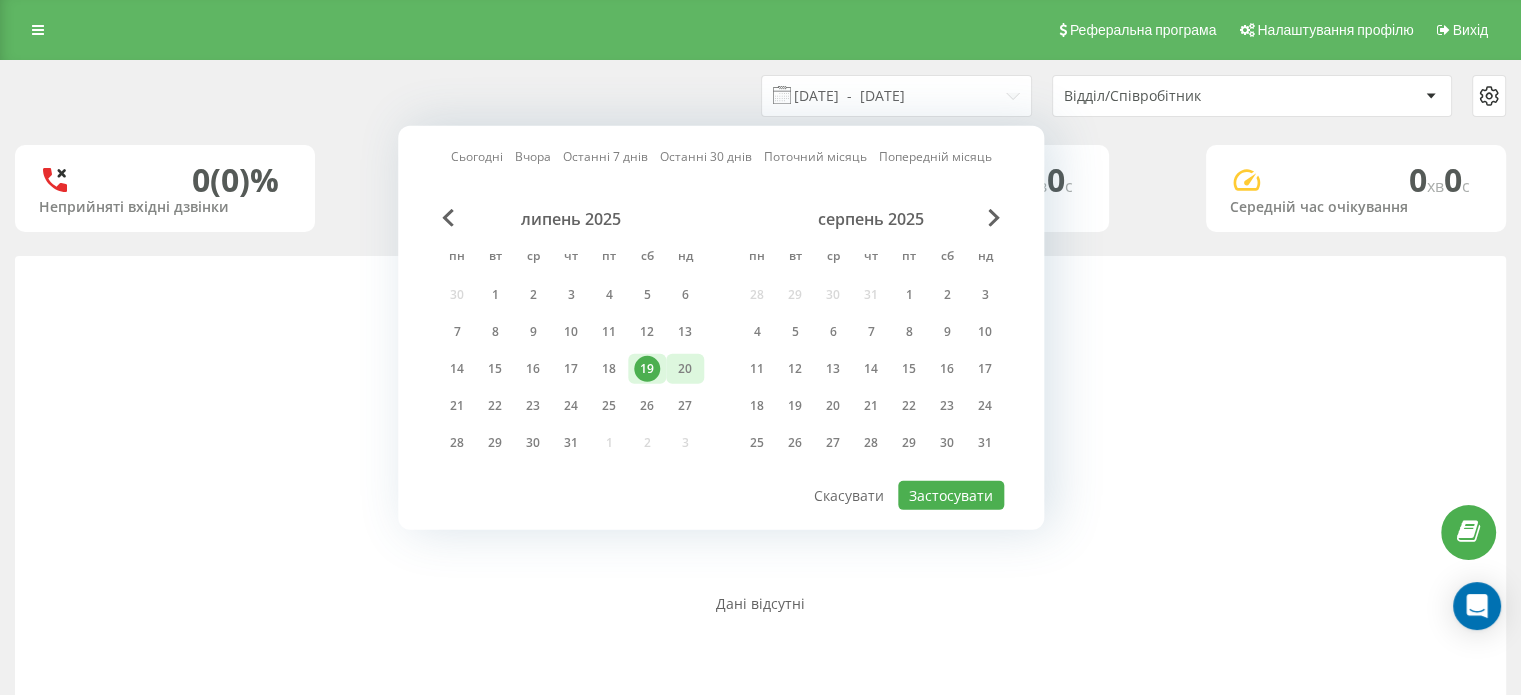 click on "20" at bounding box center [685, 369] 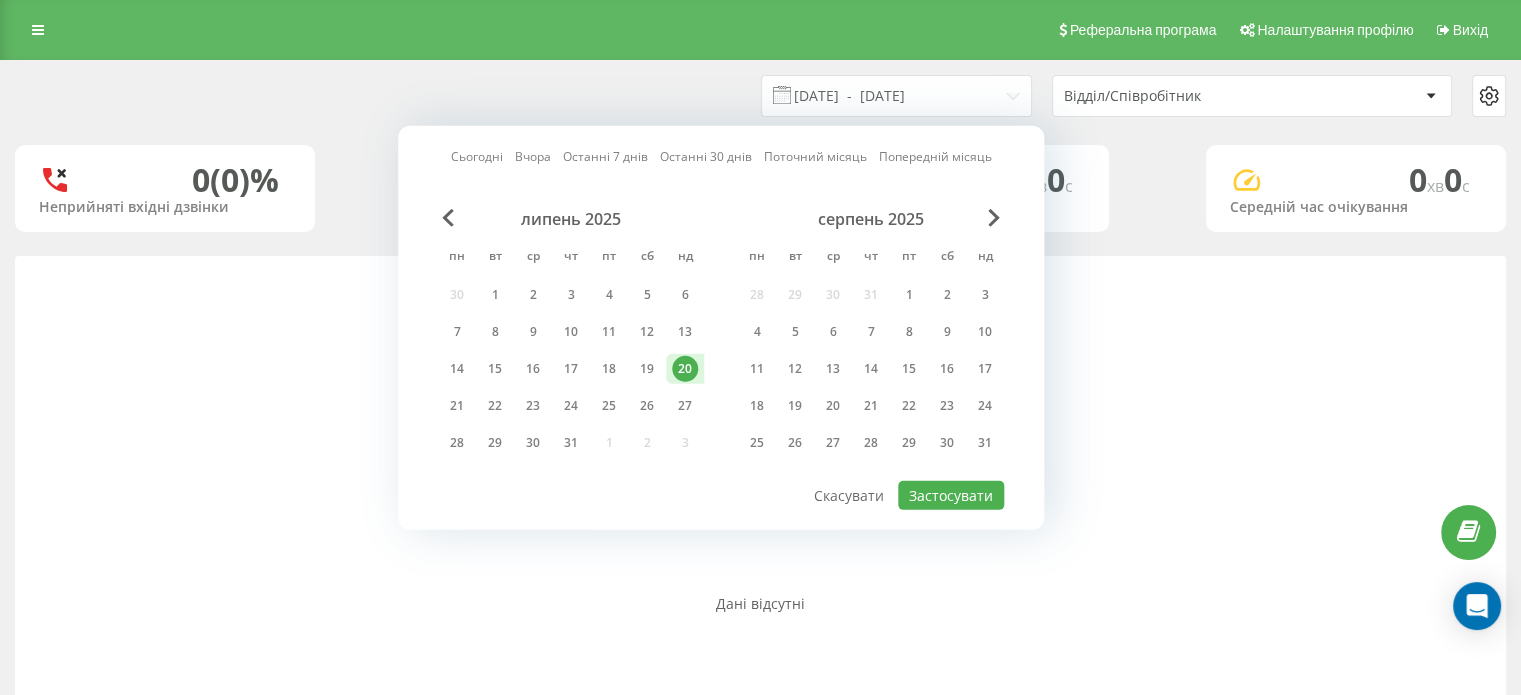 click on "20" at bounding box center [685, 369] 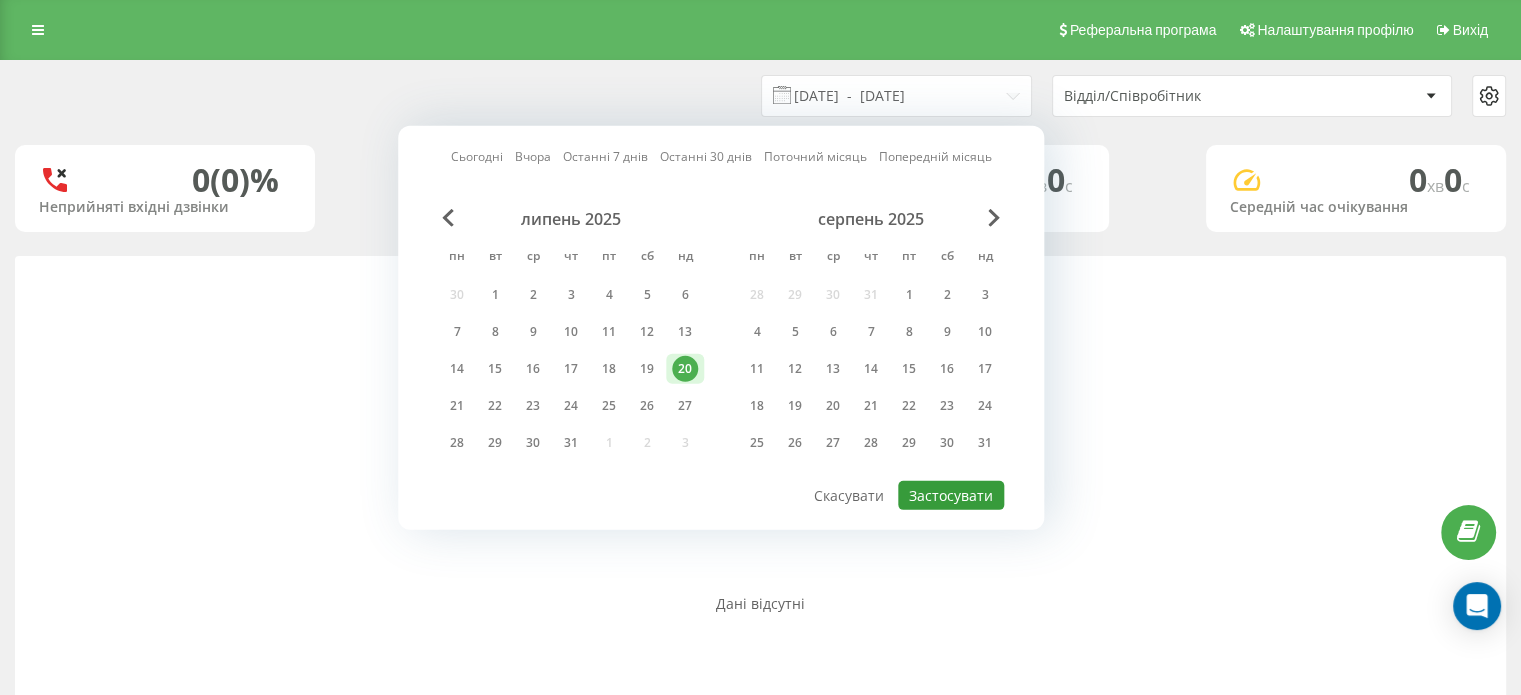click on "Застосувати" at bounding box center (951, 495) 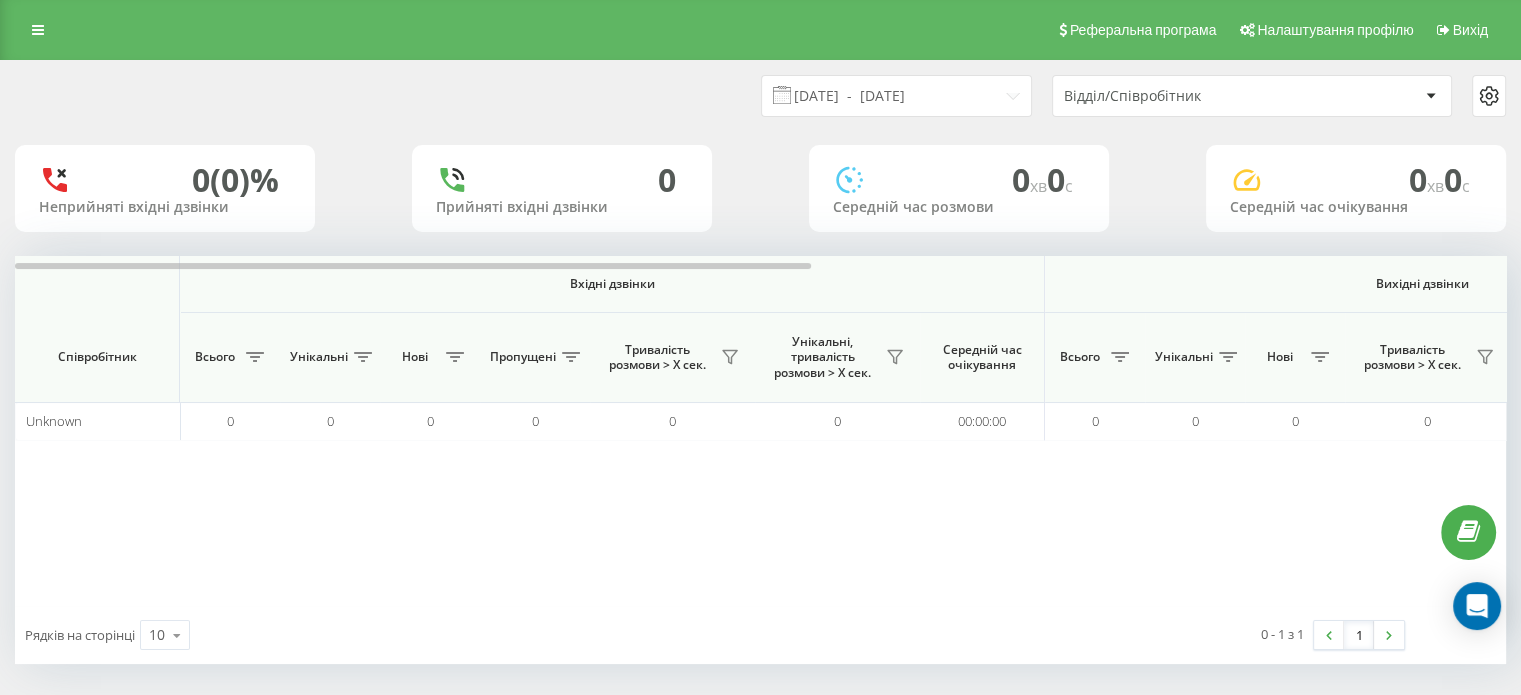 click on "Унікальні, тривалість розмови > Х сек." at bounding box center [822, 357] 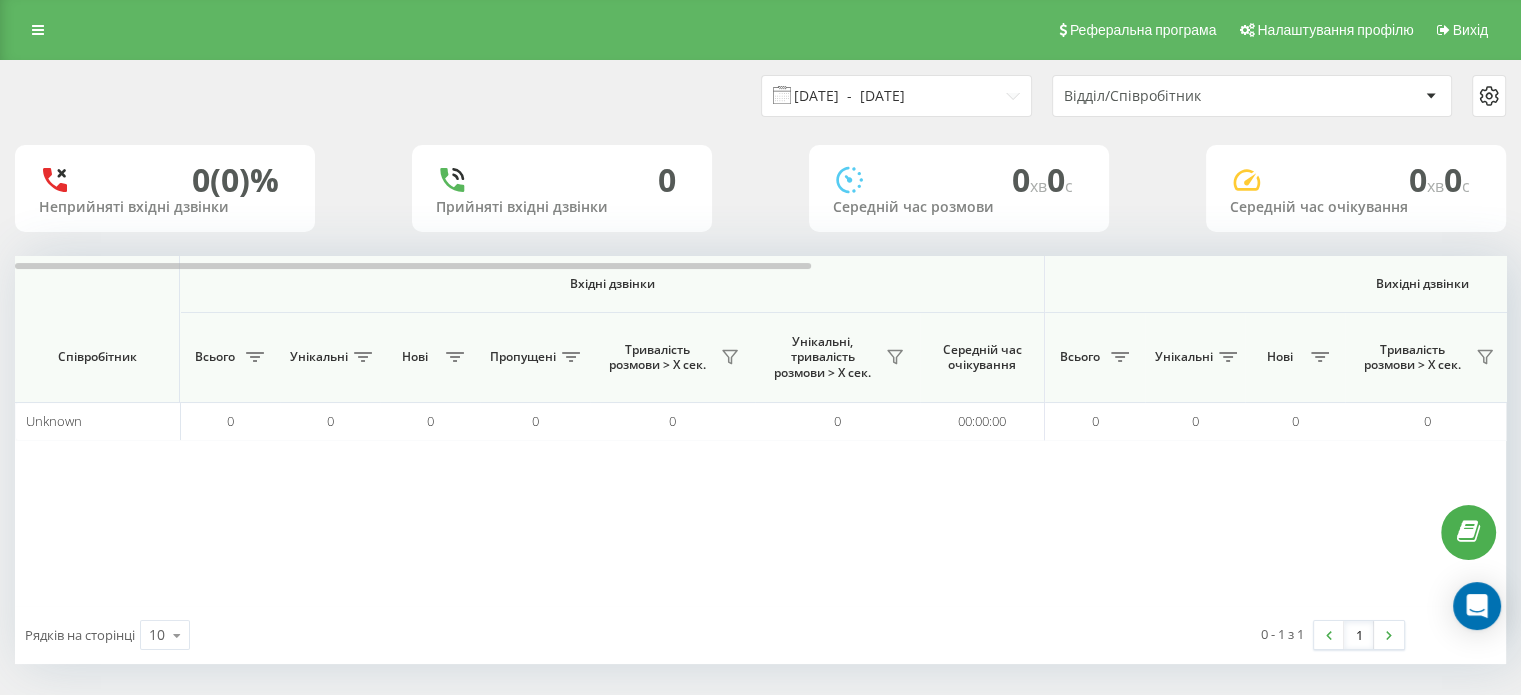 click on "[DATE]  -  [DATE]" at bounding box center (896, 96) 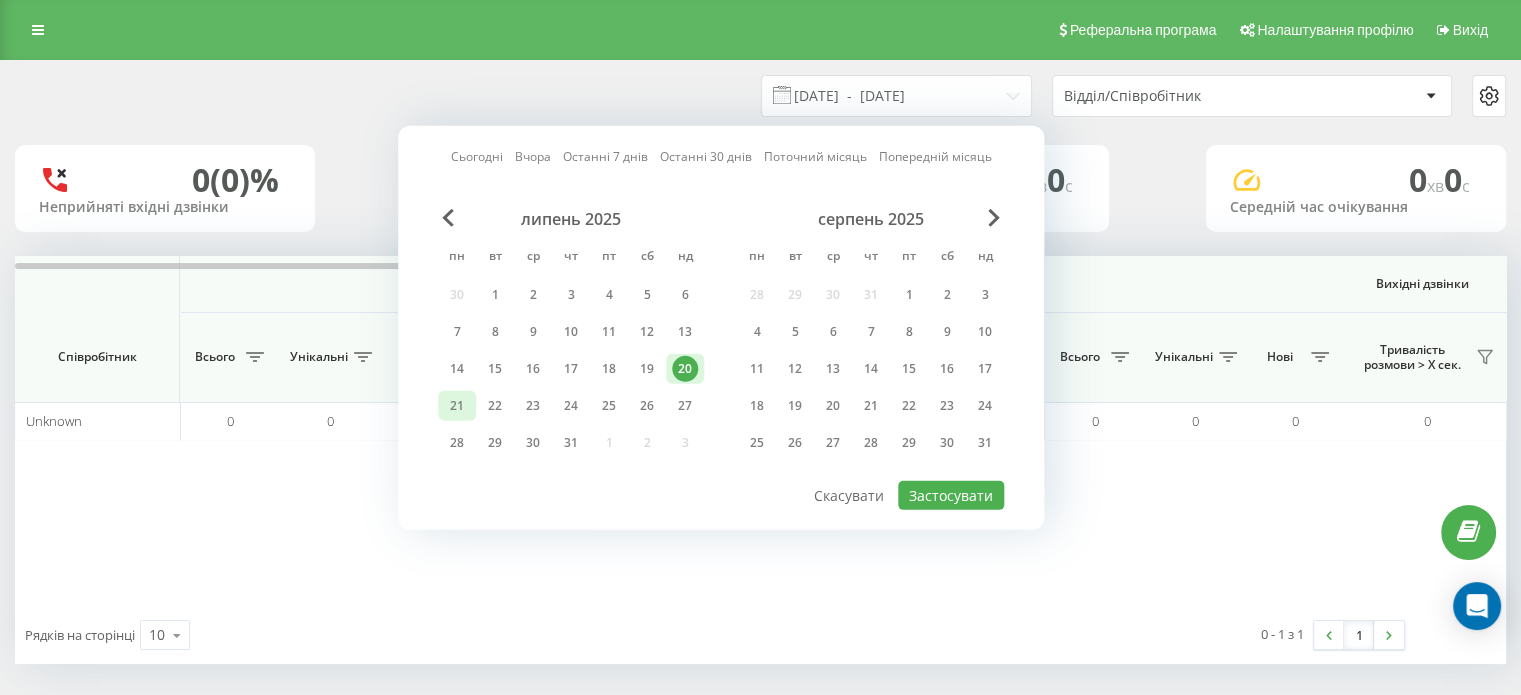click on "21" at bounding box center (457, 406) 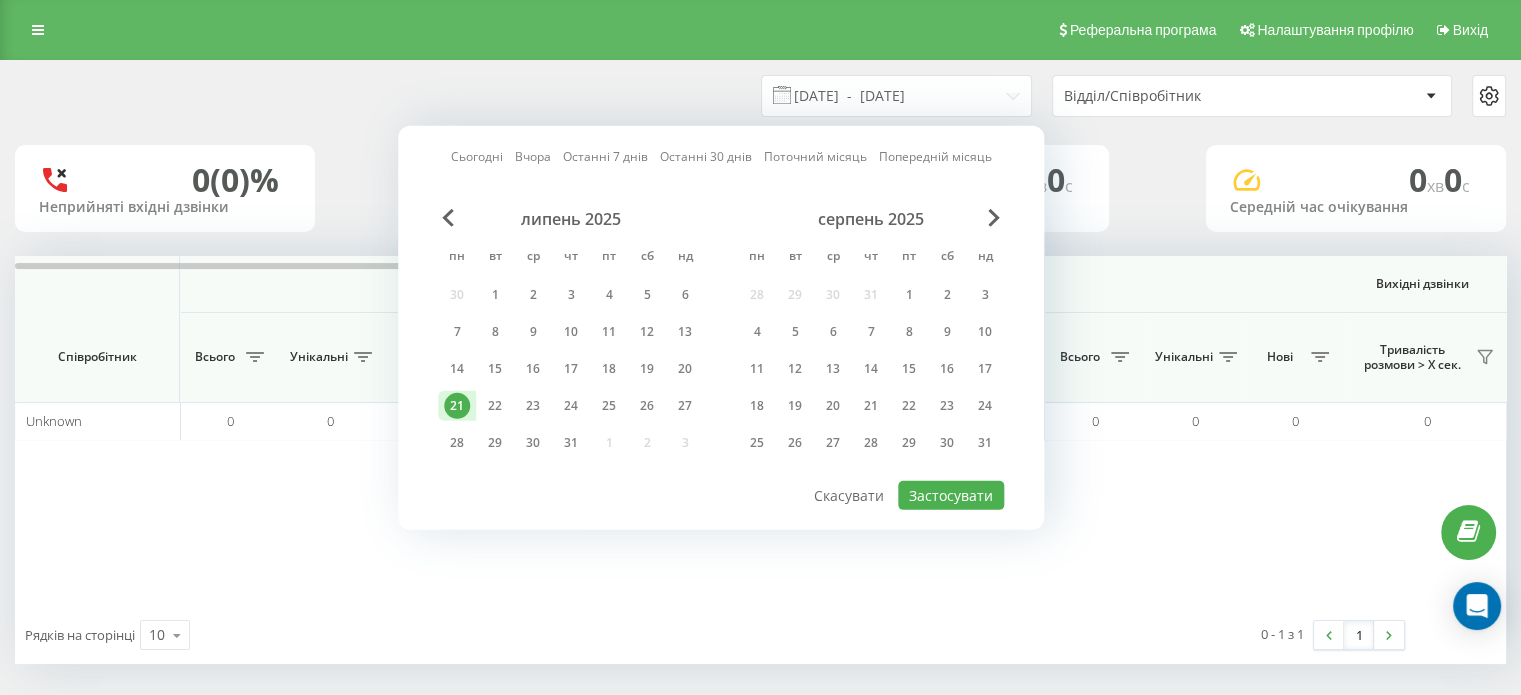click on "21" at bounding box center (457, 406) 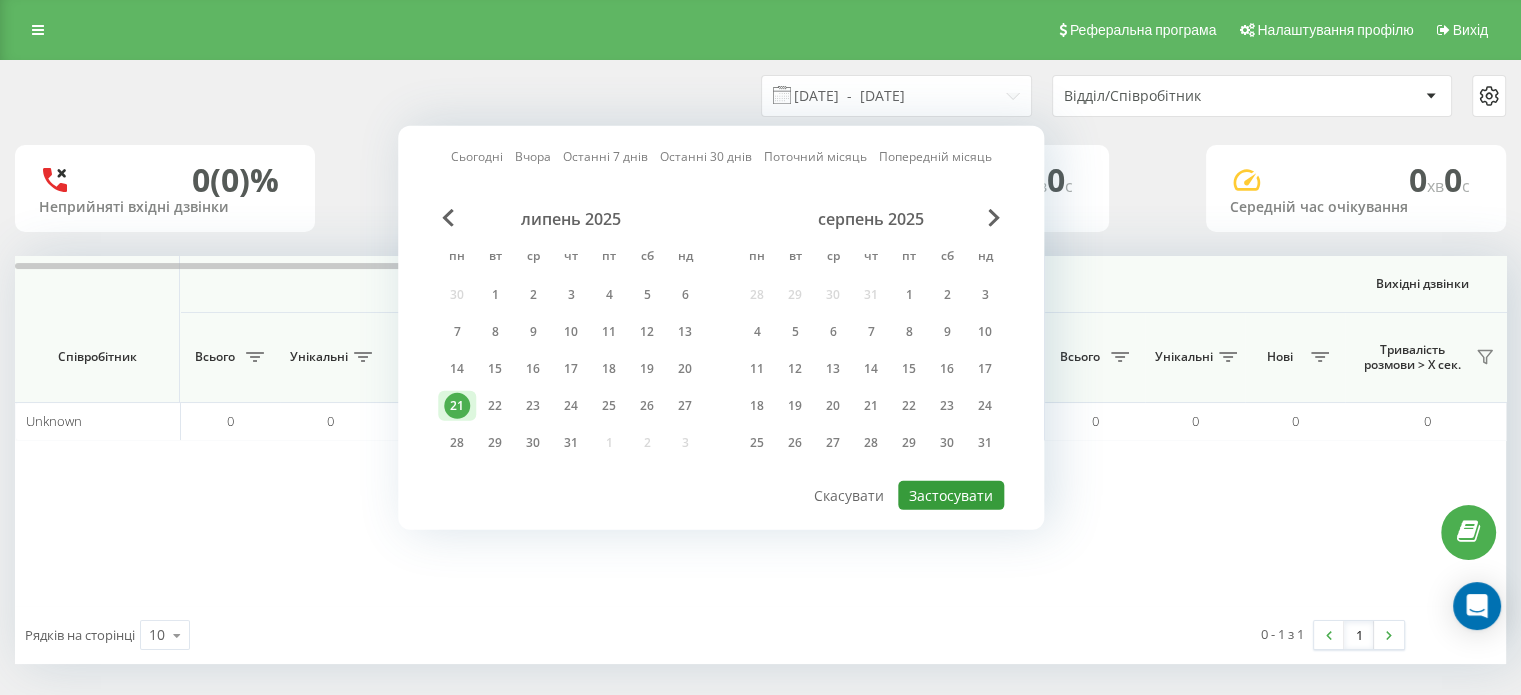 click on "Застосувати" at bounding box center [951, 495] 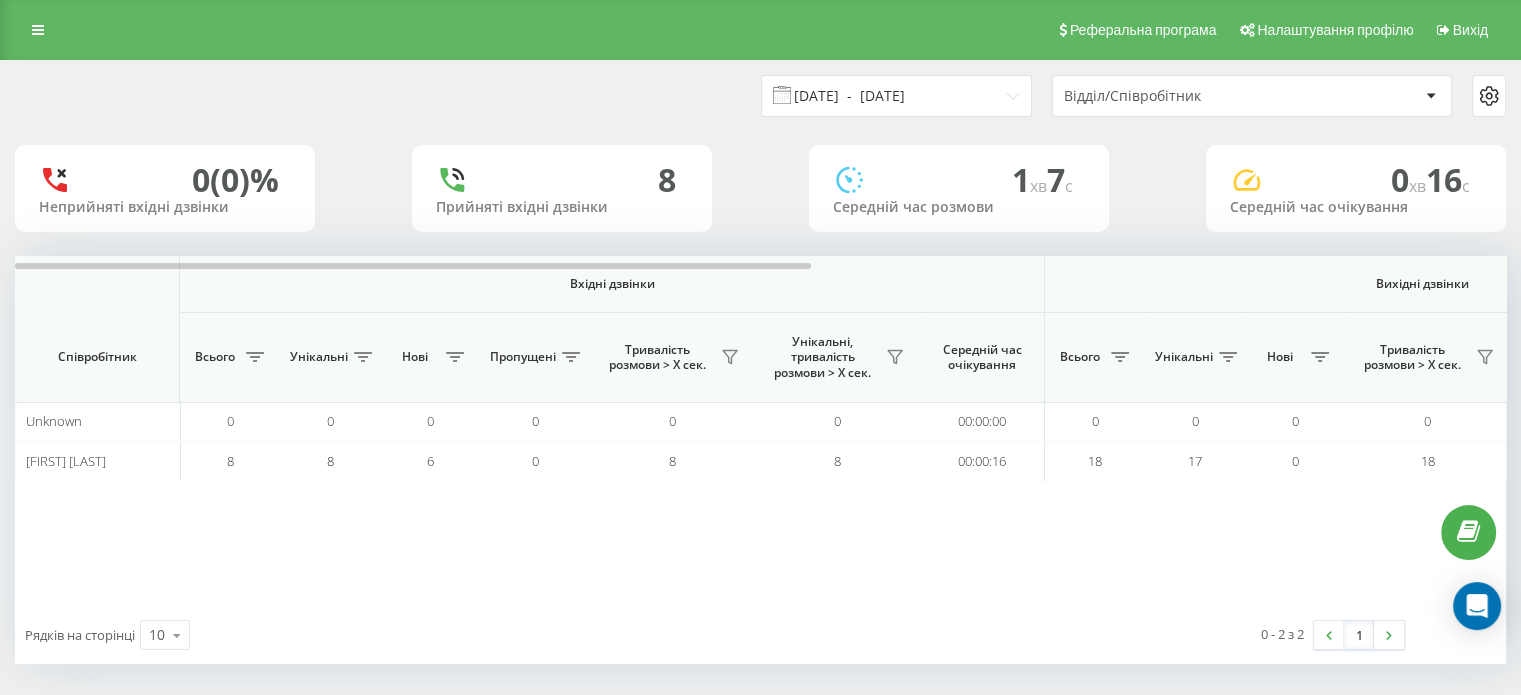 click on "[DATE]  -  [DATE]" at bounding box center (896, 96) 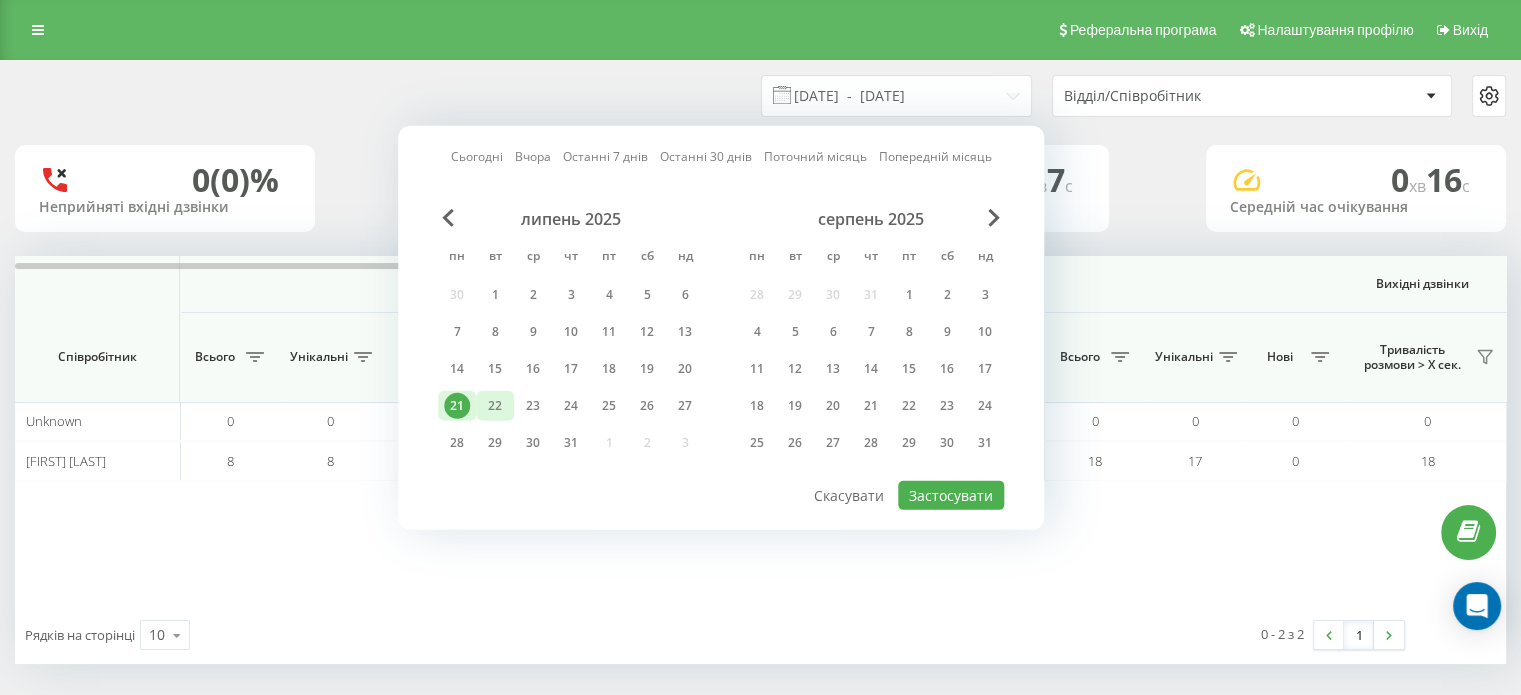 click on "22" at bounding box center [495, 406] 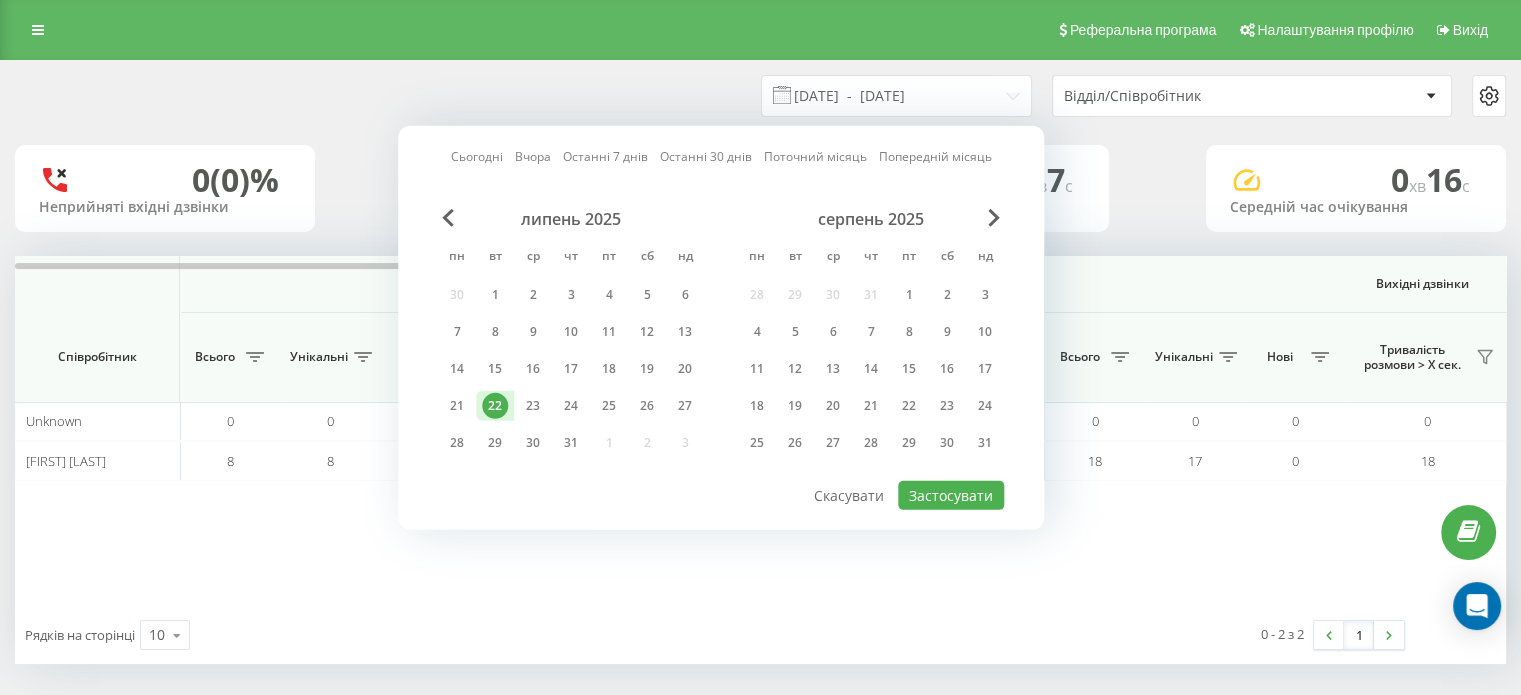 click on "22" at bounding box center [495, 406] 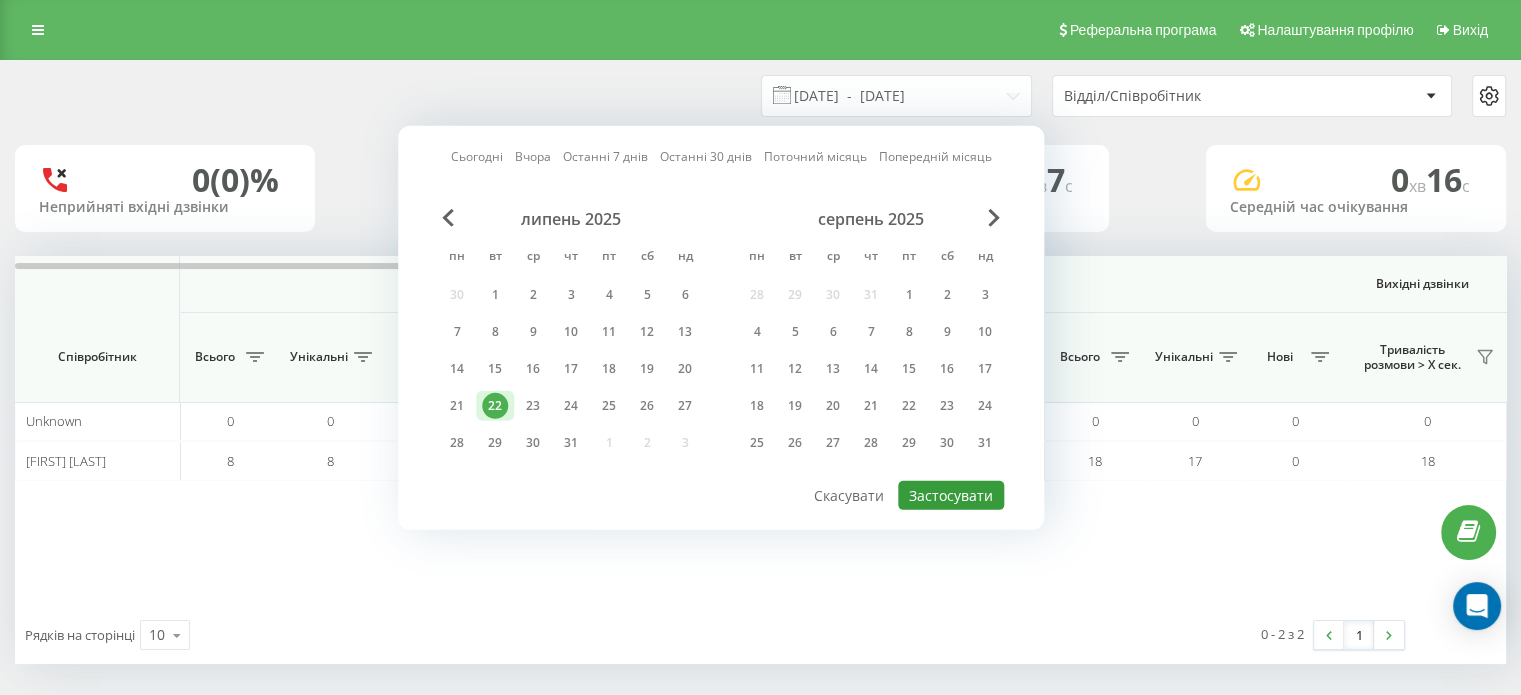 click on "Застосувати" at bounding box center (951, 495) 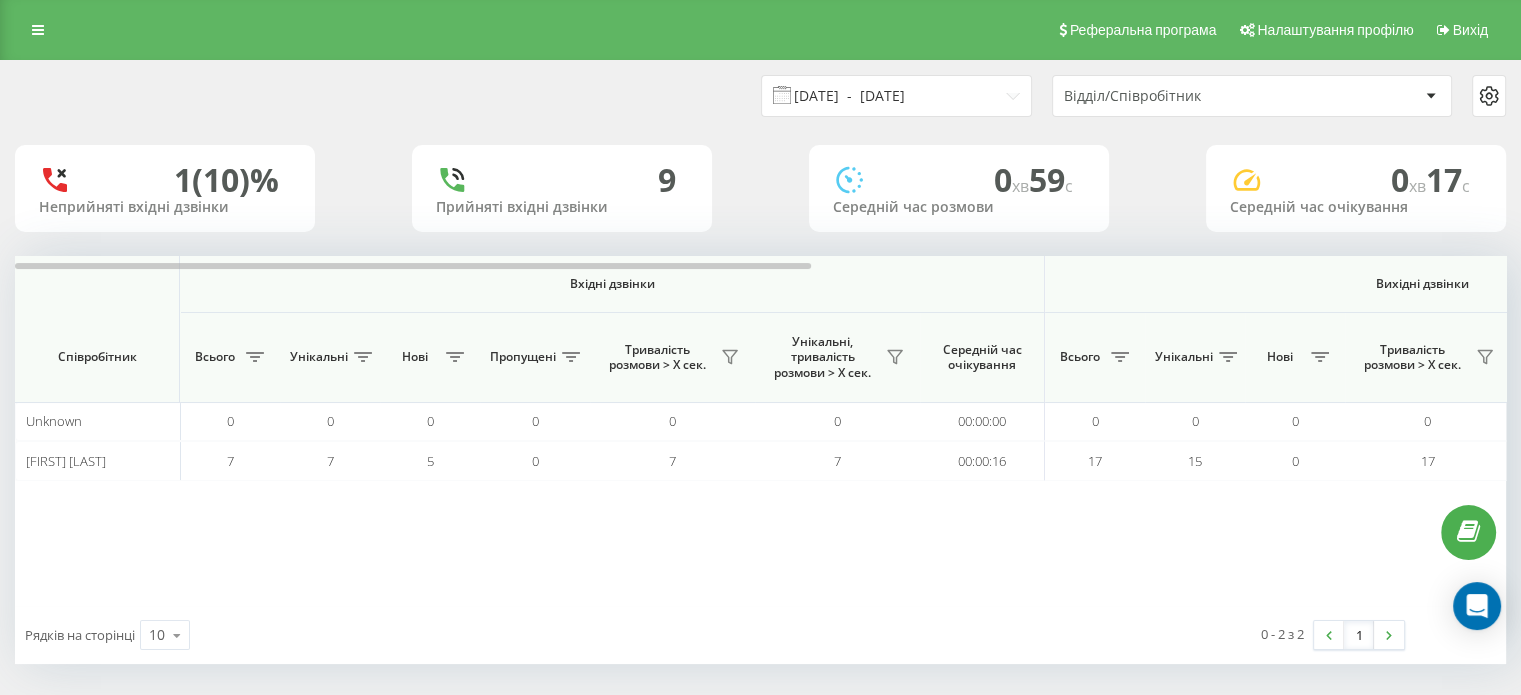 click on "[DATE]  -  [DATE]" at bounding box center [896, 96] 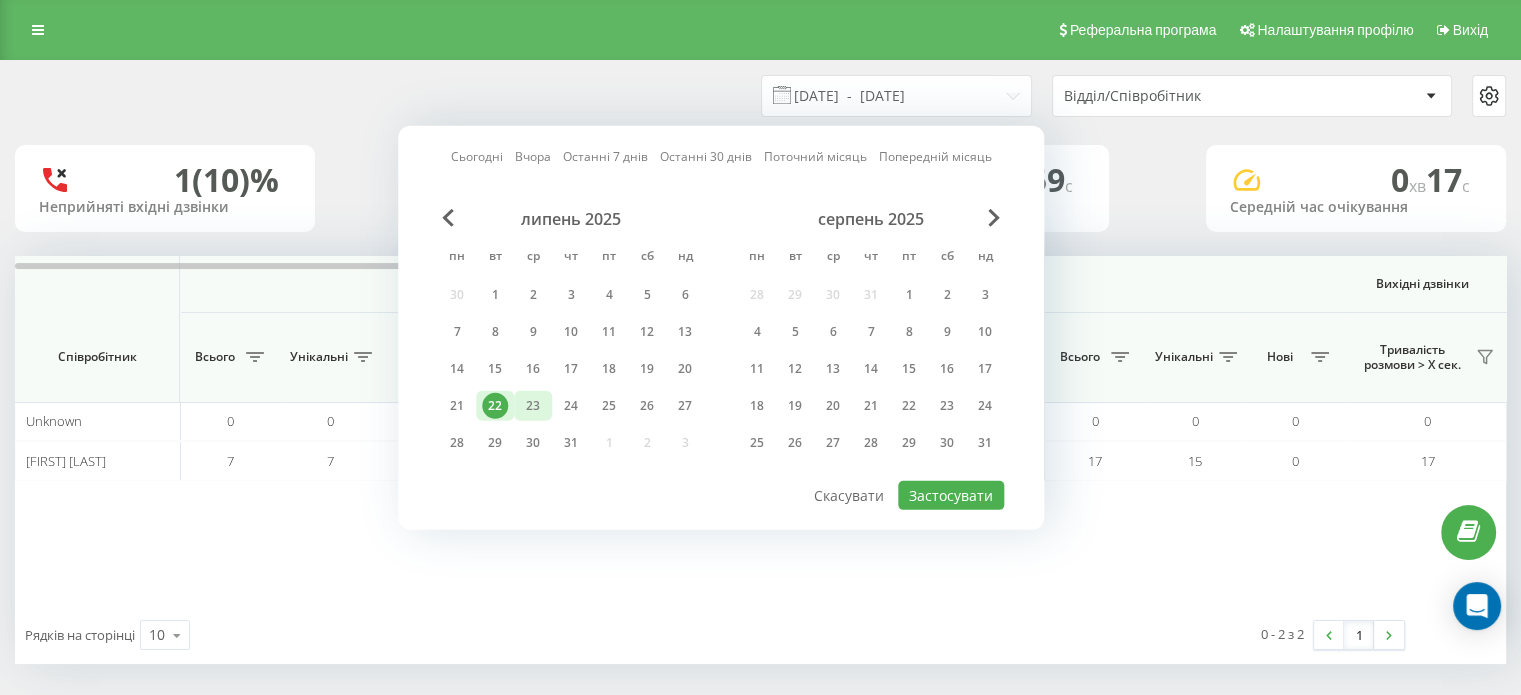 click on "23" at bounding box center (533, 406) 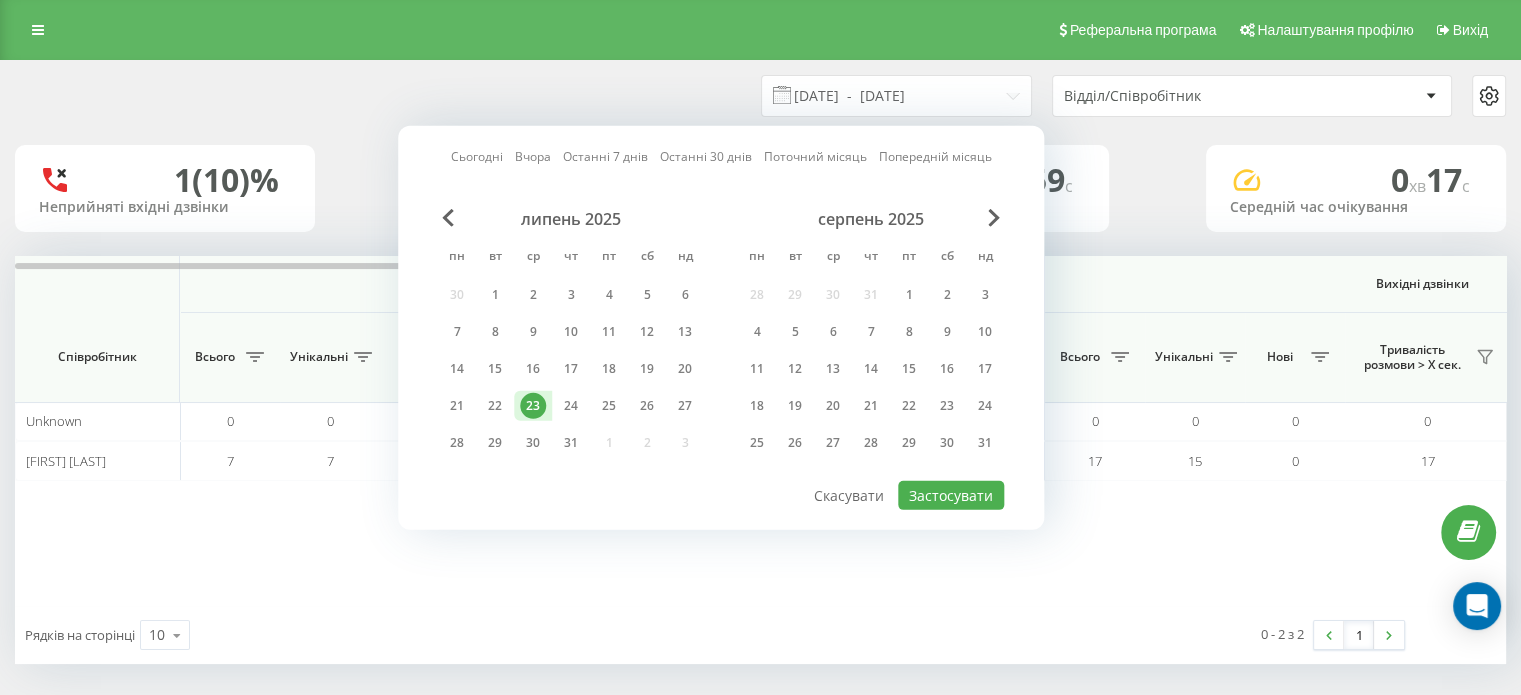 click on "23" at bounding box center (533, 406) 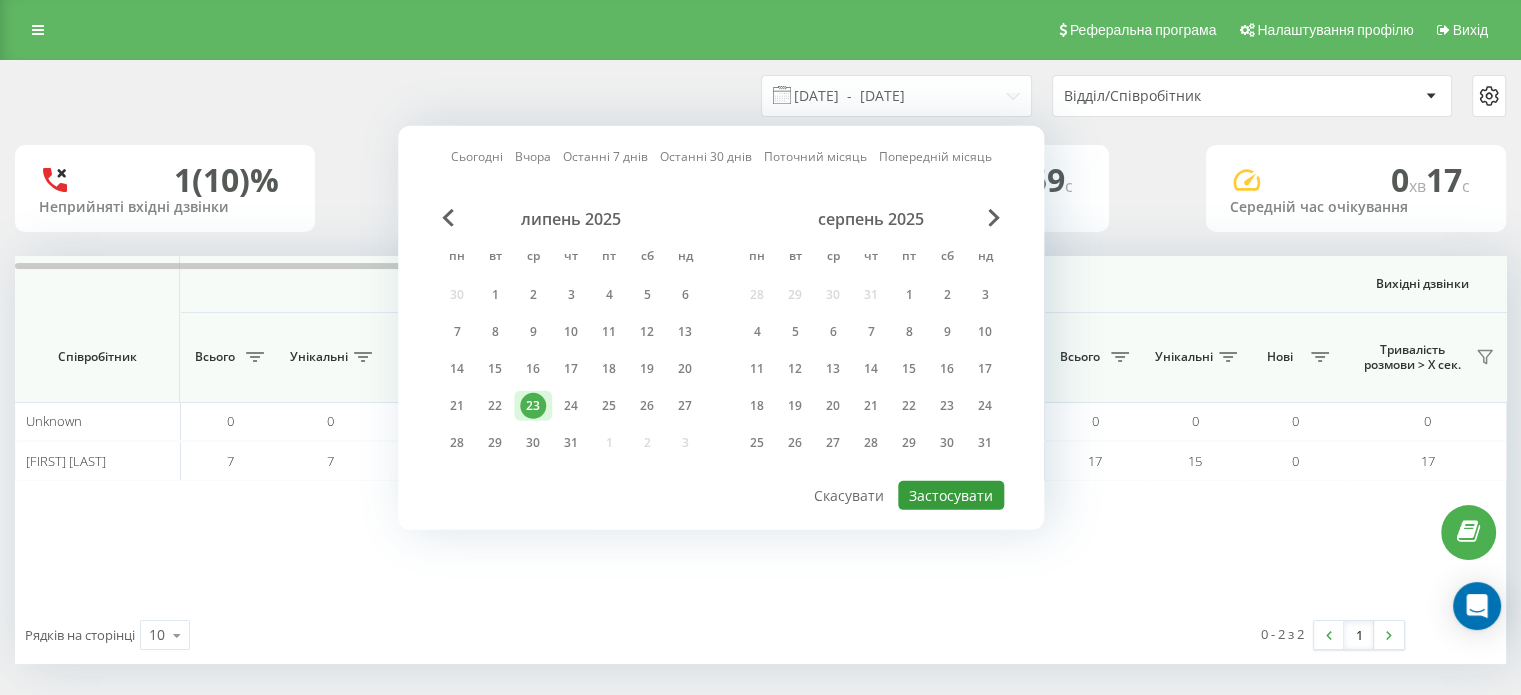 click on "Застосувати" at bounding box center (951, 495) 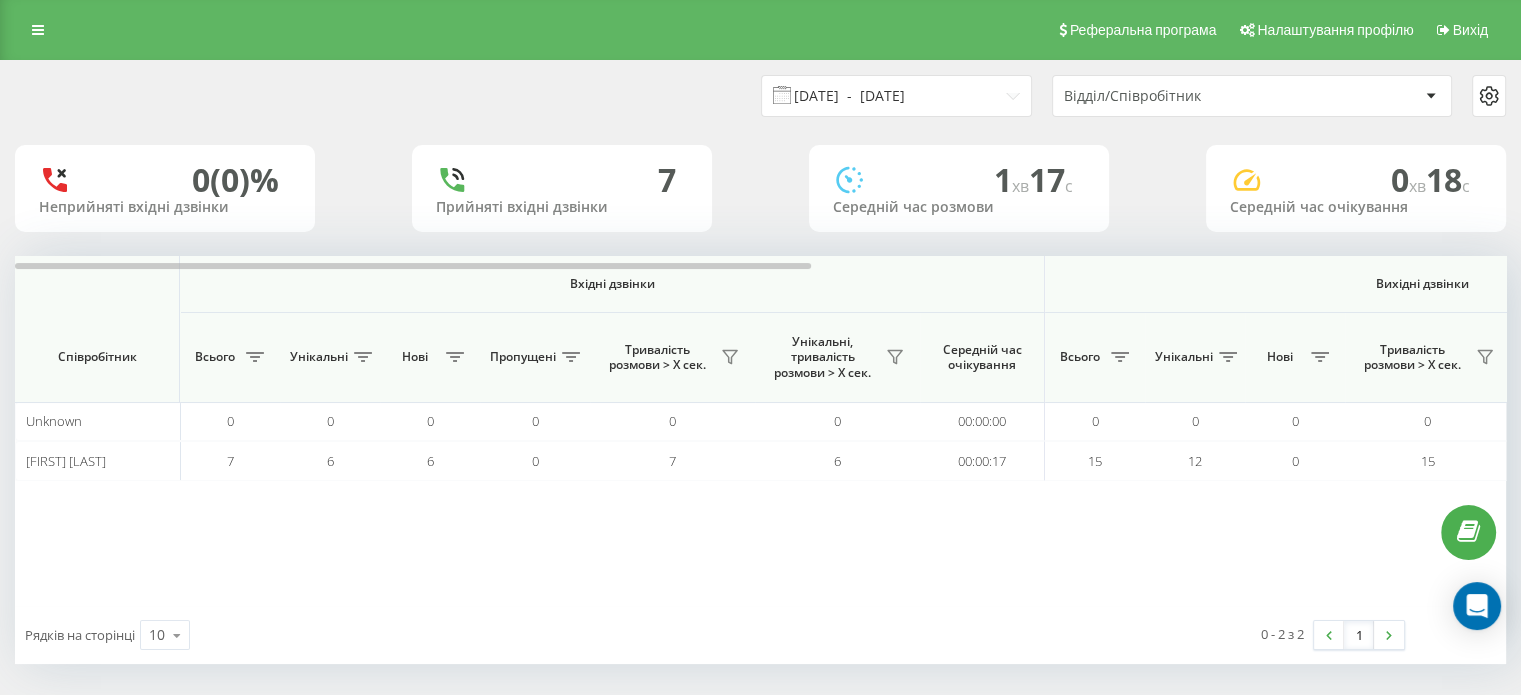click on "[DATE]  -  [DATE]" at bounding box center [896, 96] 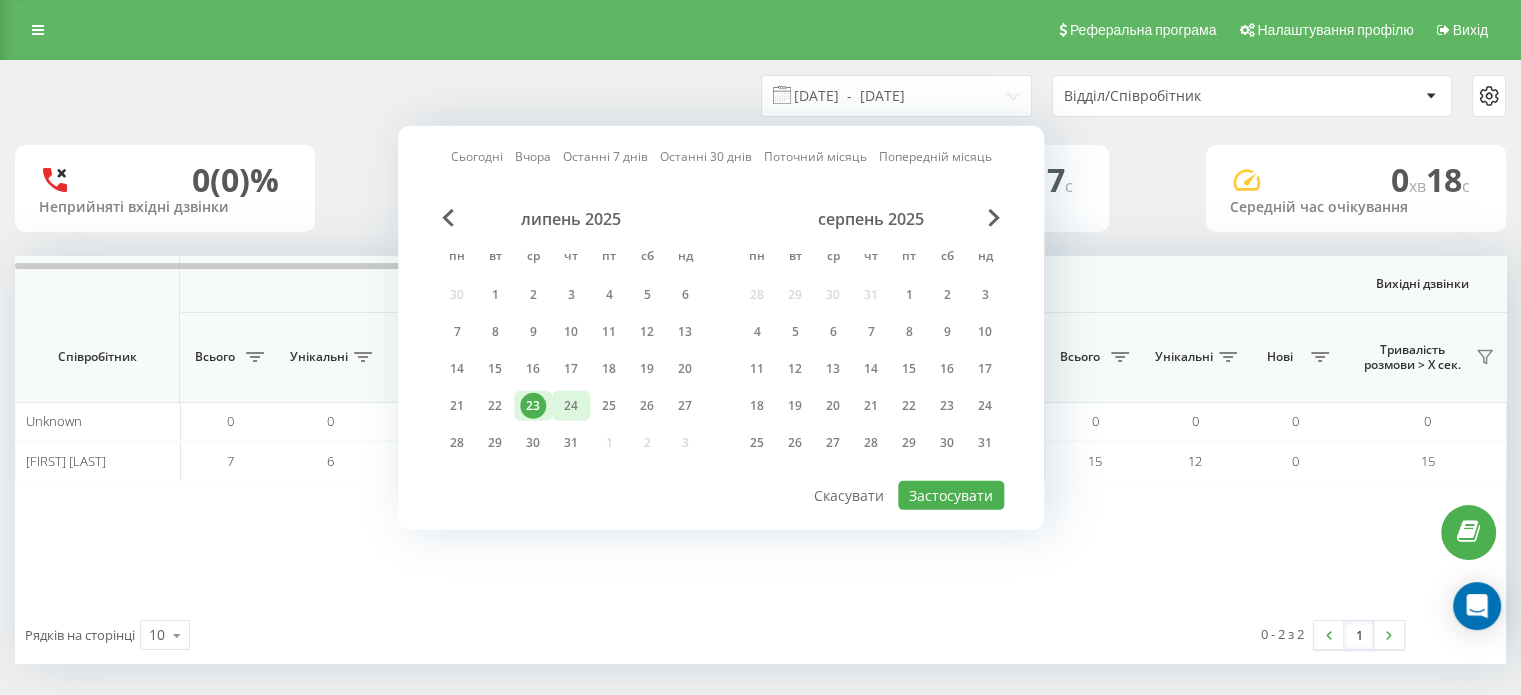 click on "24" at bounding box center (571, 406) 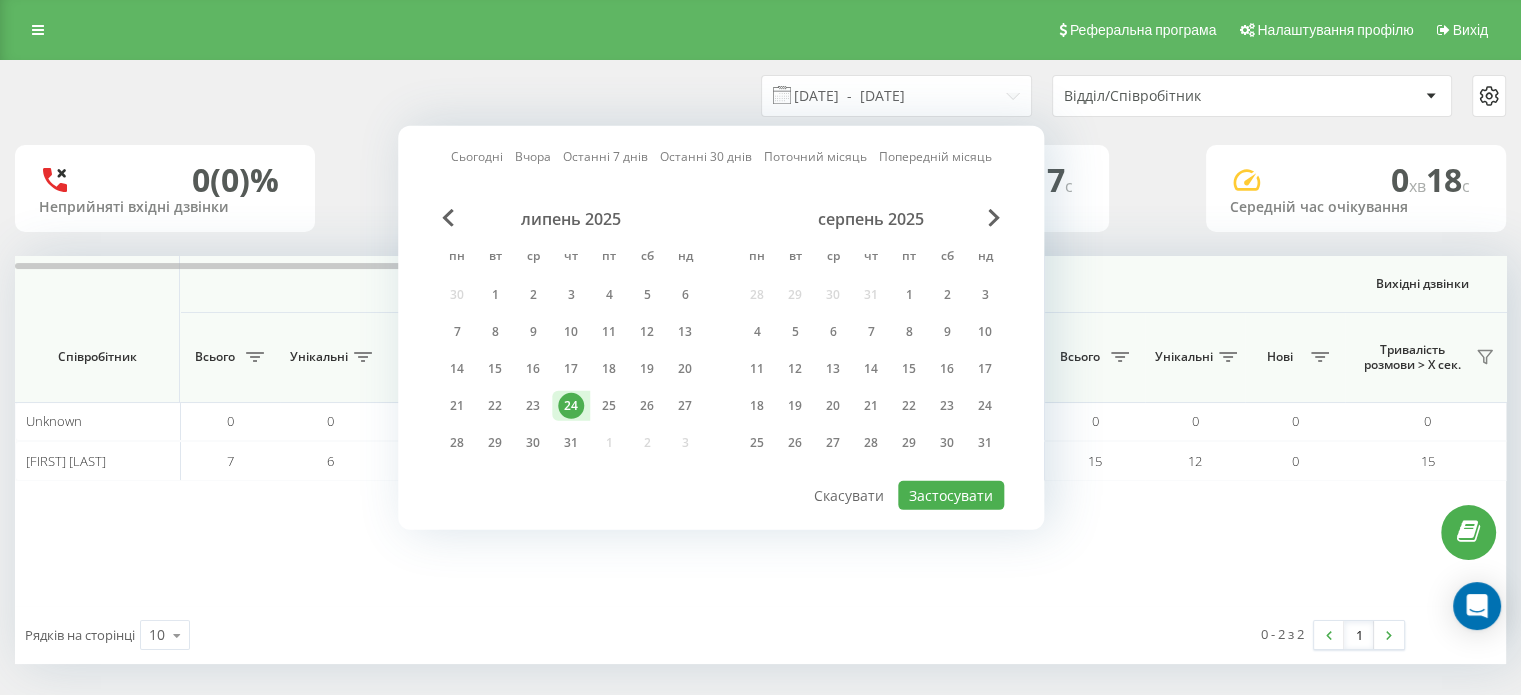 click on "24" at bounding box center (571, 406) 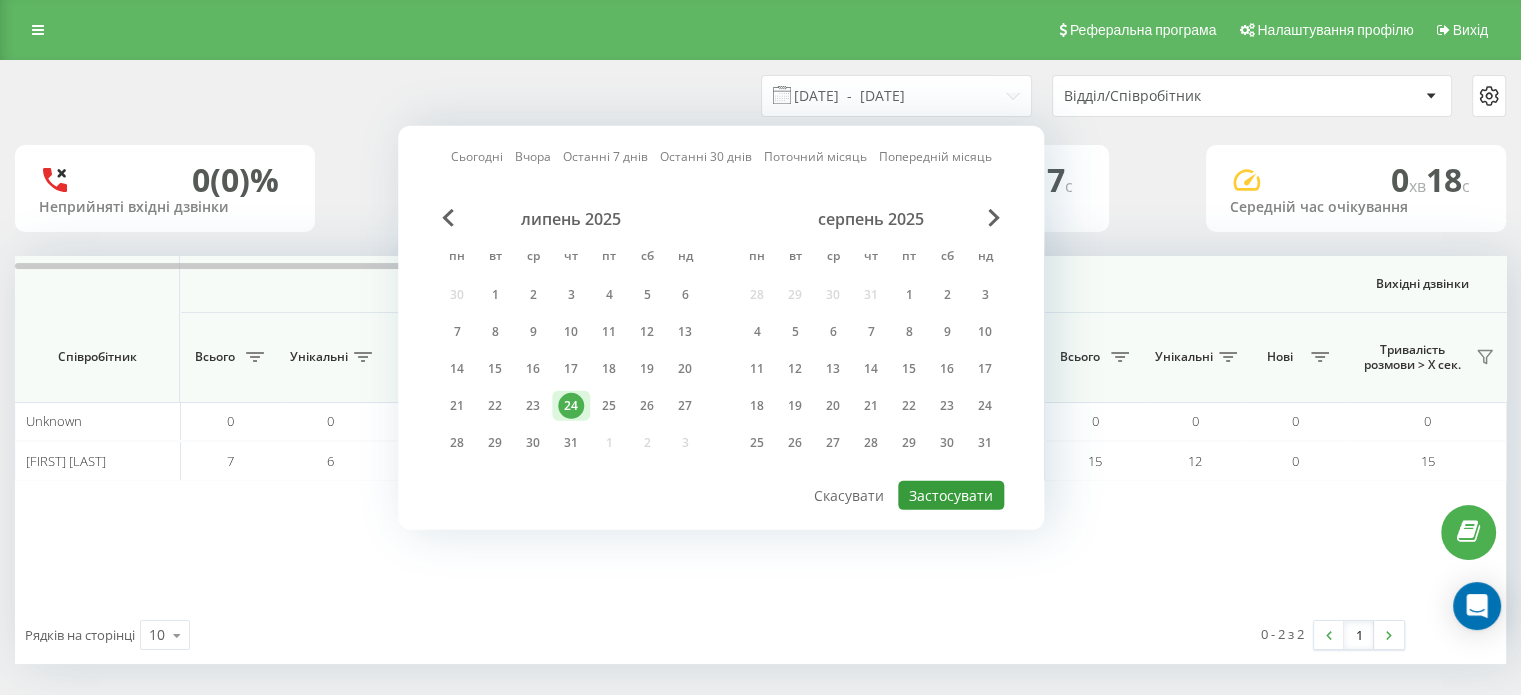 click on "Застосувати" at bounding box center (951, 495) 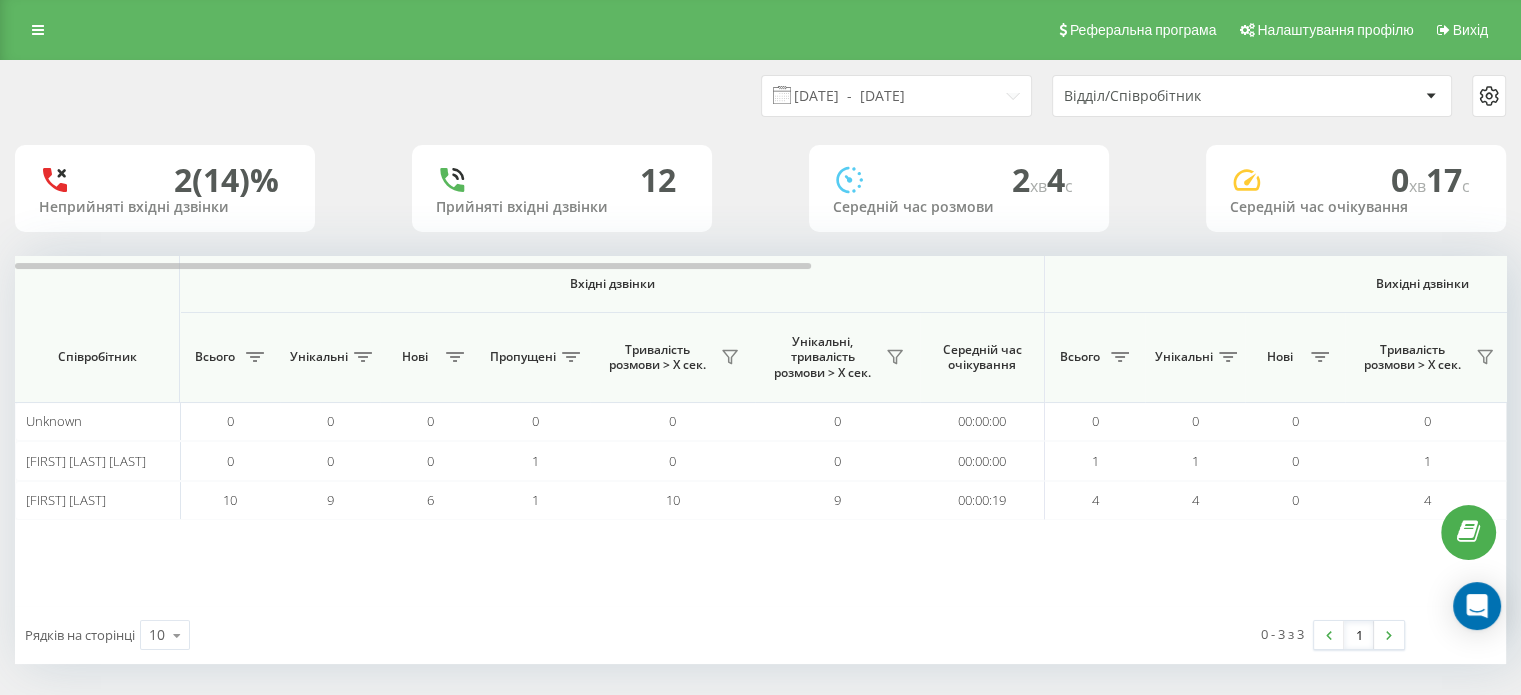 click on "00:00:19" at bounding box center (982, 500) 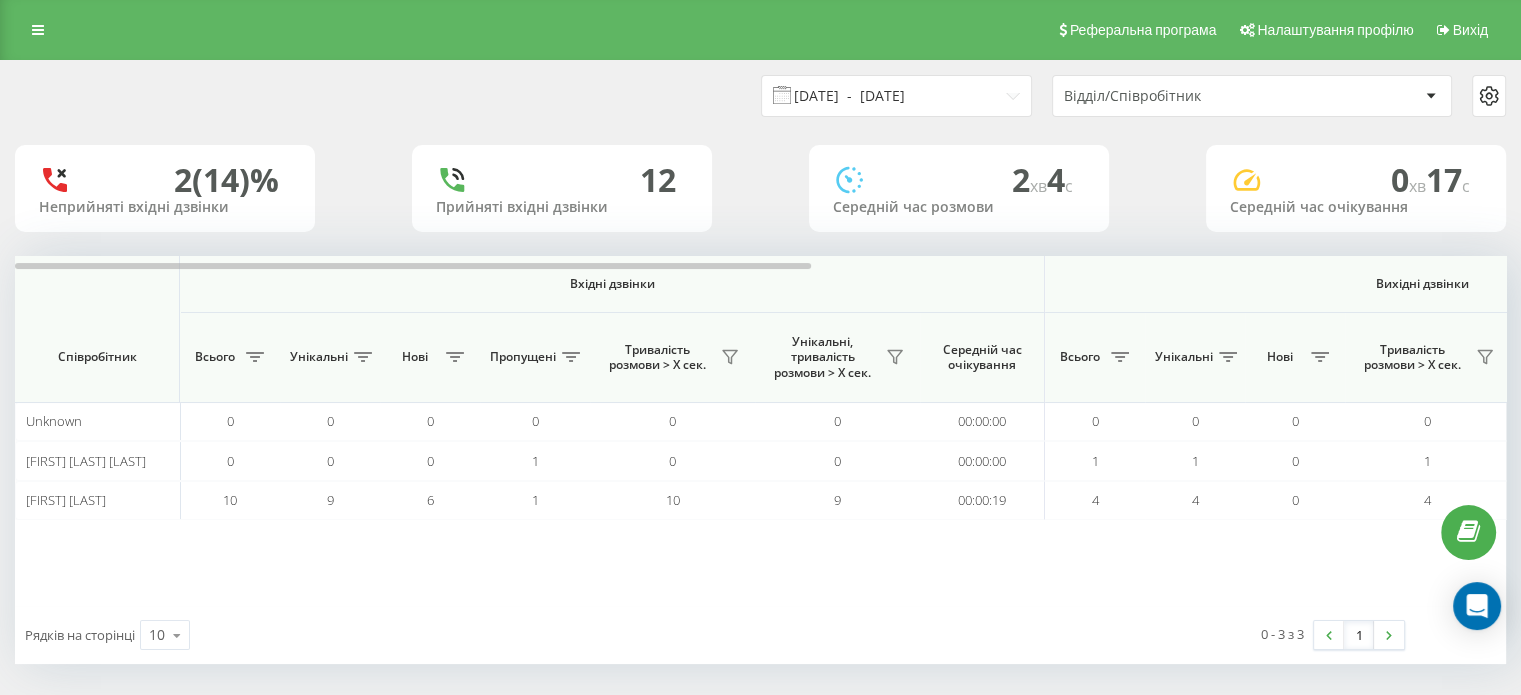 click on "[DATE]  -  [DATE]" at bounding box center [896, 96] 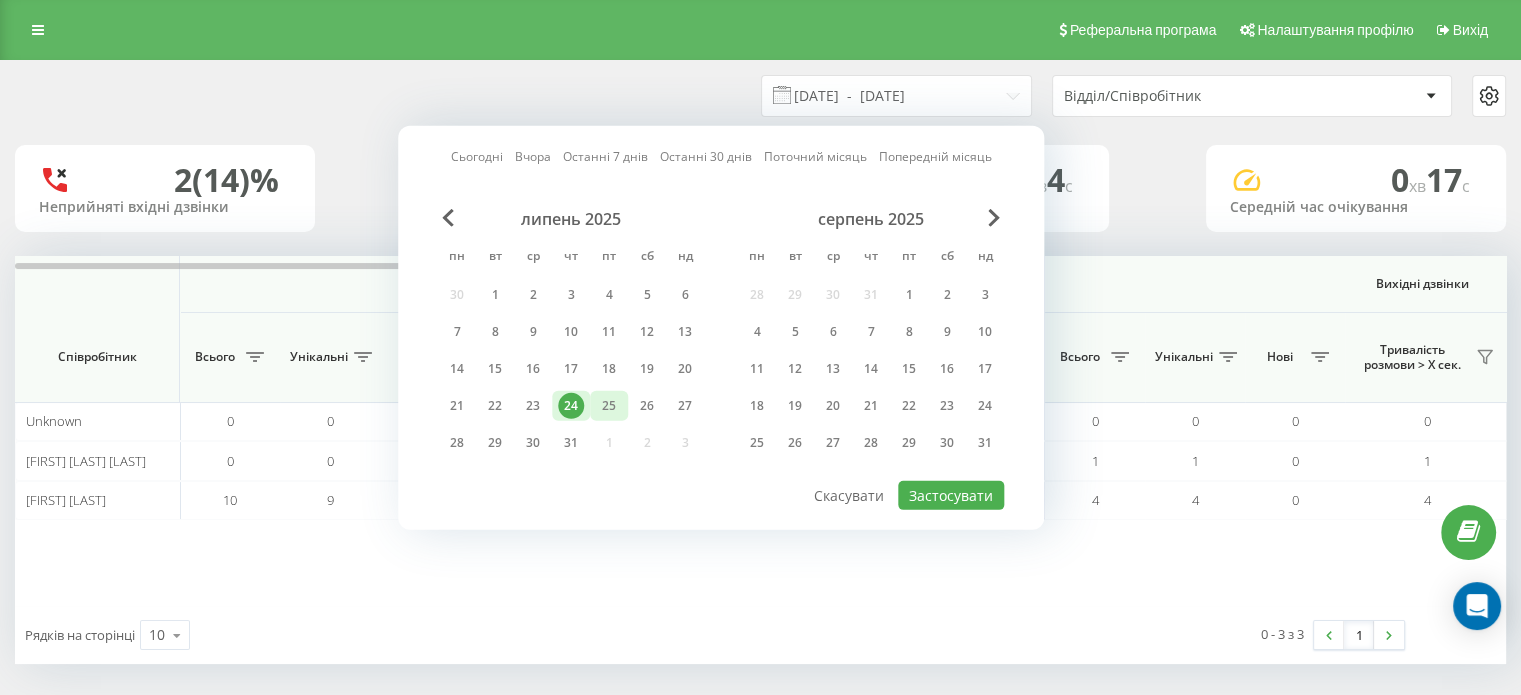 click on "25" at bounding box center [609, 406] 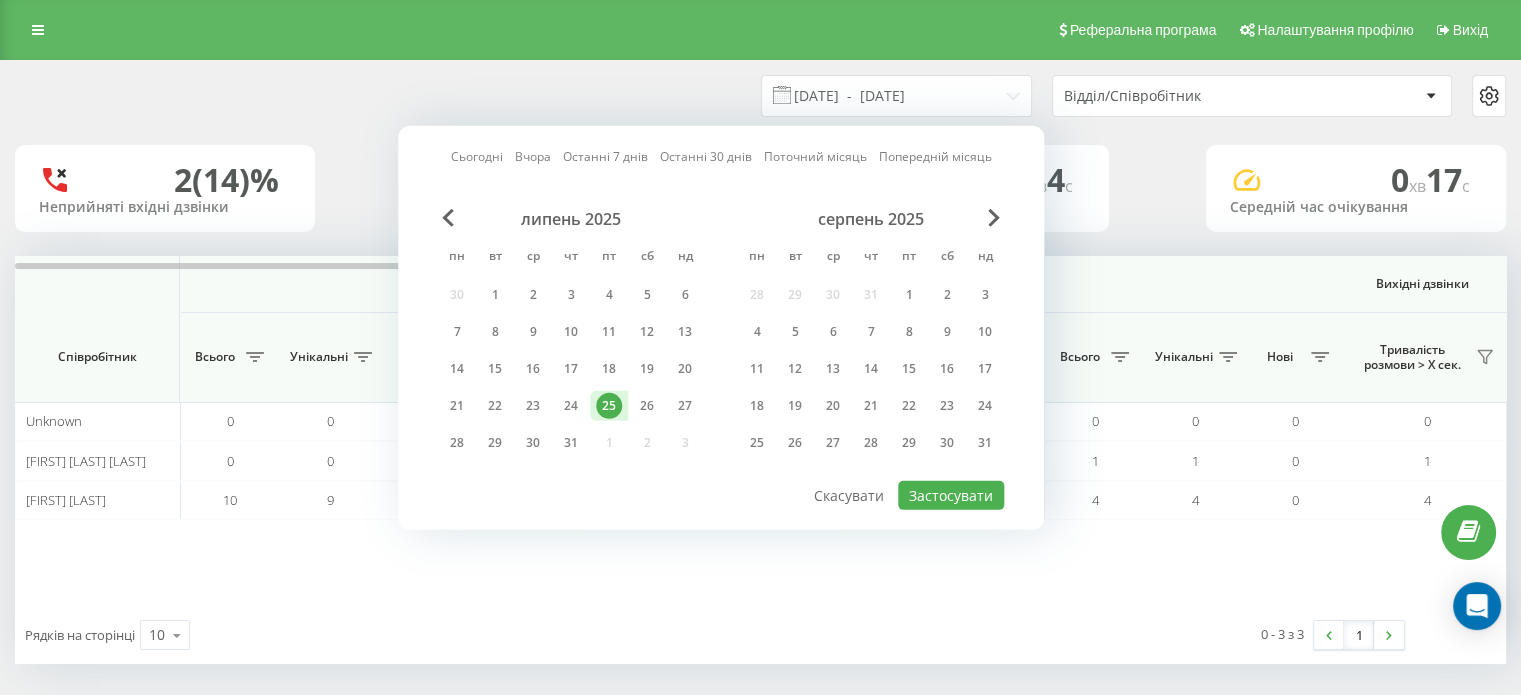 click on "25" at bounding box center [609, 406] 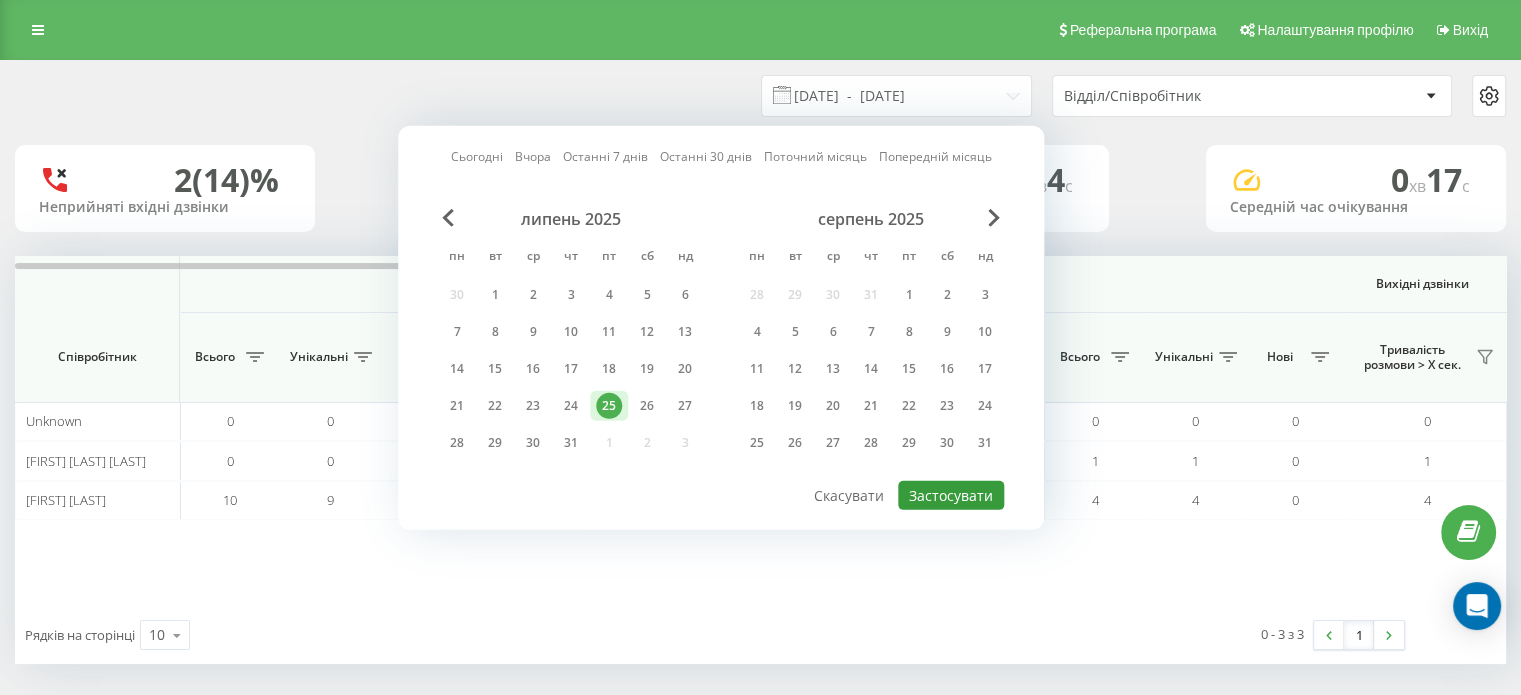 click on "Застосувати" at bounding box center (951, 495) 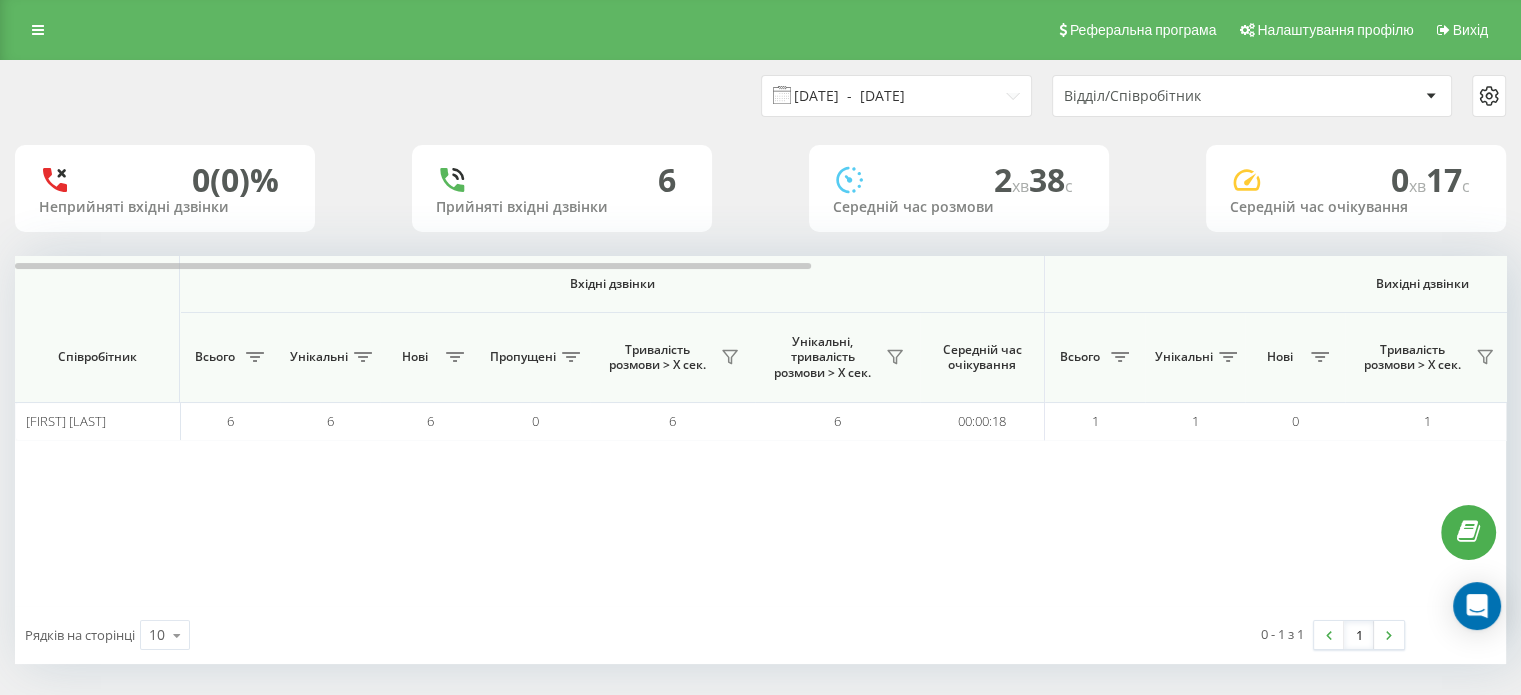 click on "[DATE]  -  [DATE]" at bounding box center (896, 96) 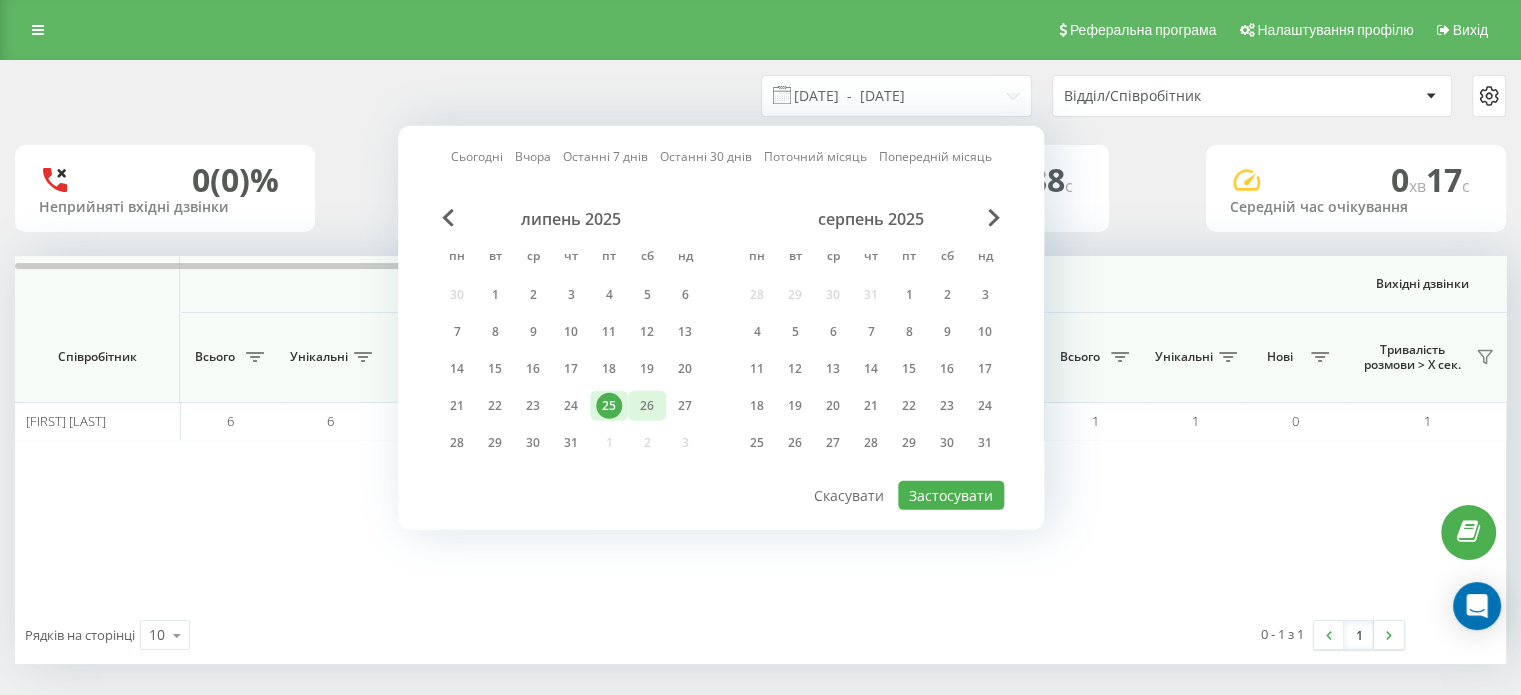 click on "26" at bounding box center (647, 406) 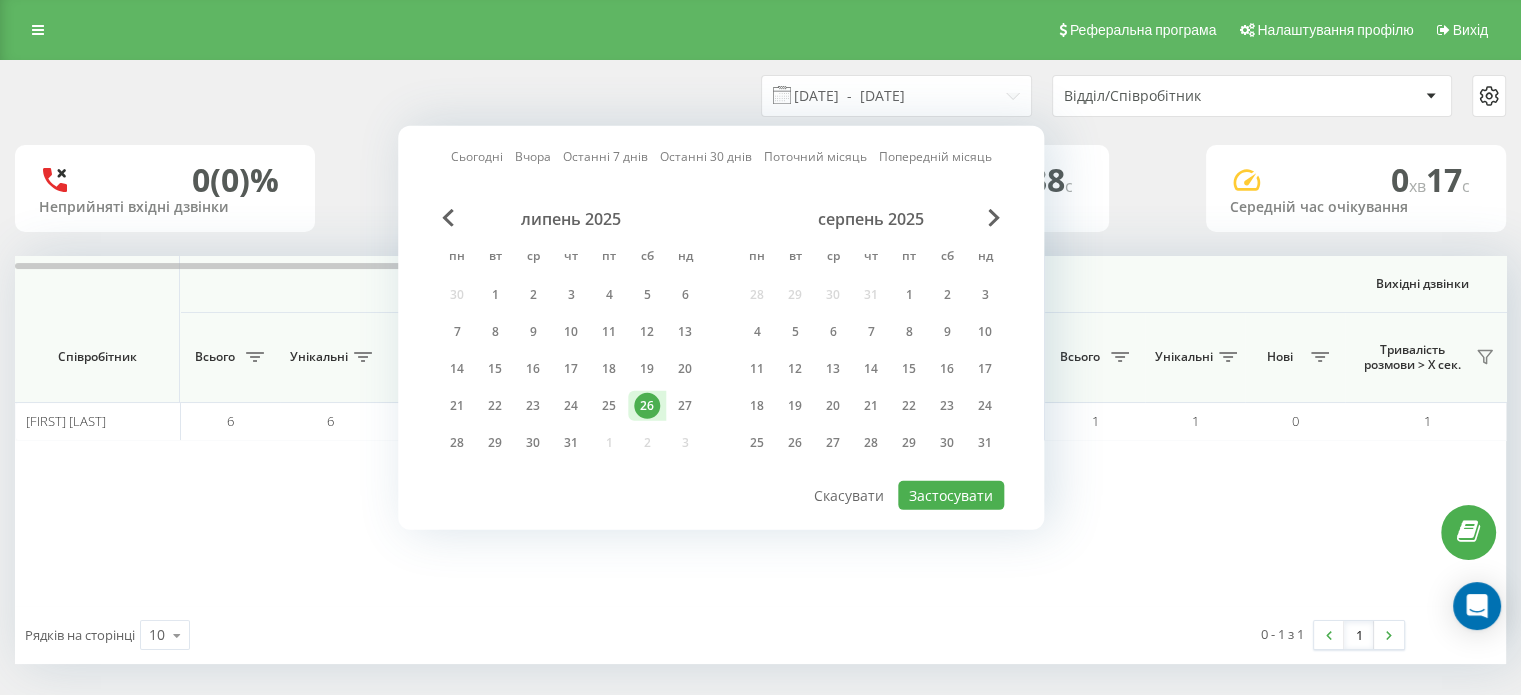 click on "26" at bounding box center (647, 406) 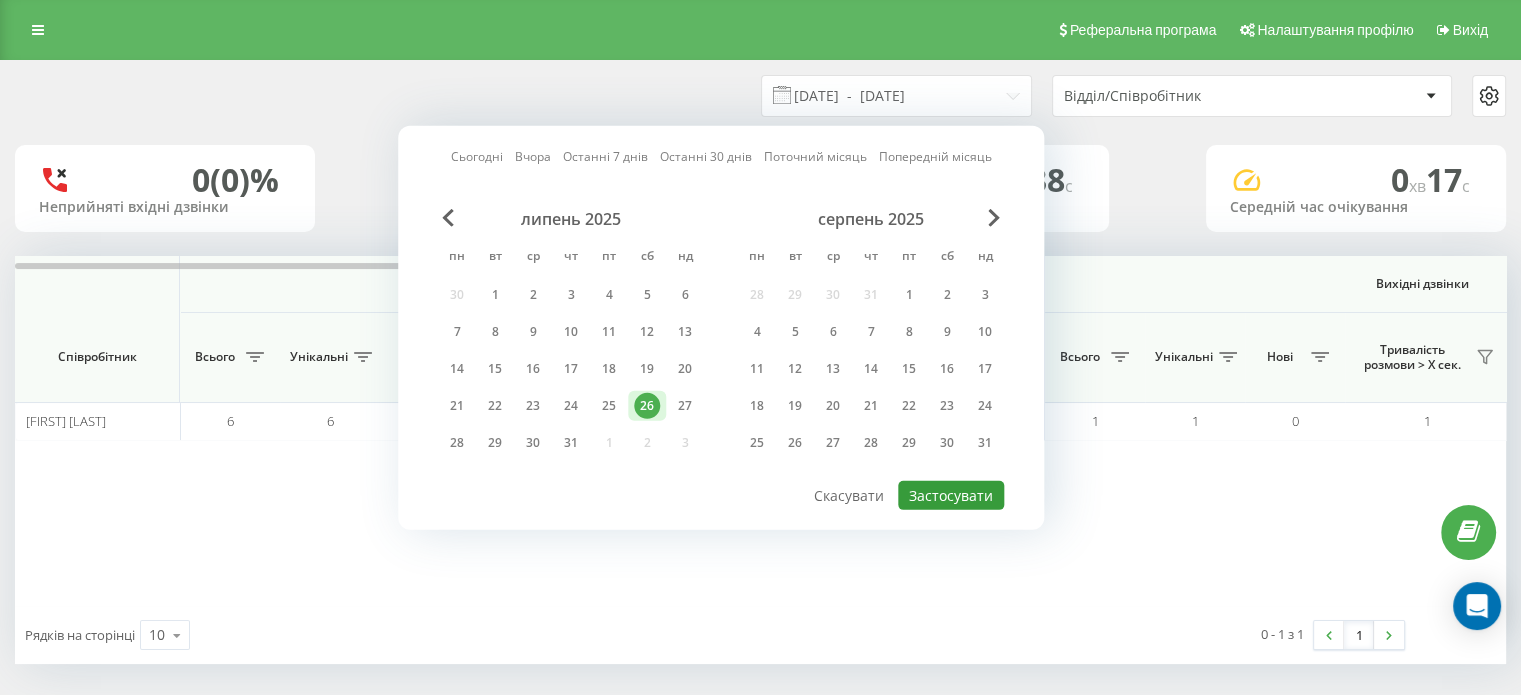 click on "Застосувати" at bounding box center [951, 495] 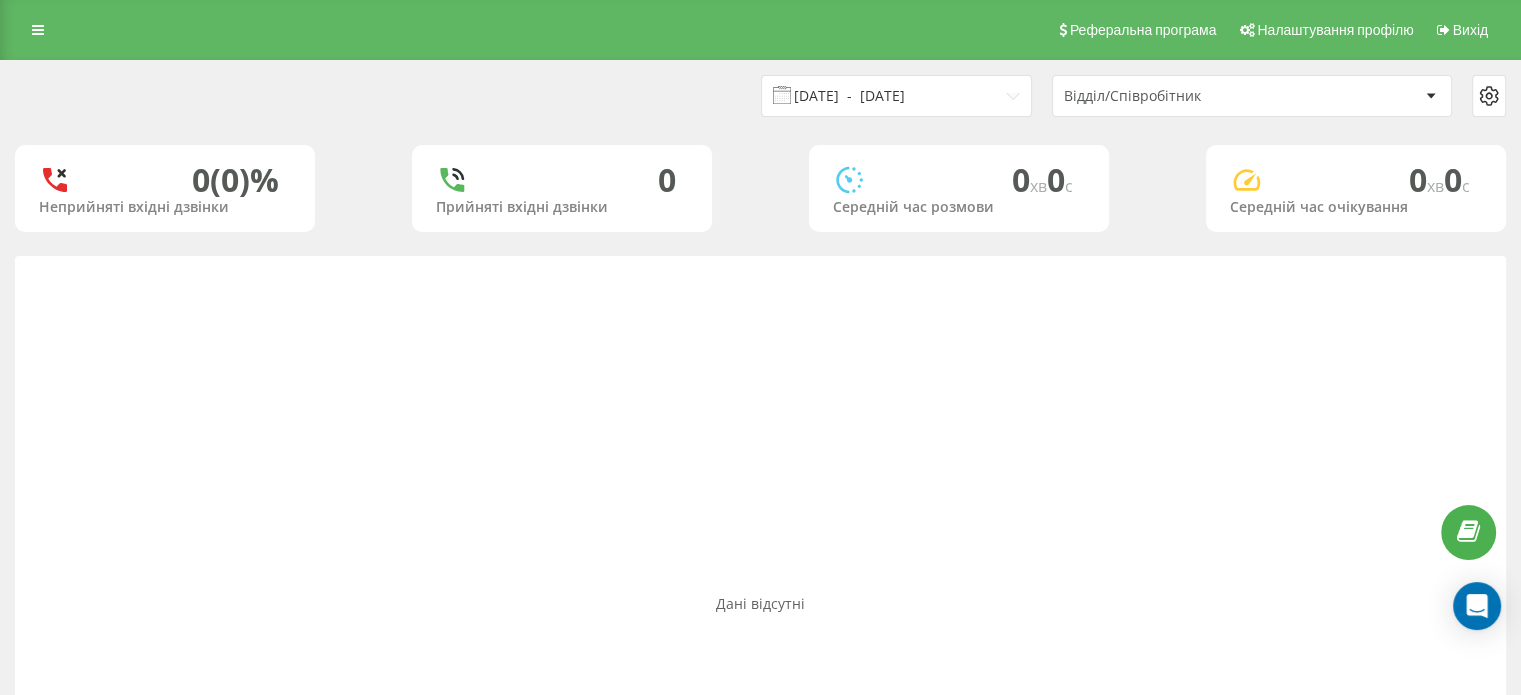 click on "[DATE]  -  [DATE]" at bounding box center (896, 96) 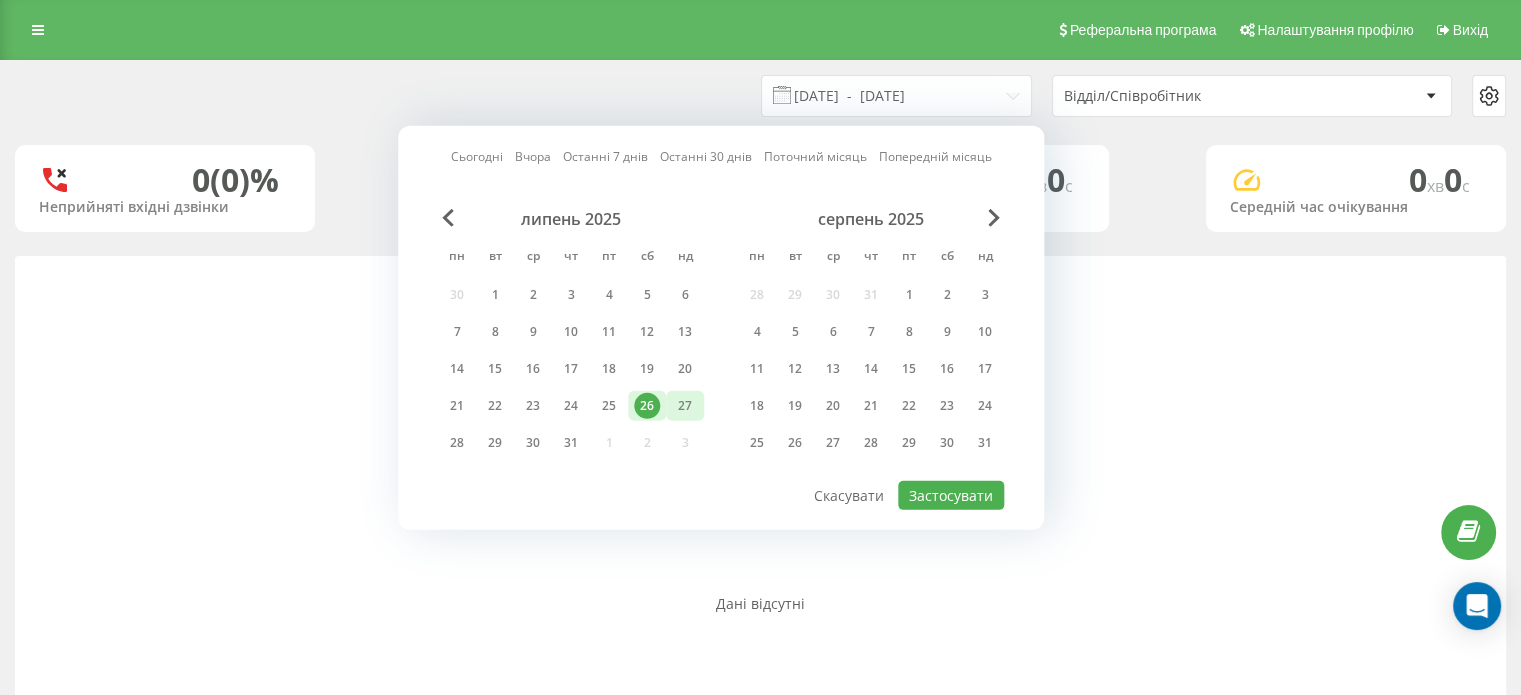 click on "27" at bounding box center (685, 406) 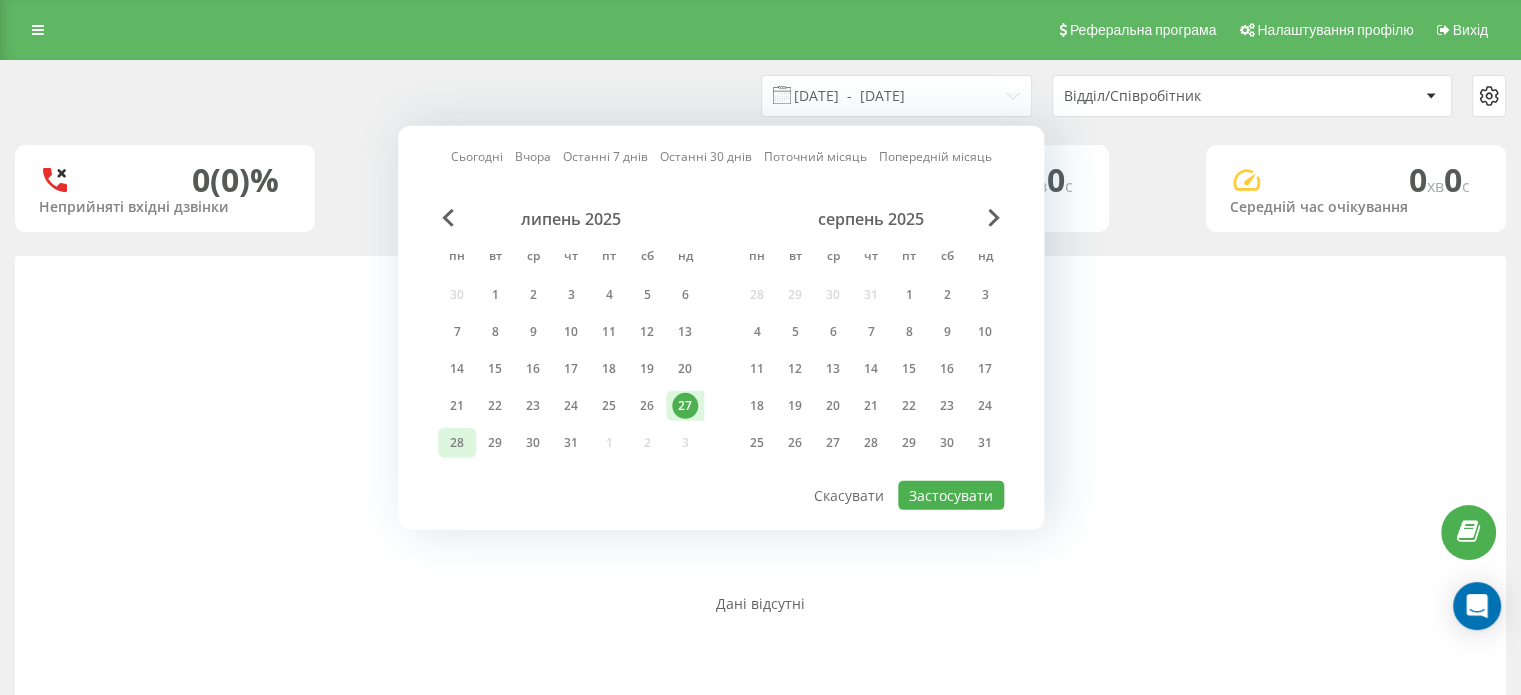 click on "28" at bounding box center (457, 443) 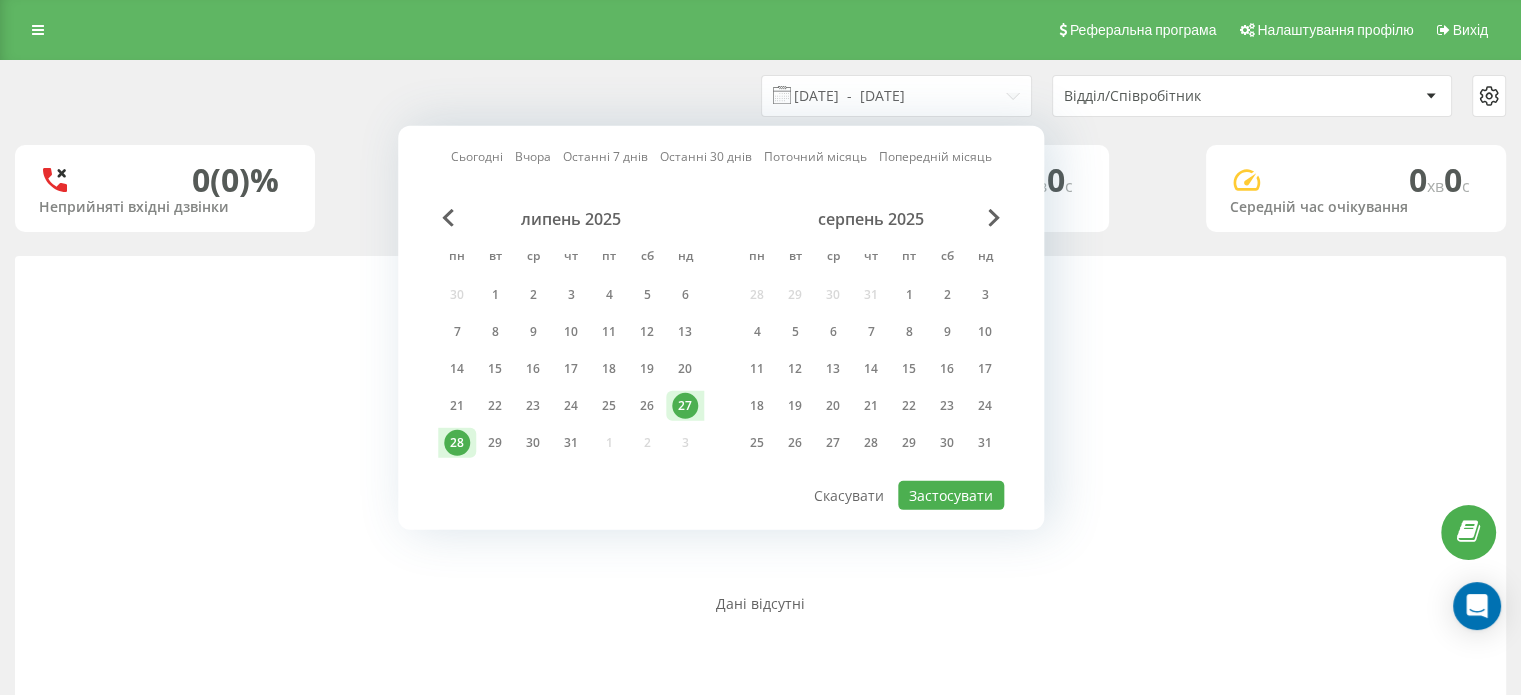 click on "28" at bounding box center [457, 443] 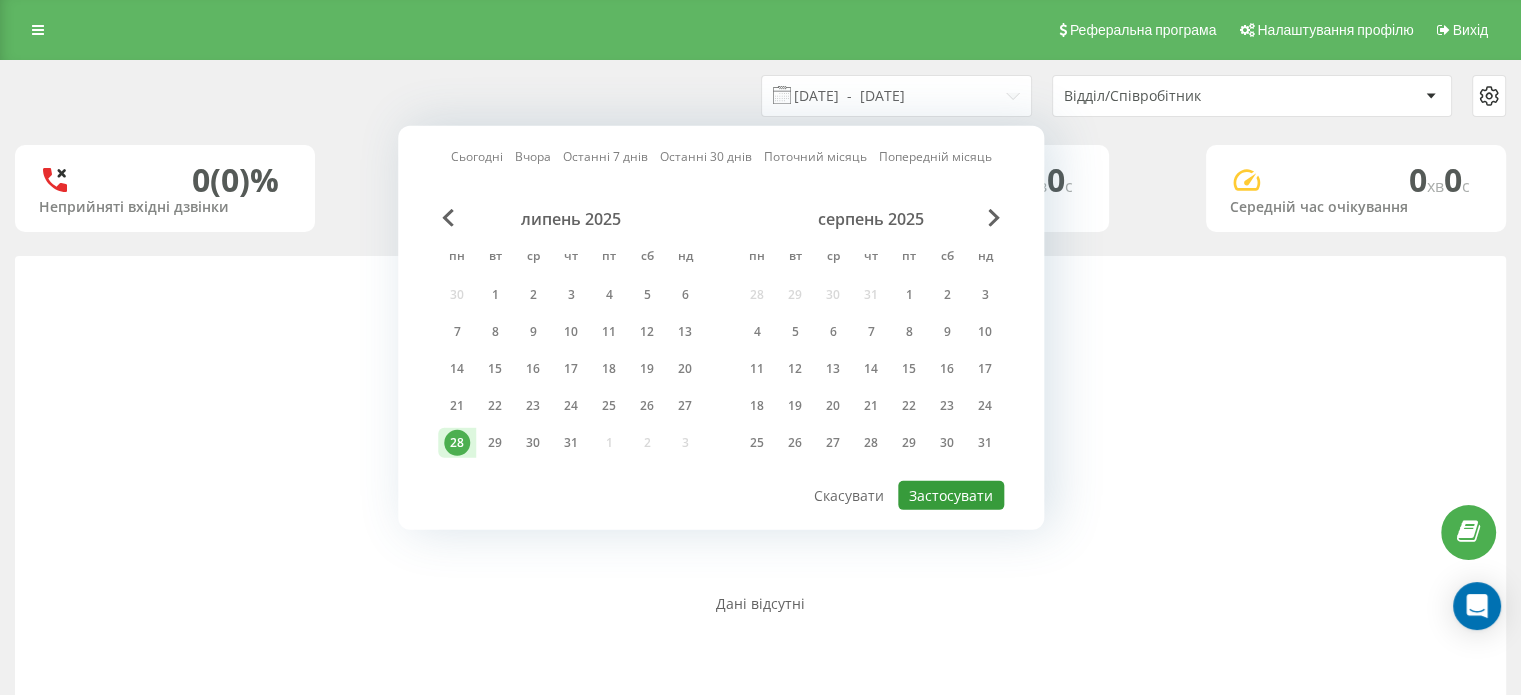 click on "Застосувати" at bounding box center (951, 495) 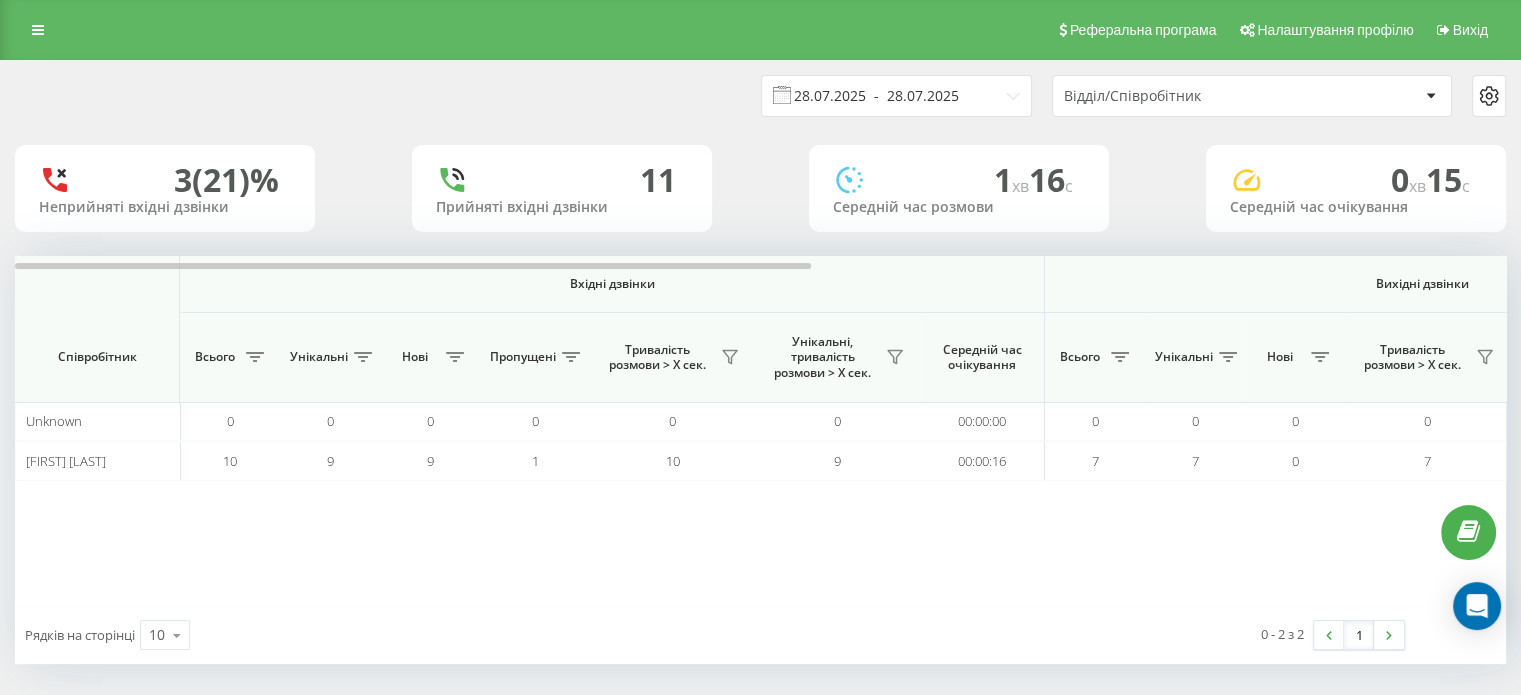 click on "28.07.2025  -  28.07.2025" at bounding box center [896, 96] 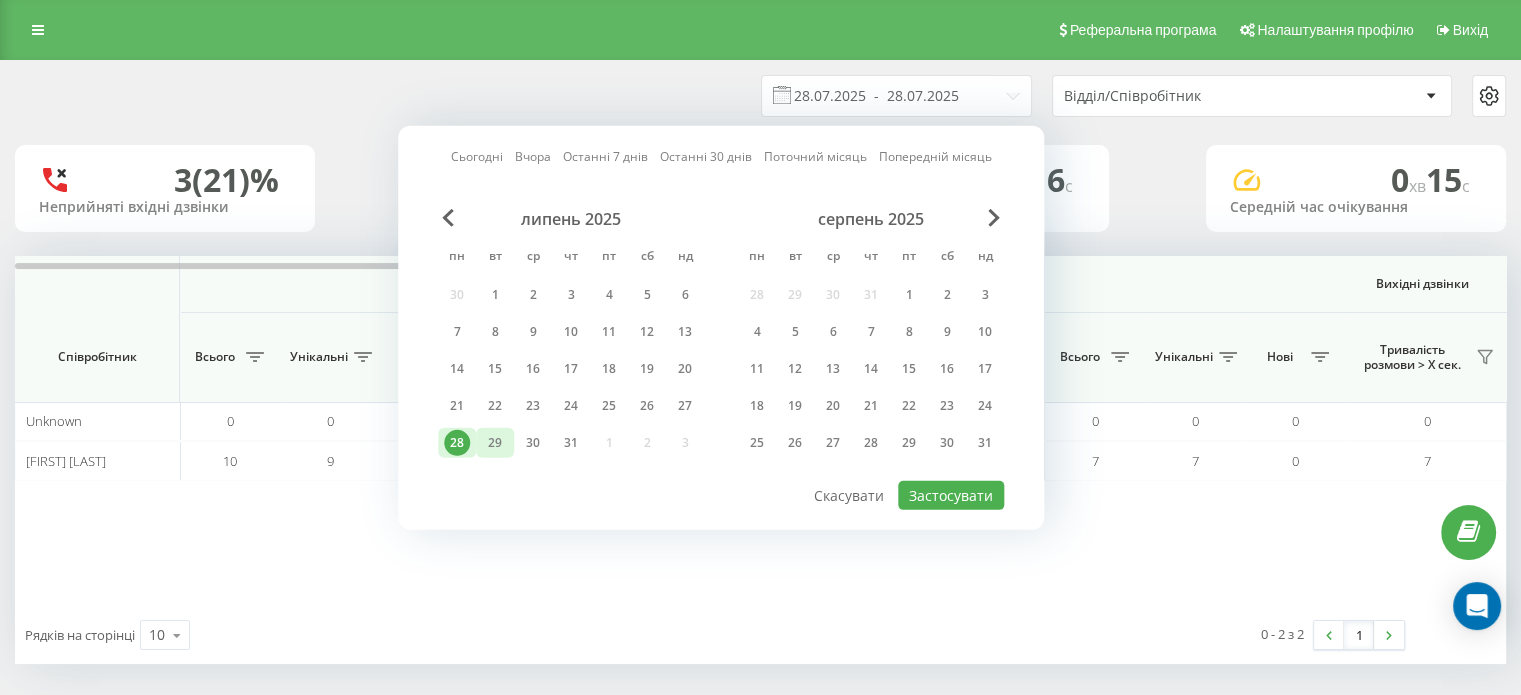 click on "29" at bounding box center [495, 443] 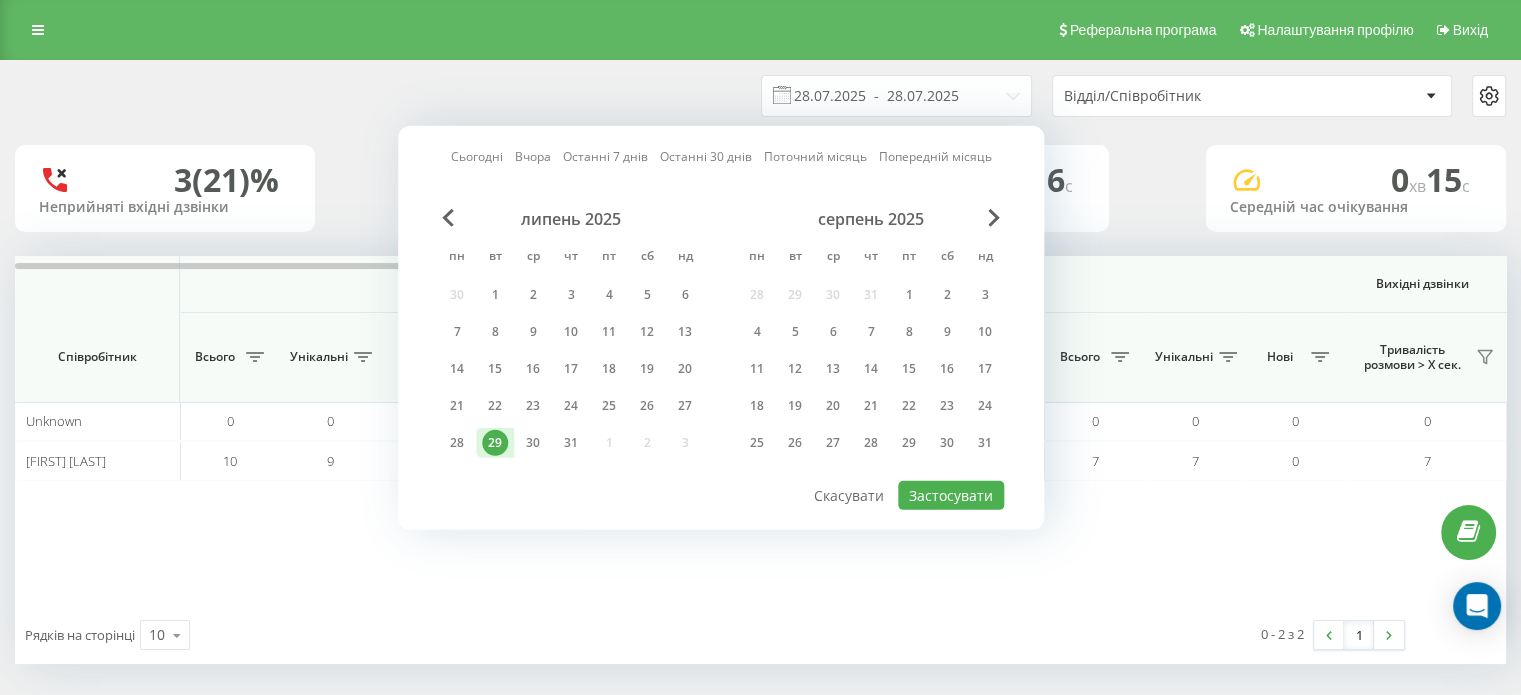 click on "29" at bounding box center (495, 443) 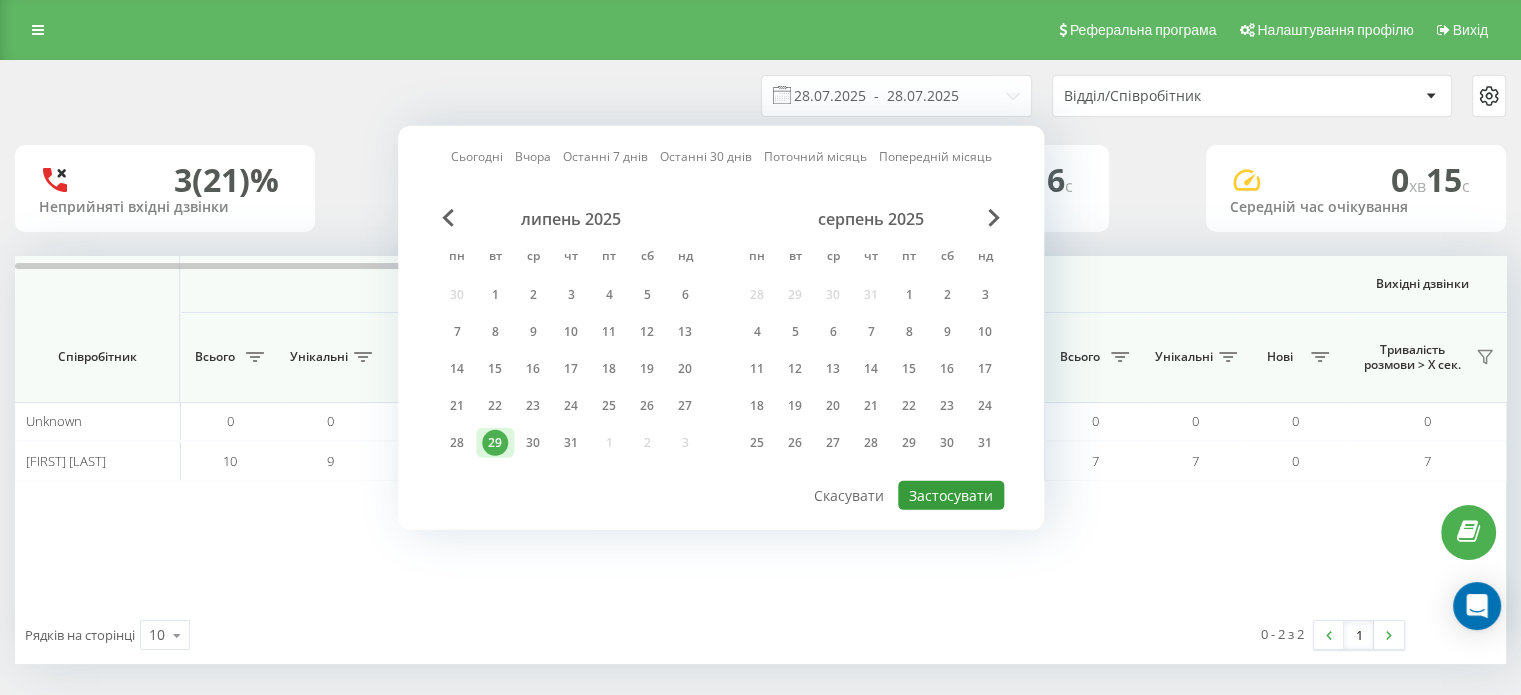 click on "Застосувати" at bounding box center [951, 495] 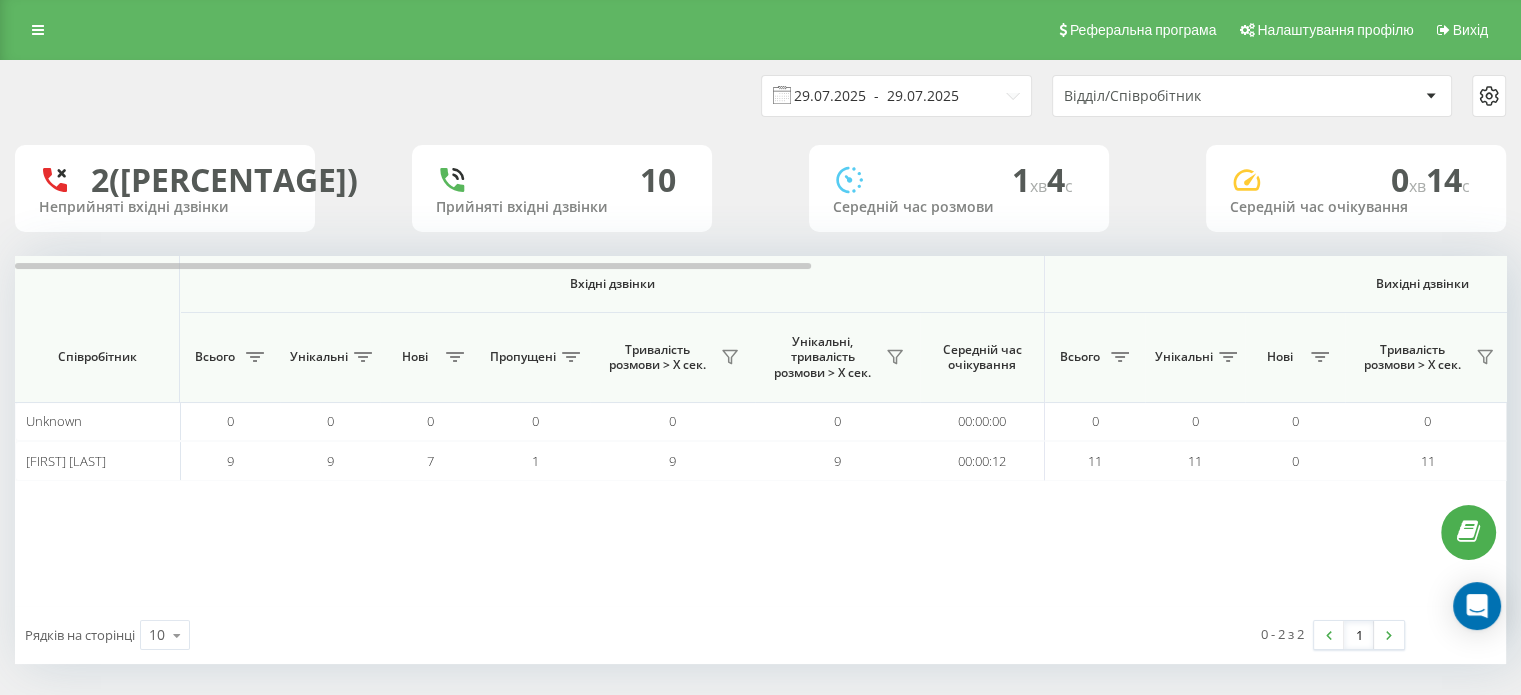 click on "29.07.2025  -  29.07.2025" at bounding box center (896, 96) 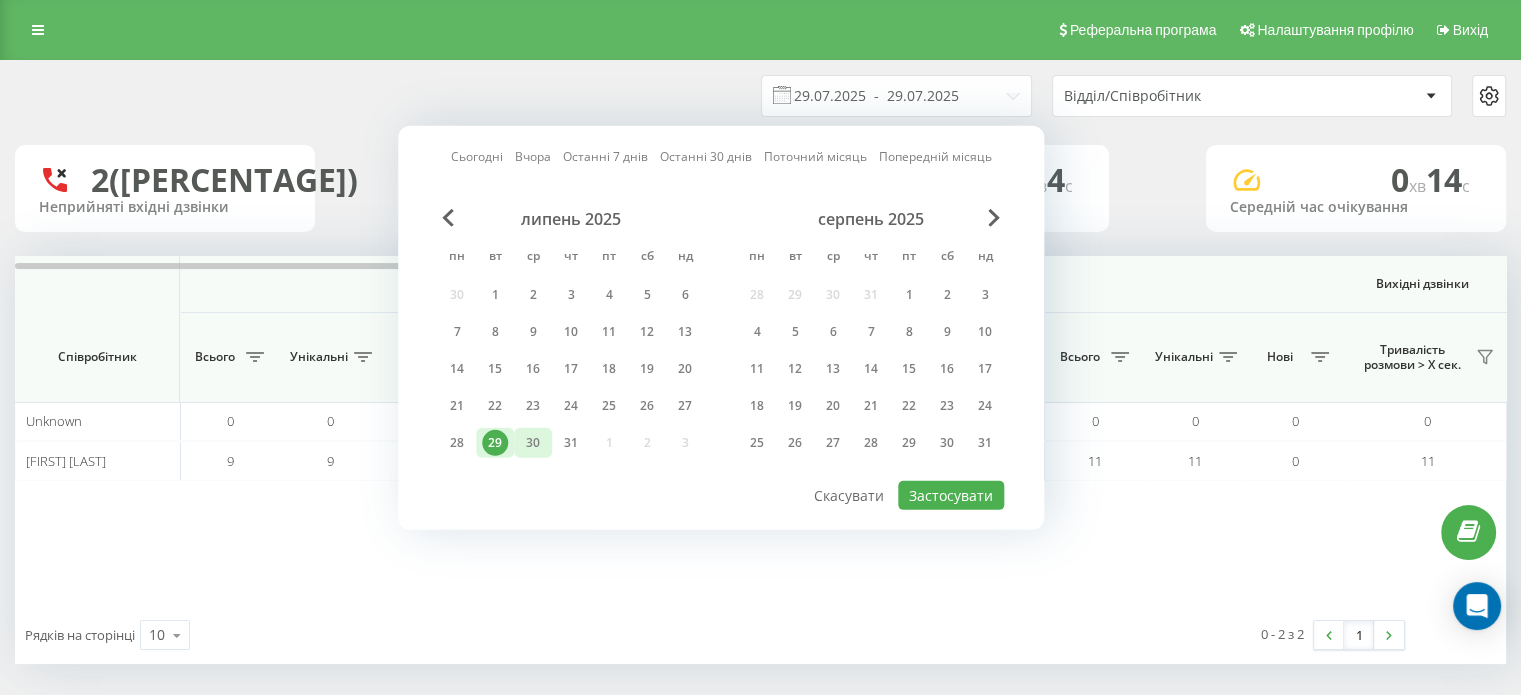 click on "30" at bounding box center (533, 443) 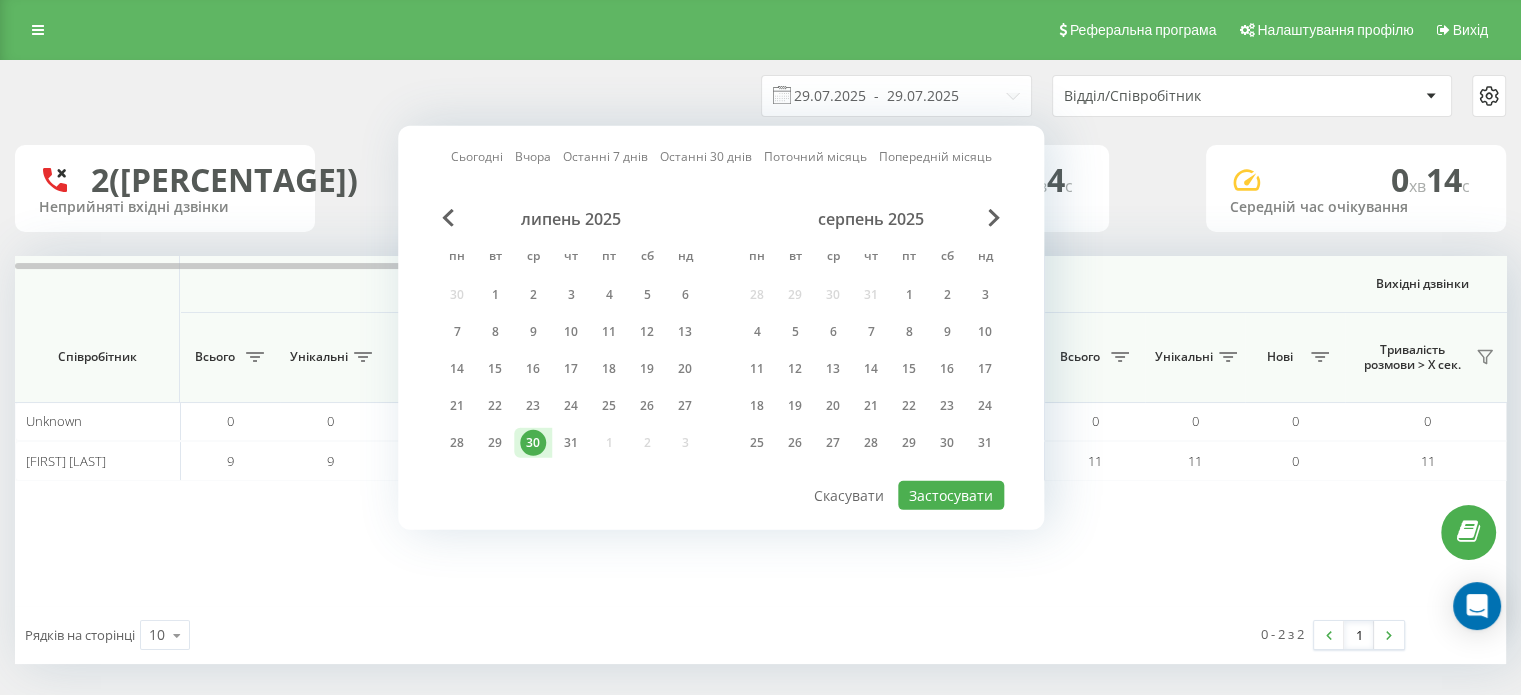 click on "30" at bounding box center (533, 443) 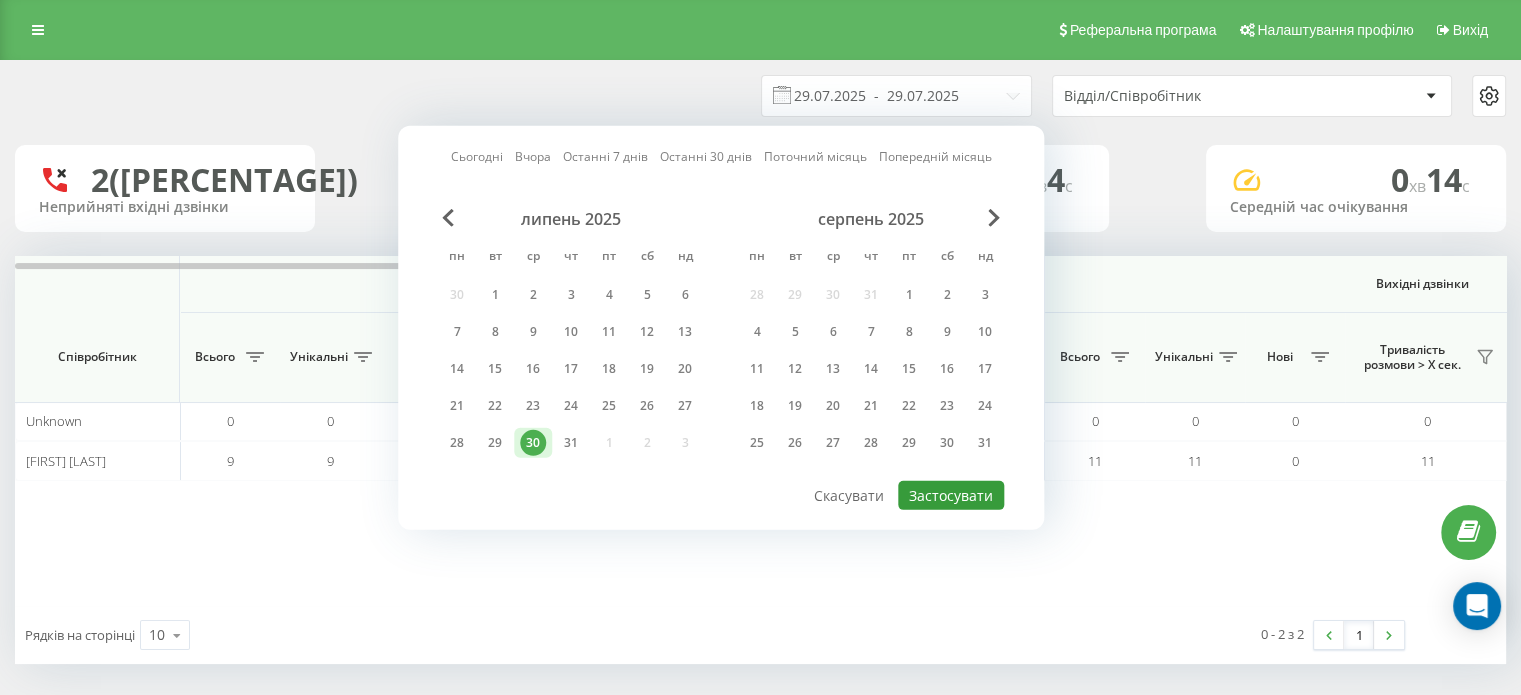 click on "Застосувати" at bounding box center (951, 495) 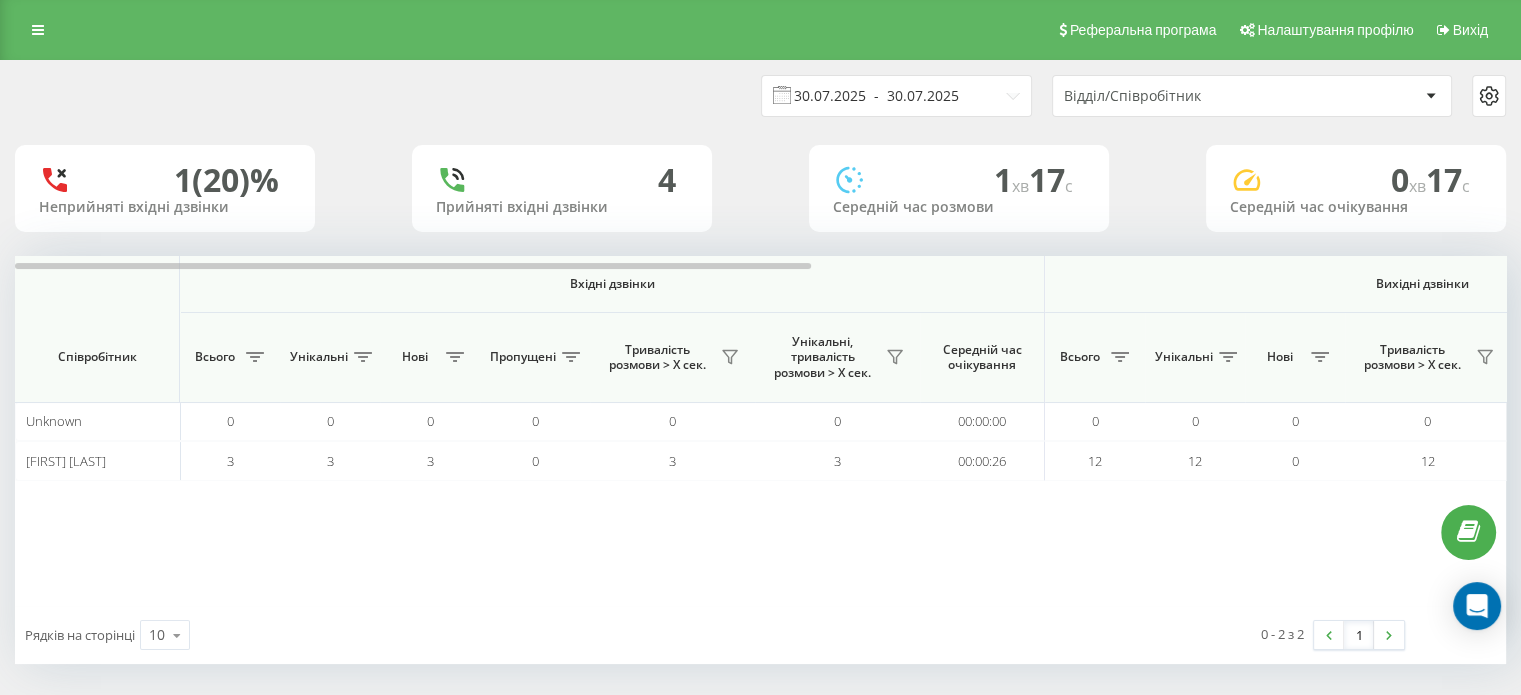click on "30.07.2025  -  30.07.2025" at bounding box center [896, 96] 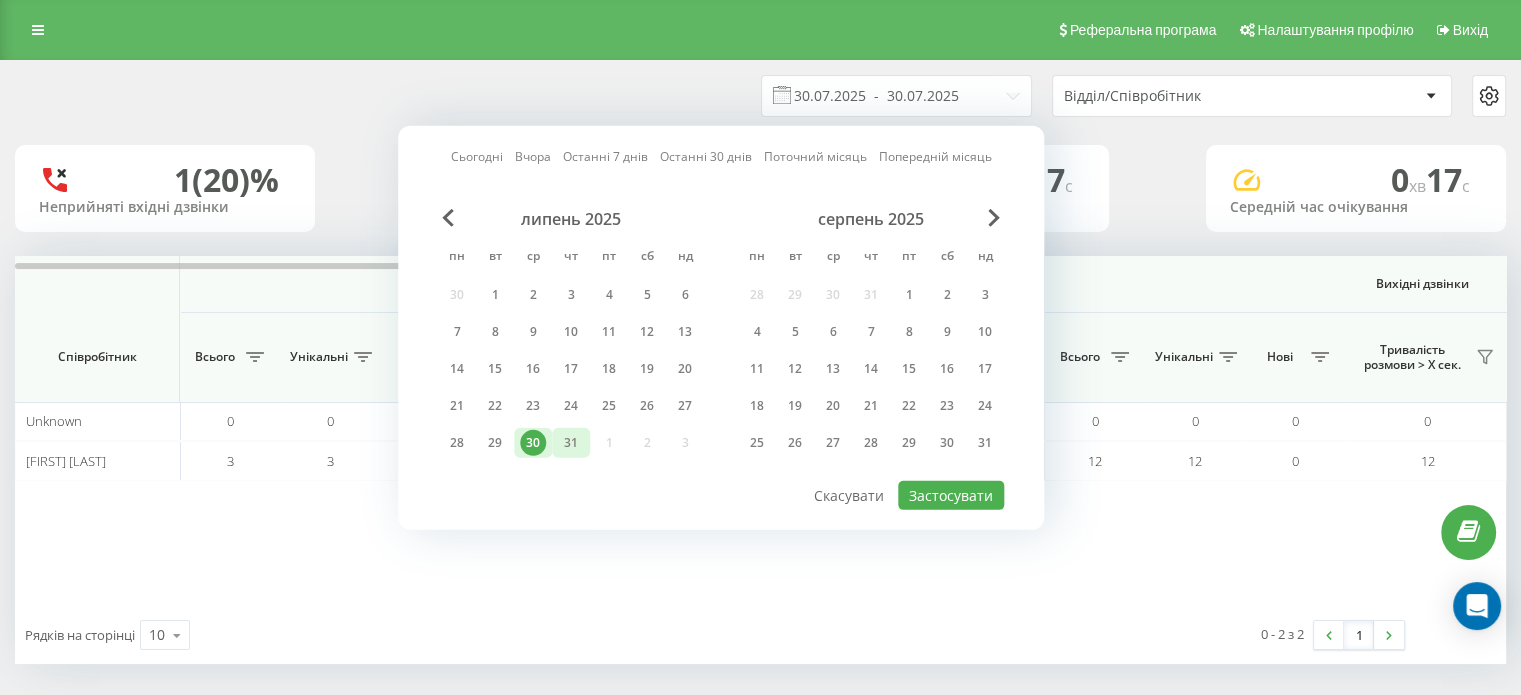 click on "31" at bounding box center (571, 443) 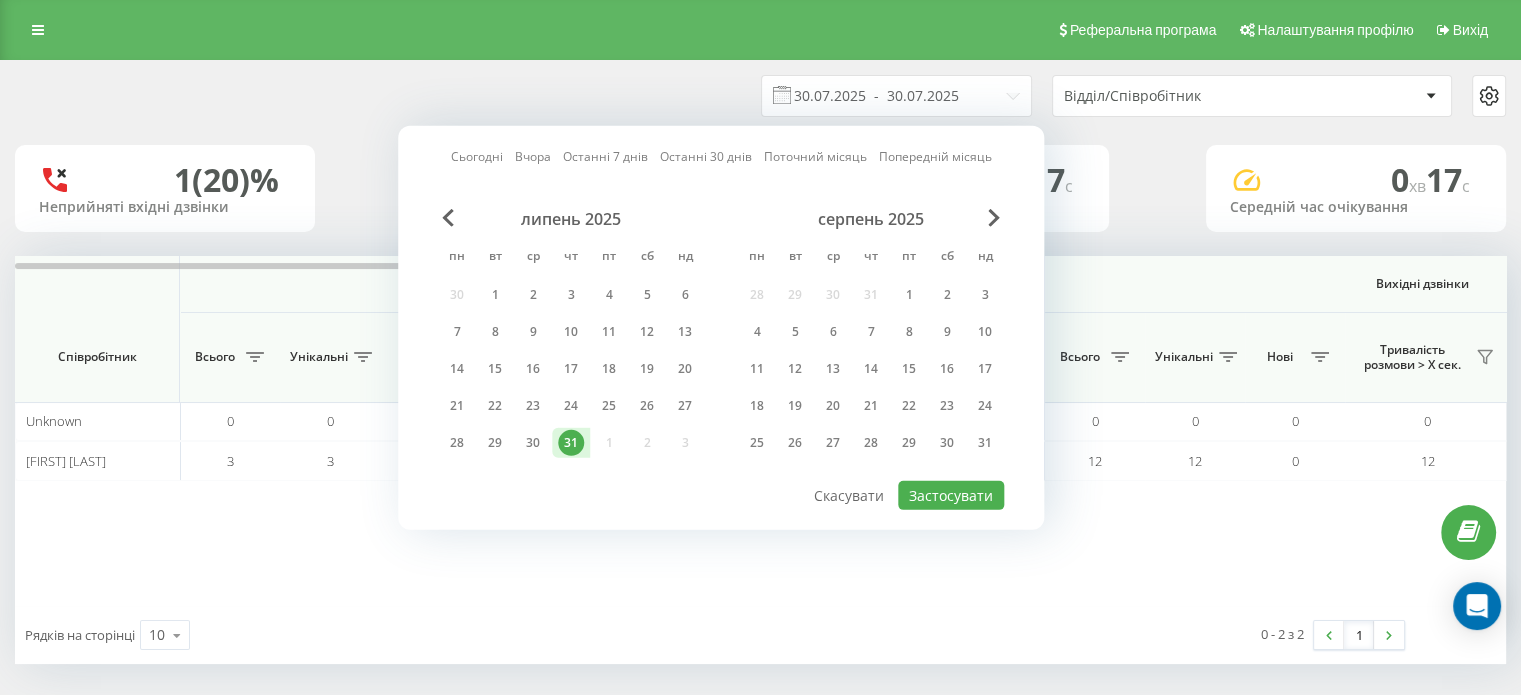 click on "31" at bounding box center (571, 443) 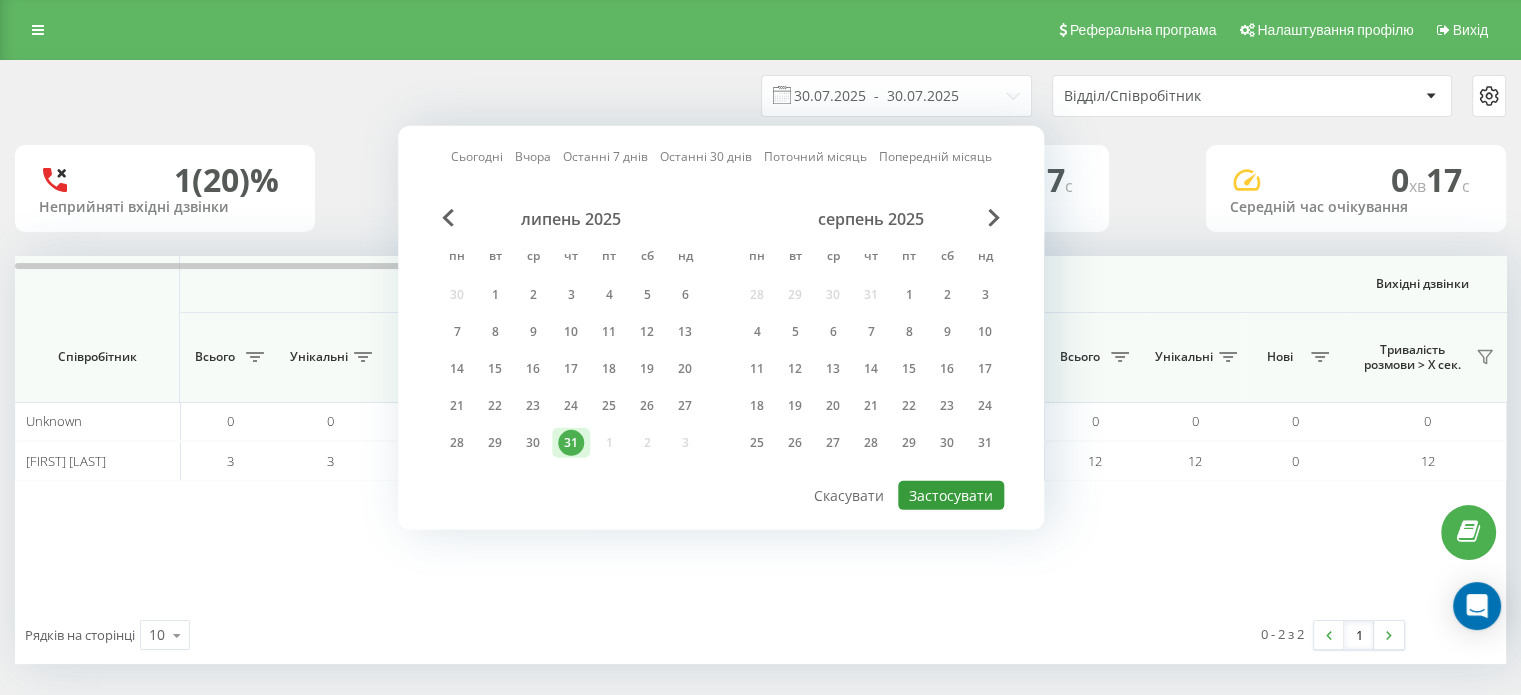 click on "Застосувати" at bounding box center (951, 495) 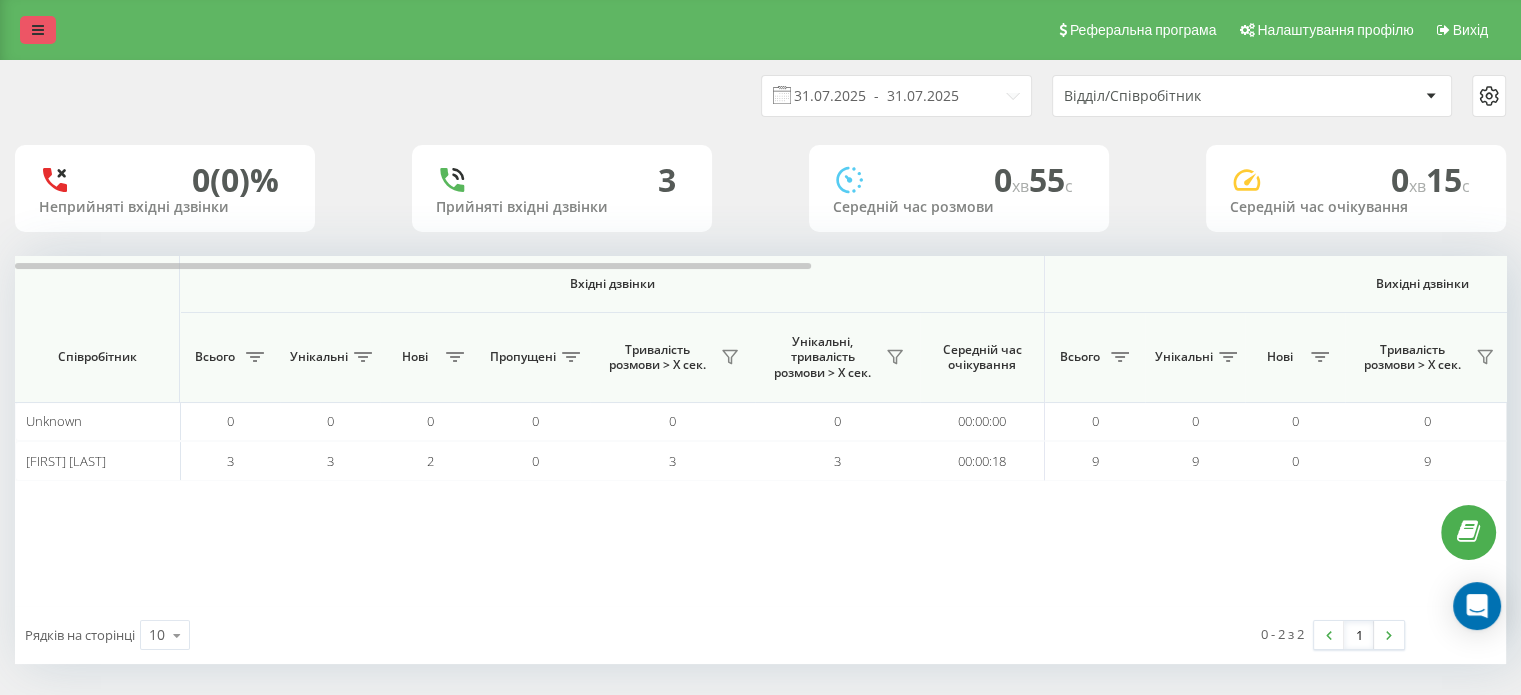 click at bounding box center (38, 30) 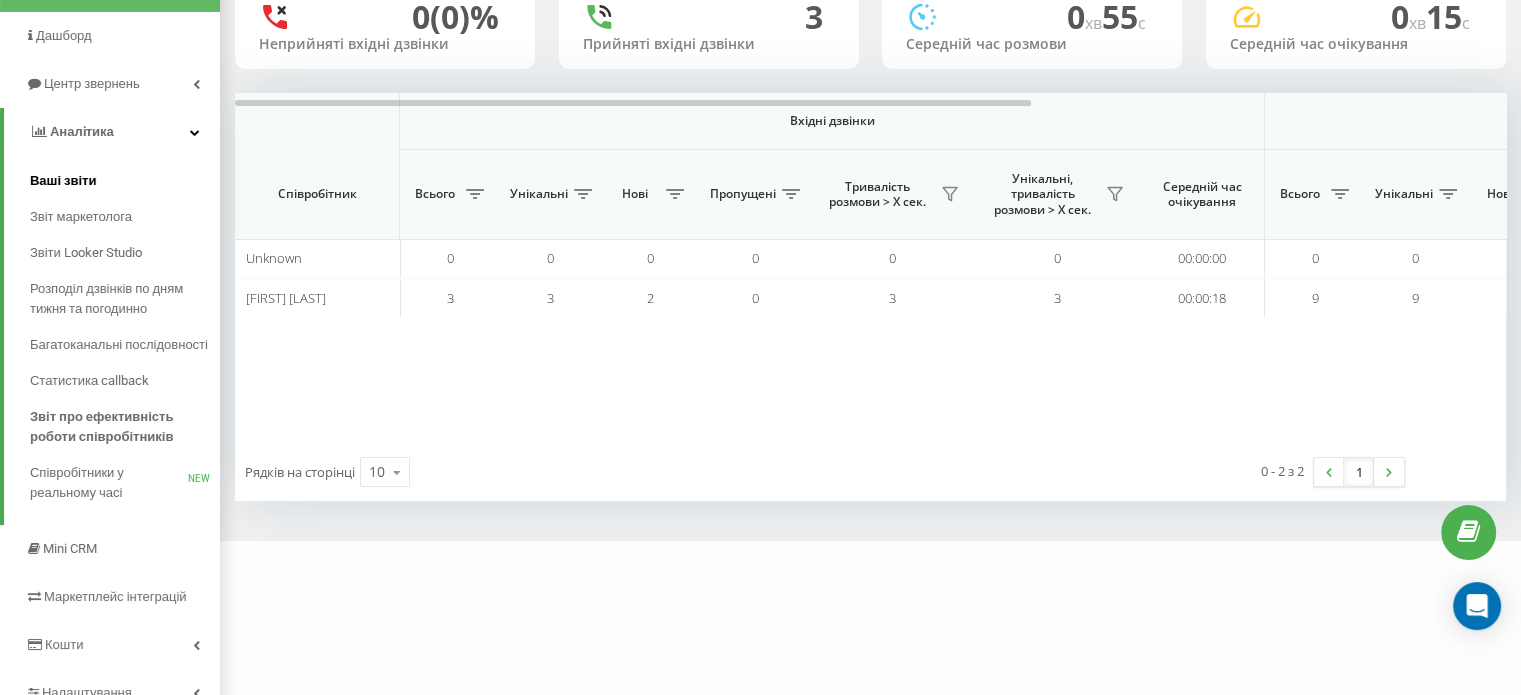 scroll, scrollTop: 176, scrollLeft: 0, axis: vertical 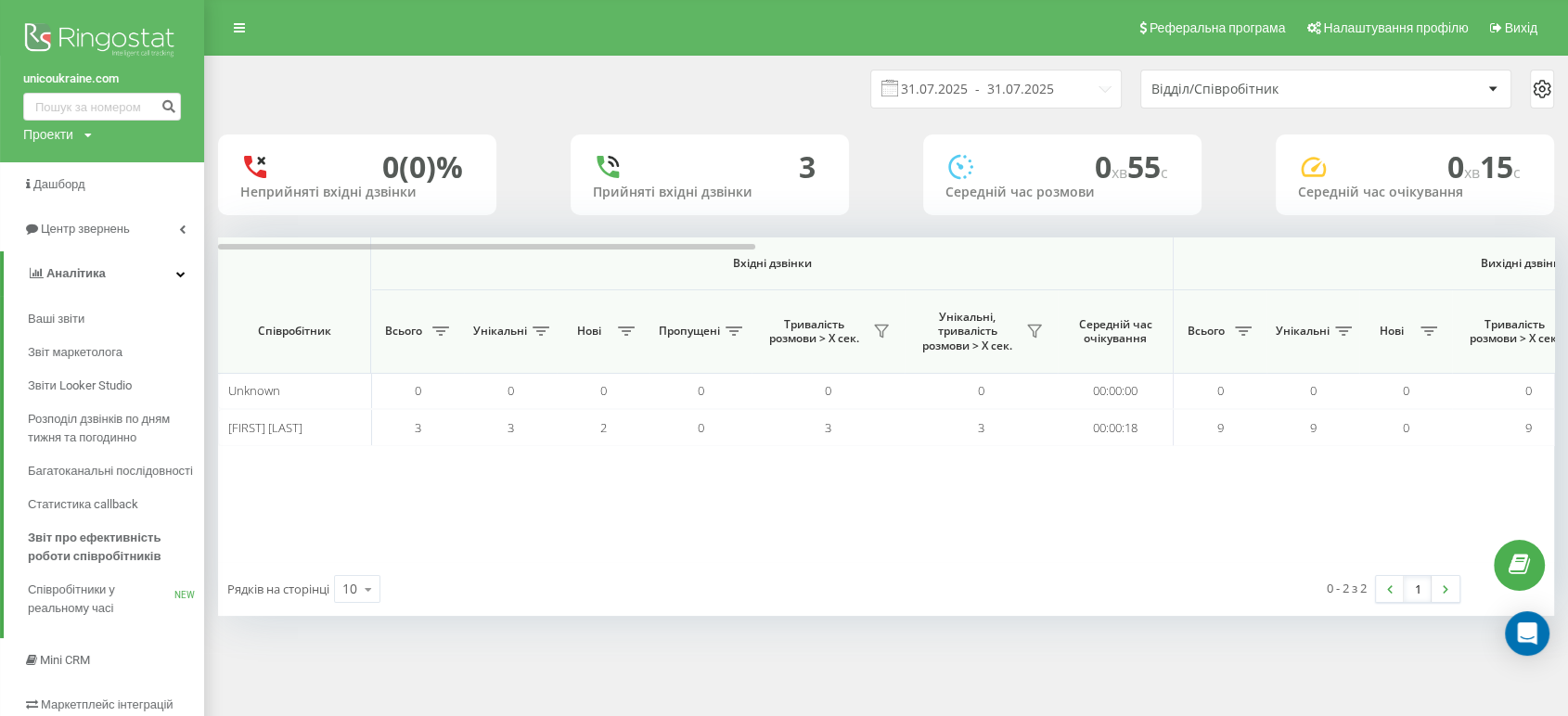 drag, startPoint x: 1182, startPoint y: 27, endPoint x: 725, endPoint y: 107, distance: 463.9494 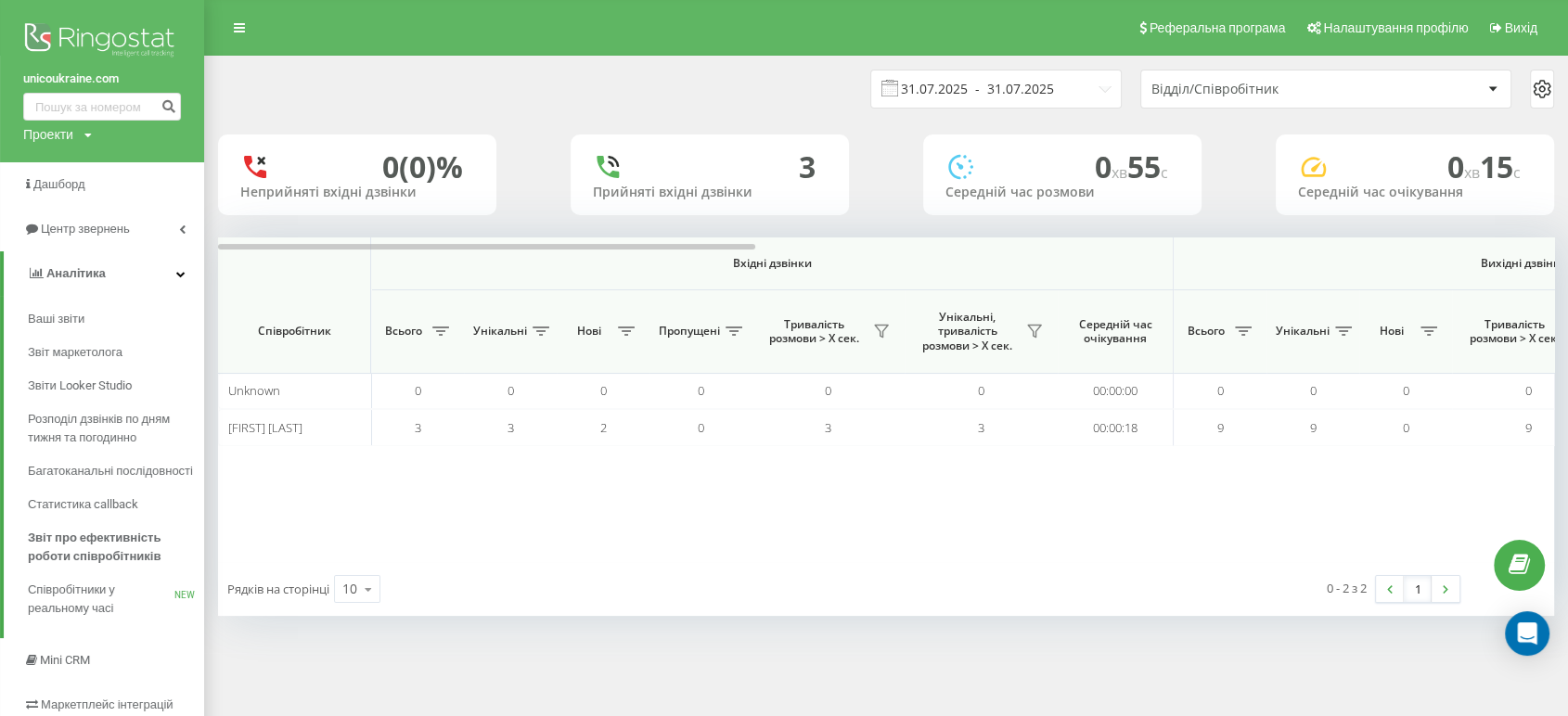 click on "31.07.2025  -  31.07.2025" at bounding box center [996, 89] 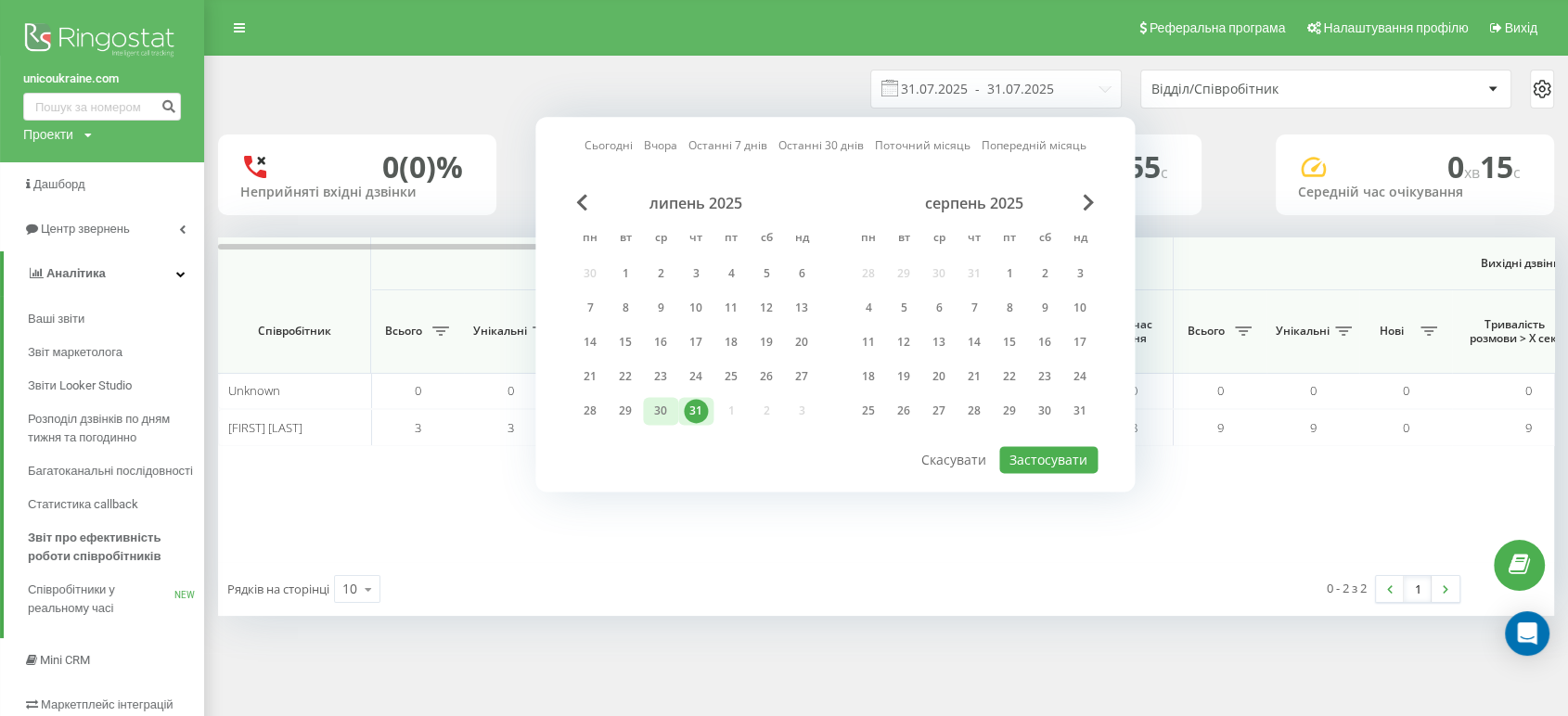 click on "30" at bounding box center [661, 411] 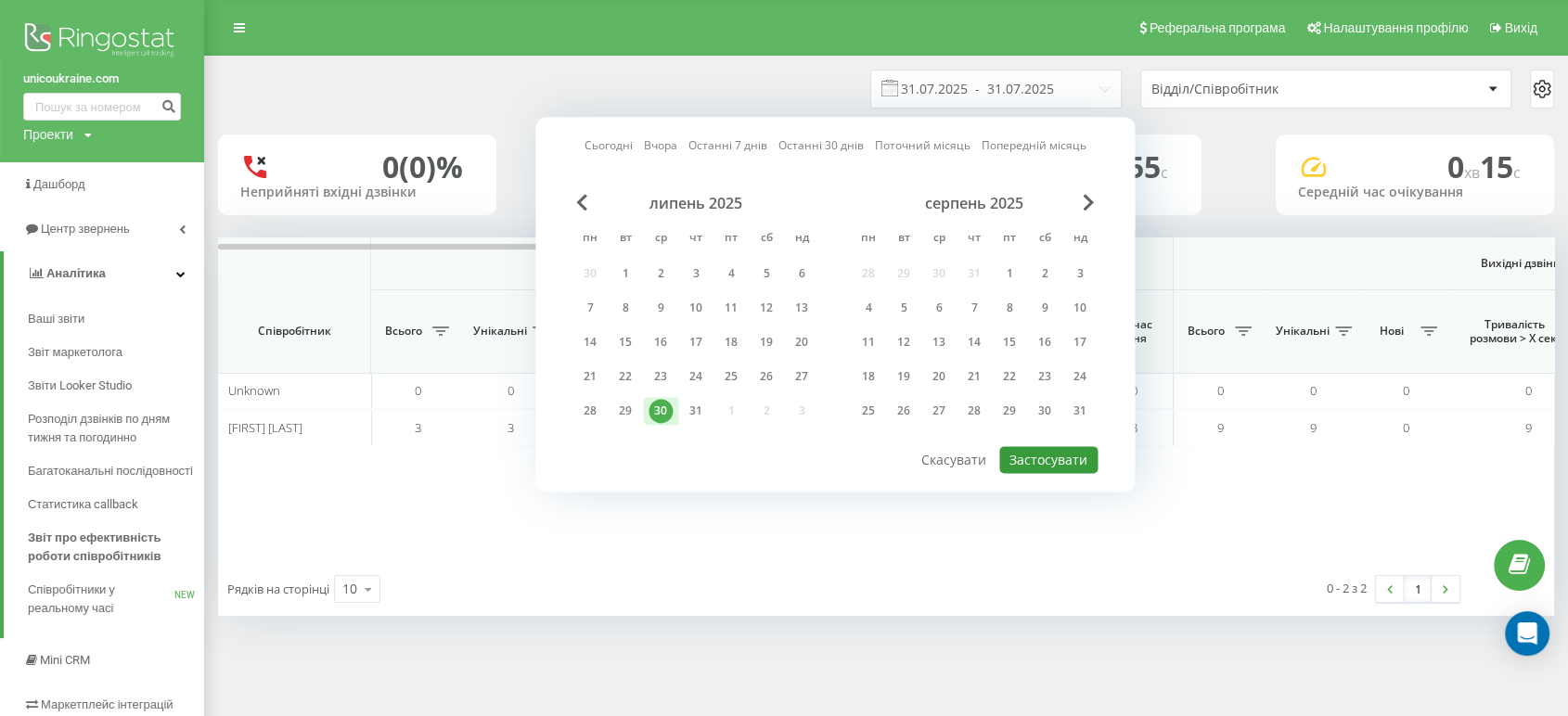 click on "Застосувати" at bounding box center (1048, 459) 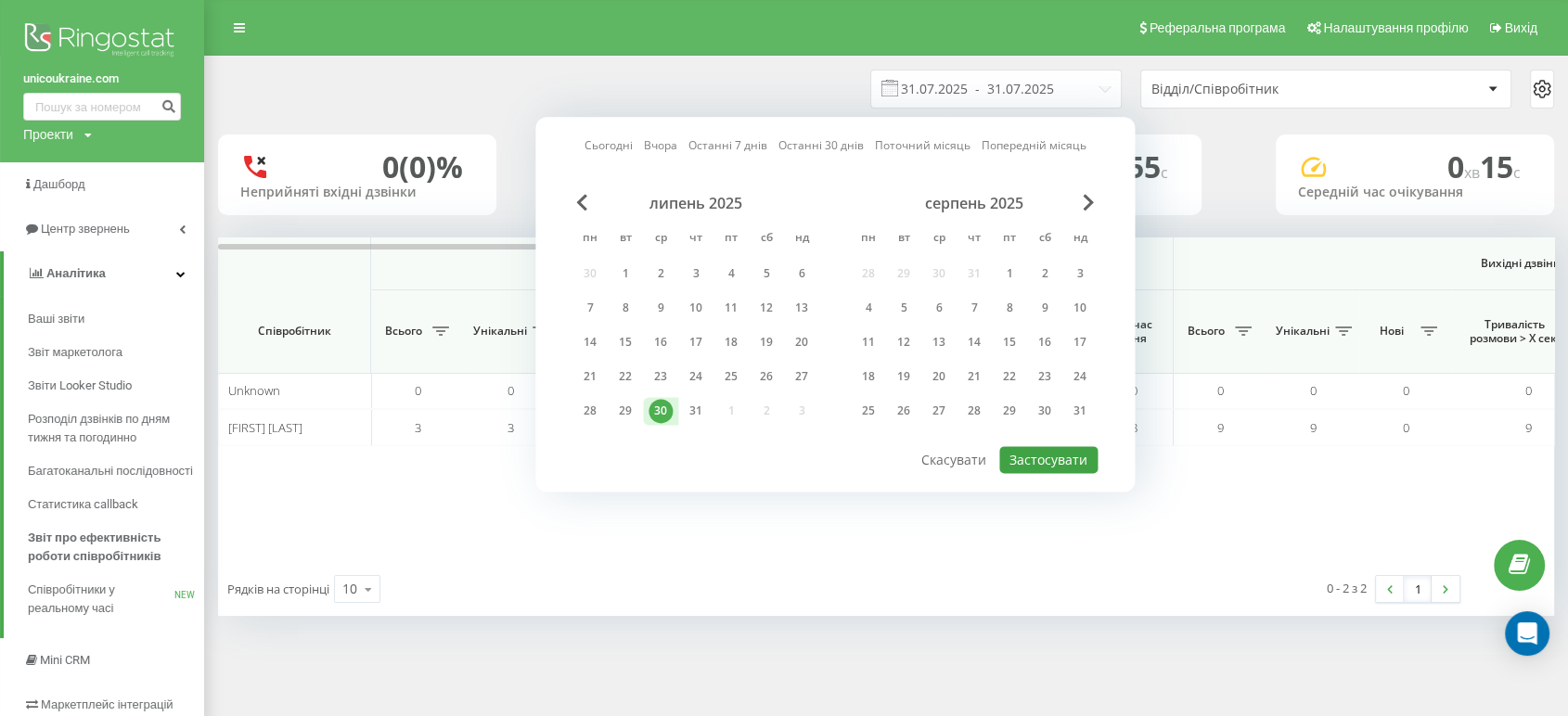 type on "30.07.2025  -  30.07.2025" 